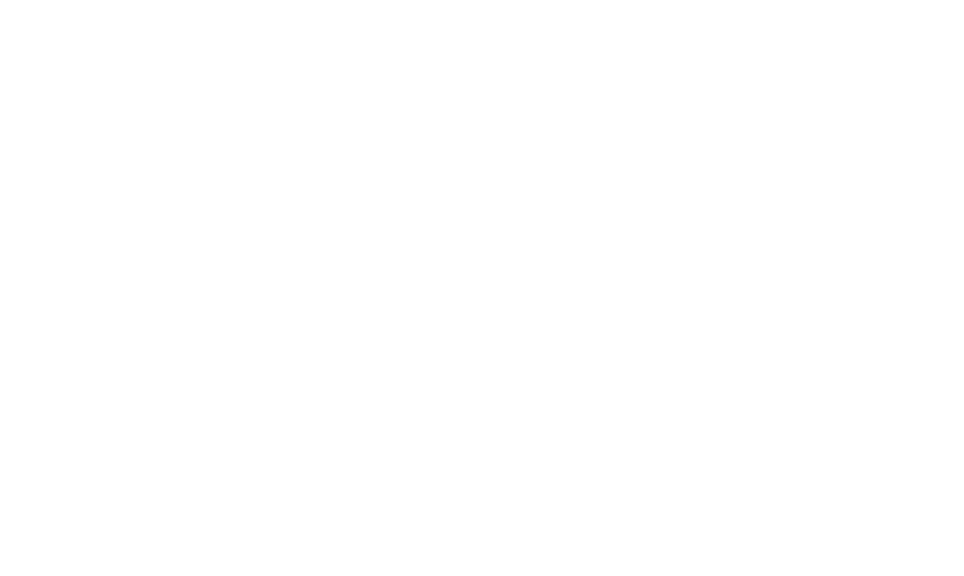 scroll, scrollTop: 0, scrollLeft: 0, axis: both 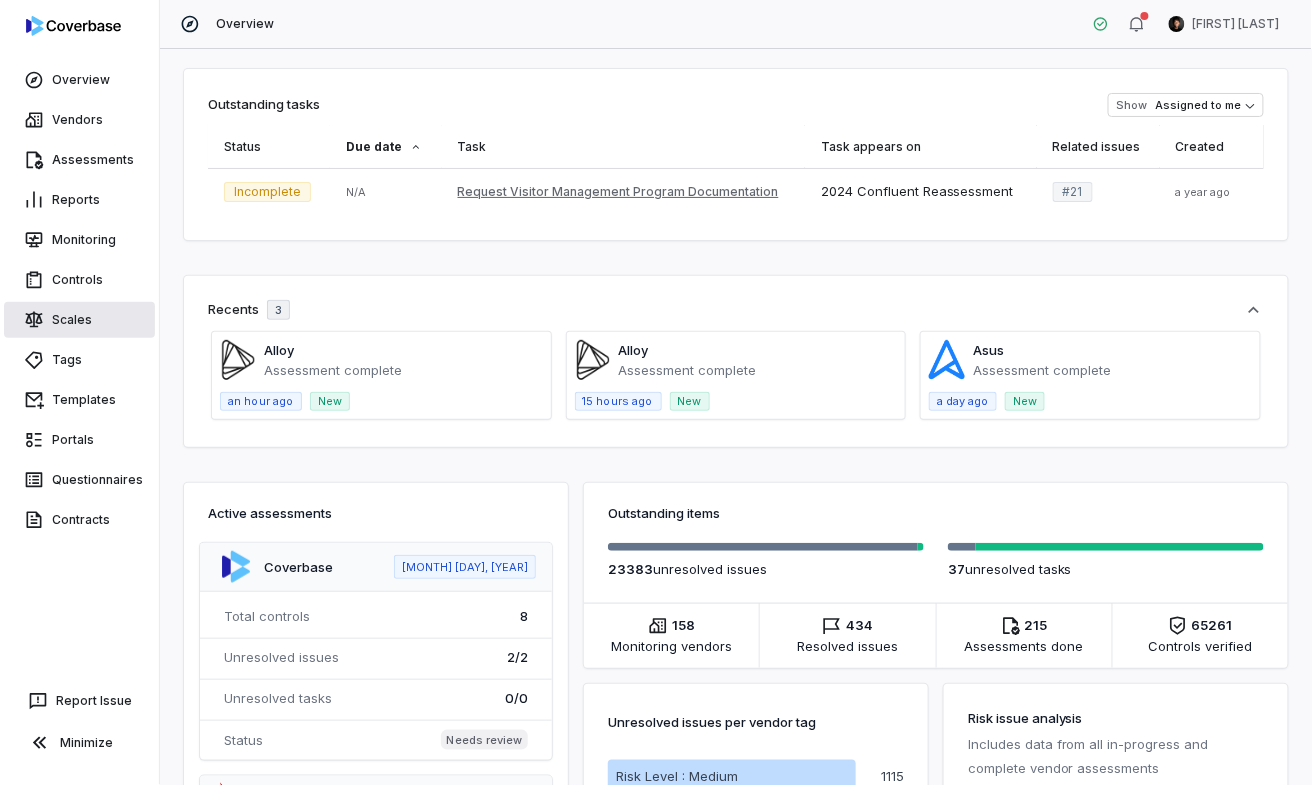 click on "Scales" at bounding box center [79, 320] 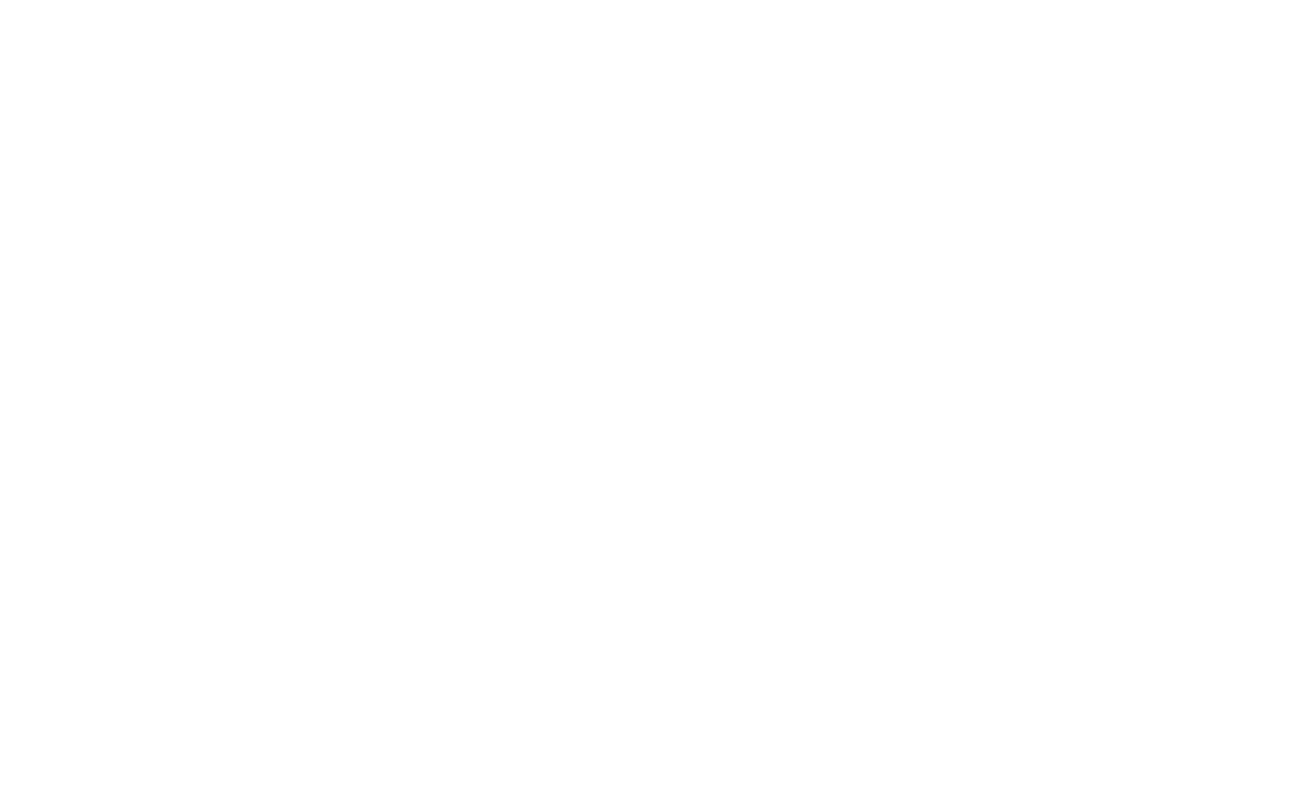 scroll, scrollTop: 0, scrollLeft: 0, axis: both 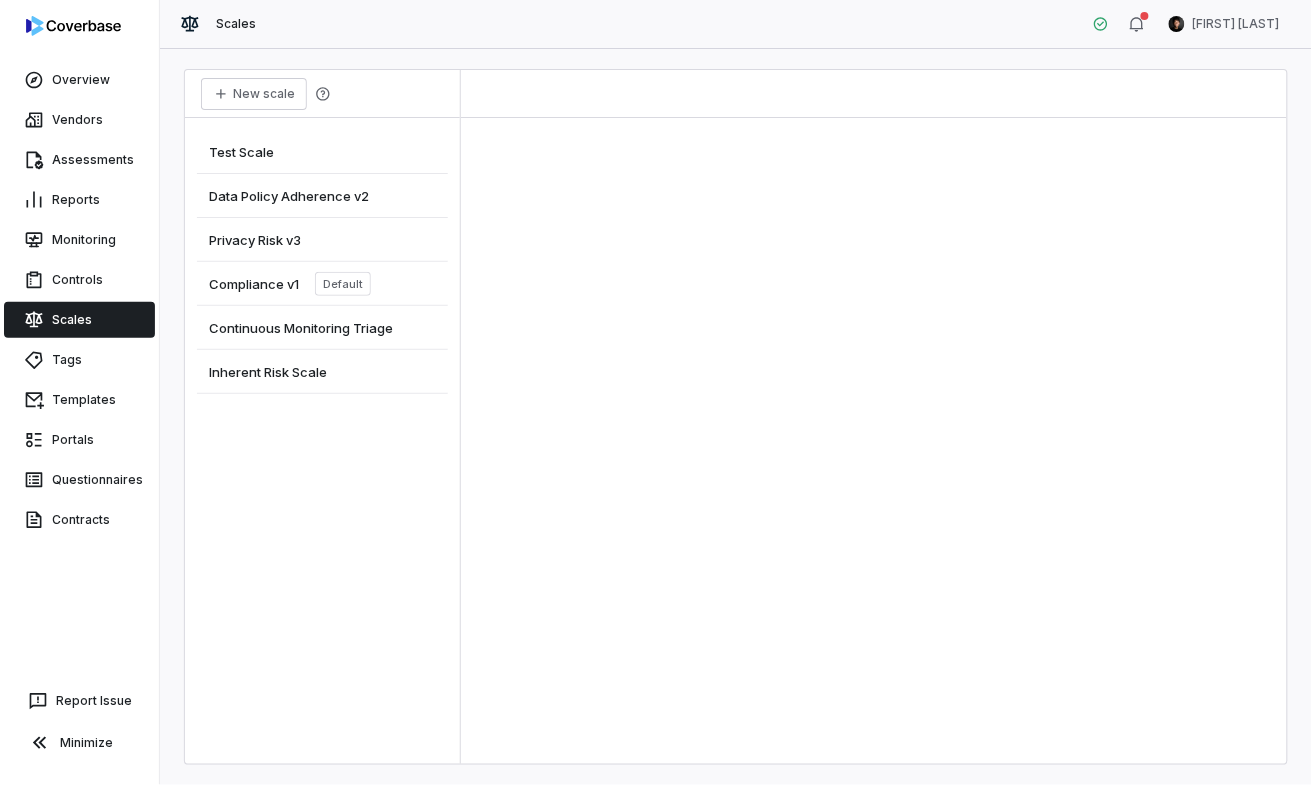click on "Compliance v1 Default" at bounding box center (322, 284) 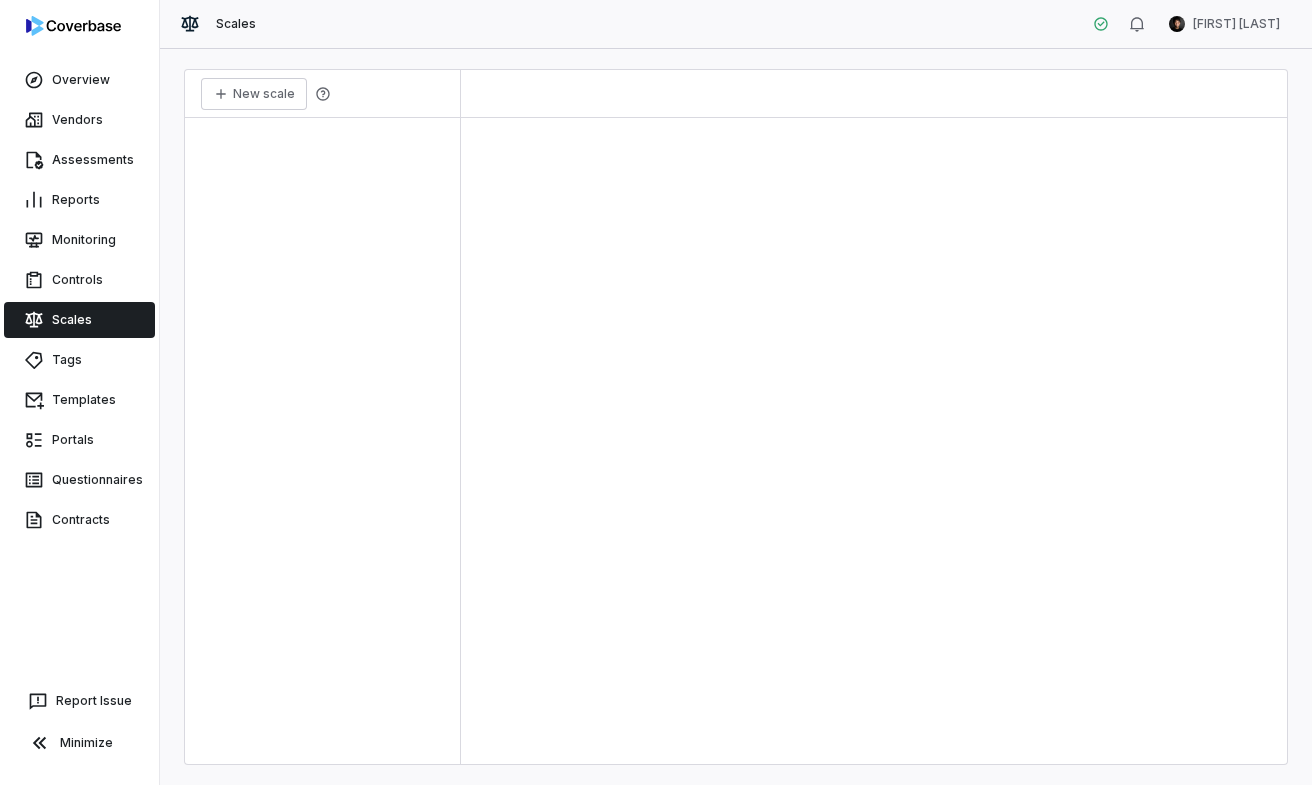 scroll, scrollTop: 0, scrollLeft: 0, axis: both 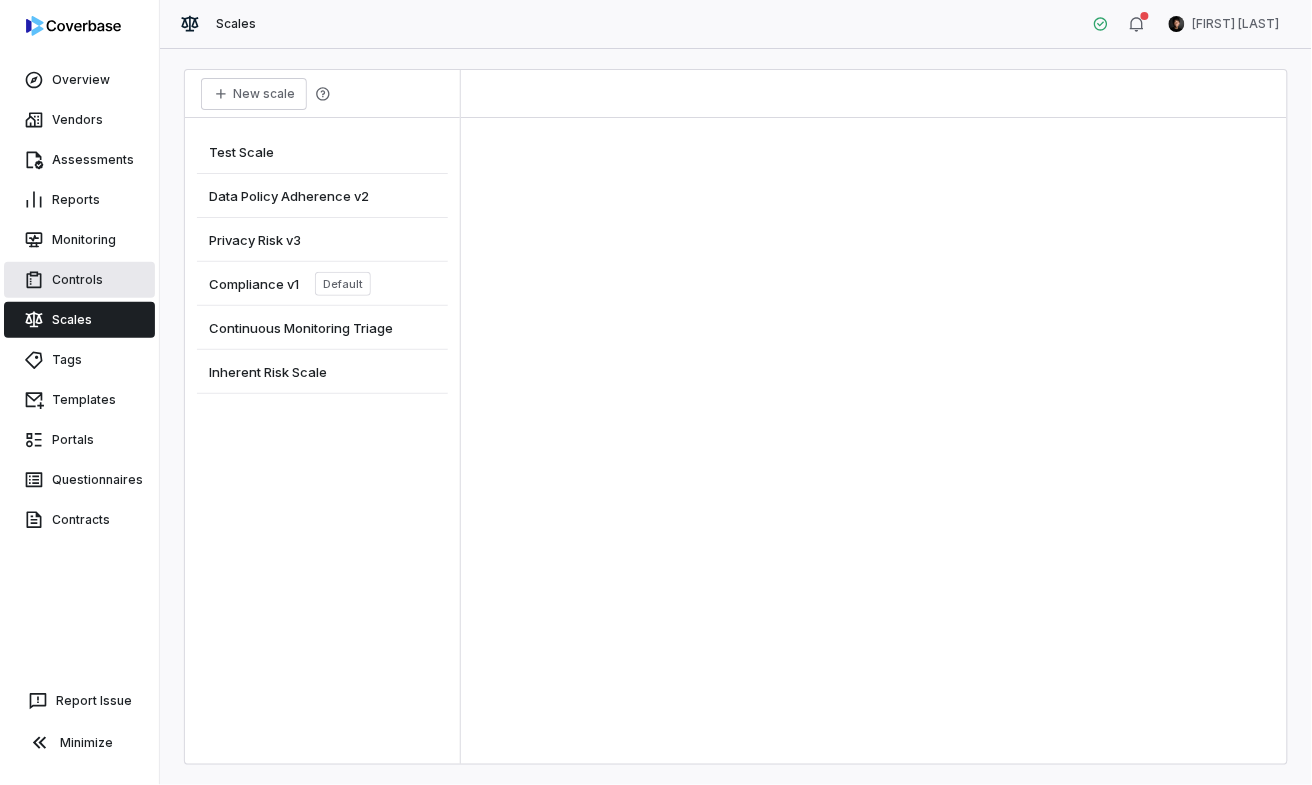 click on "Controls" at bounding box center [79, 280] 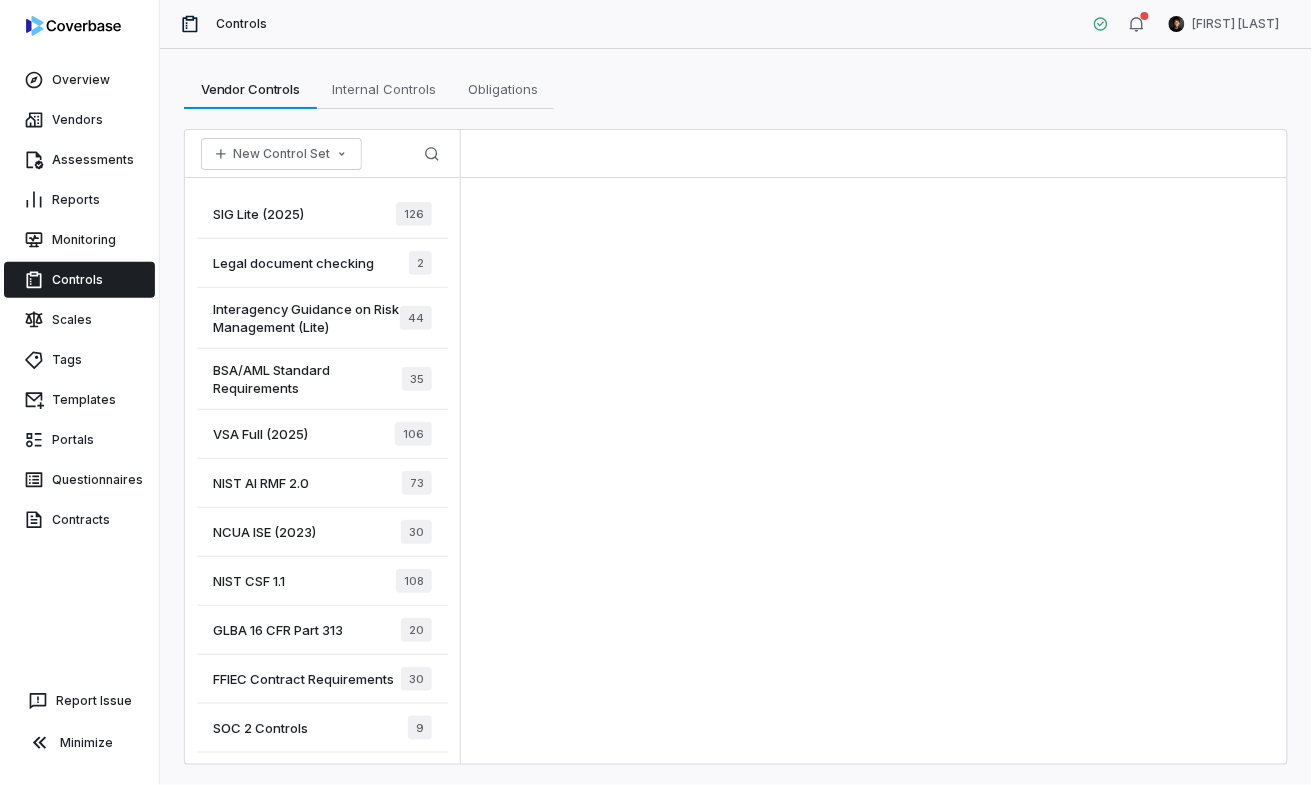 click on "NIST AI RMF 2.0 73" at bounding box center [322, 483] 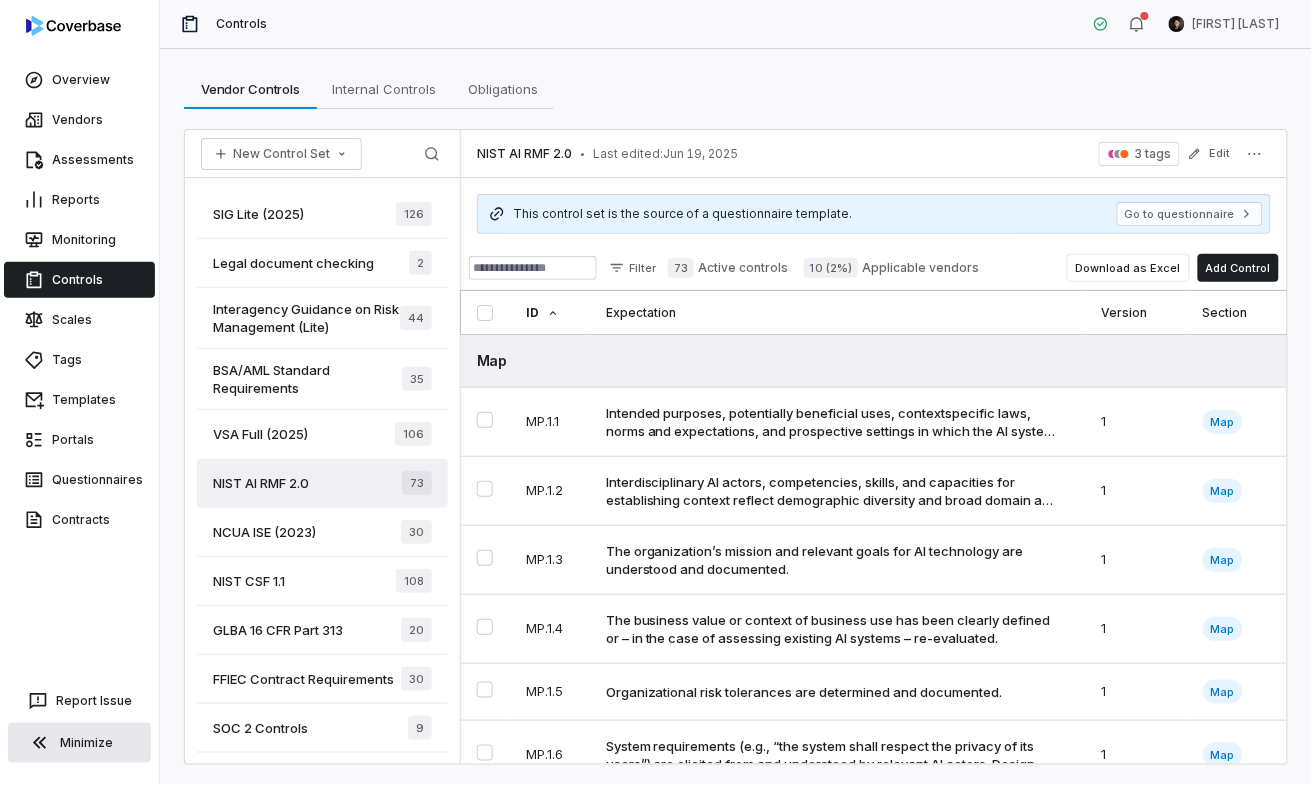 click on "Minimize" at bounding box center [79, 743] 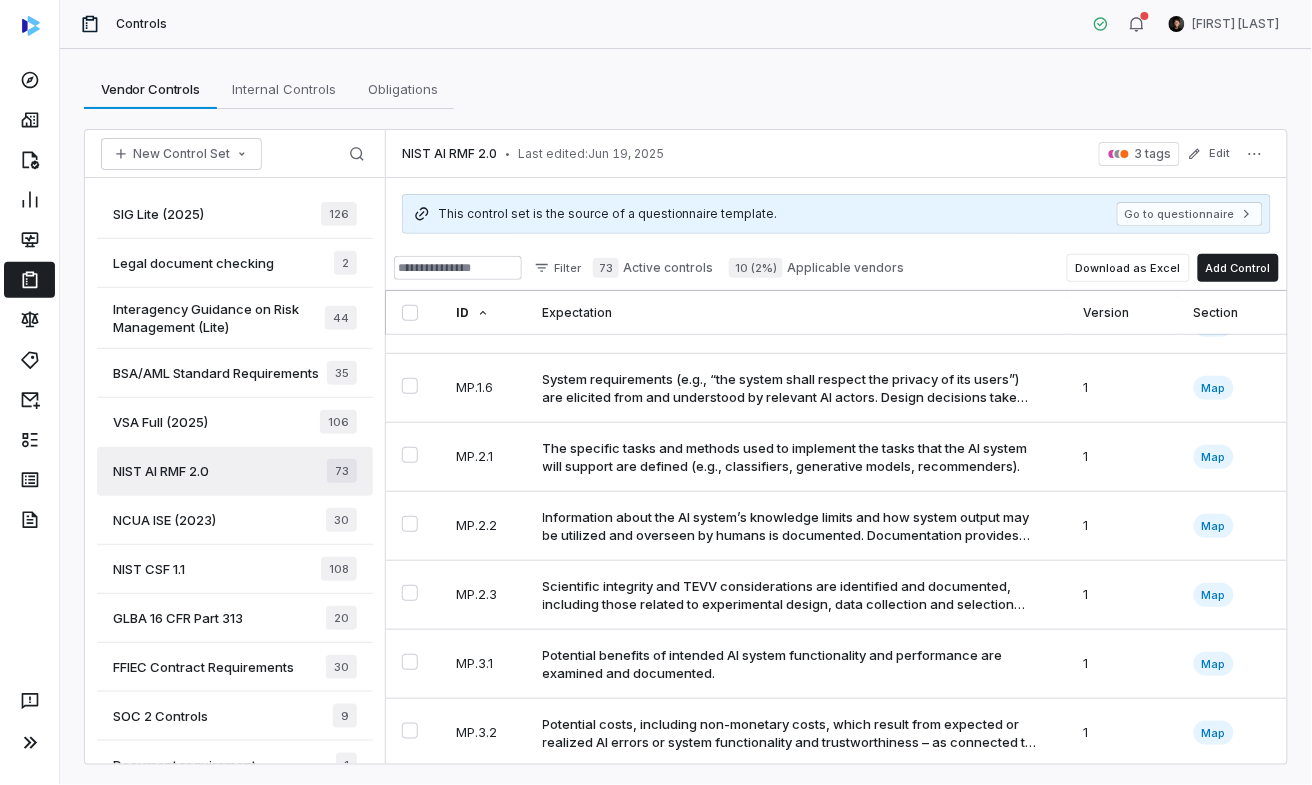 scroll, scrollTop: 366, scrollLeft: 0, axis: vertical 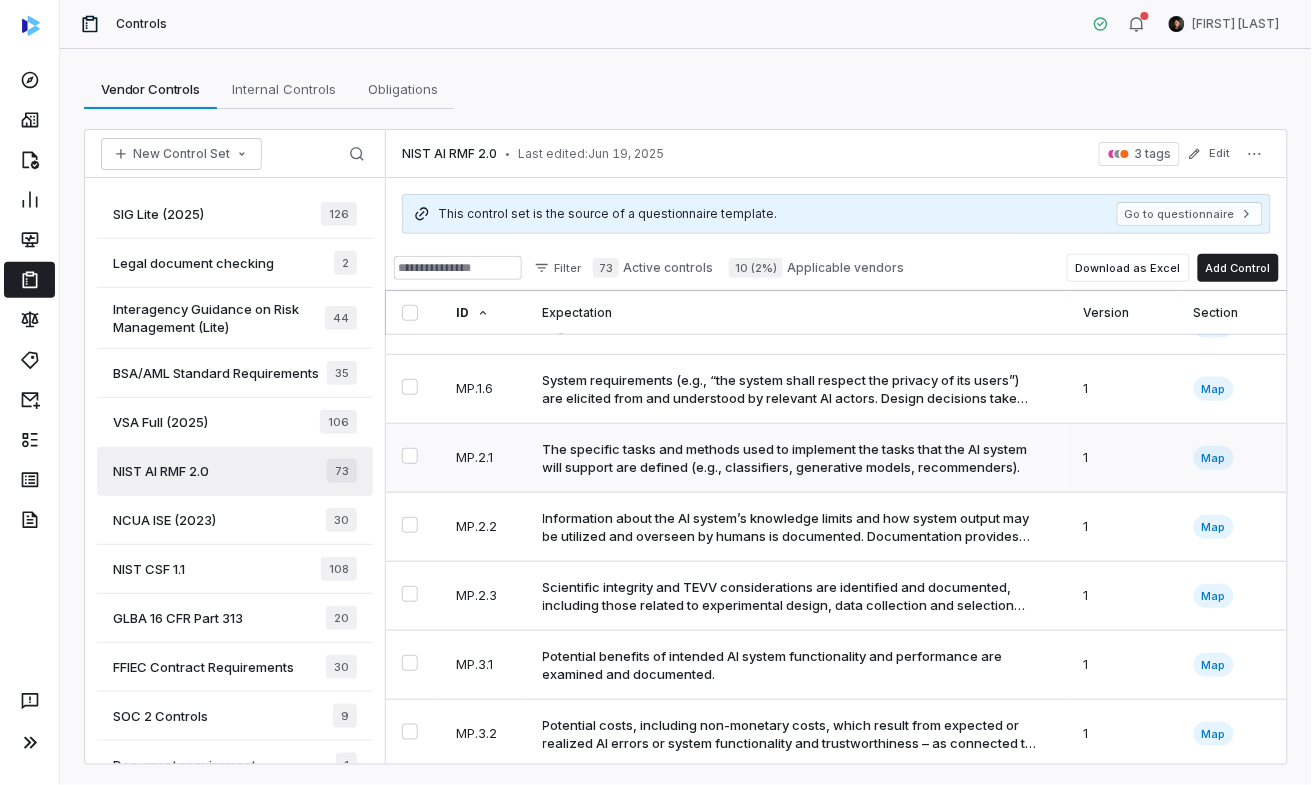 click on "The specific tasks and methods used to implement the tasks that the AI system will support are defined (e.g., classifiers, generative models, recommenders)." at bounding box center [793, 458] 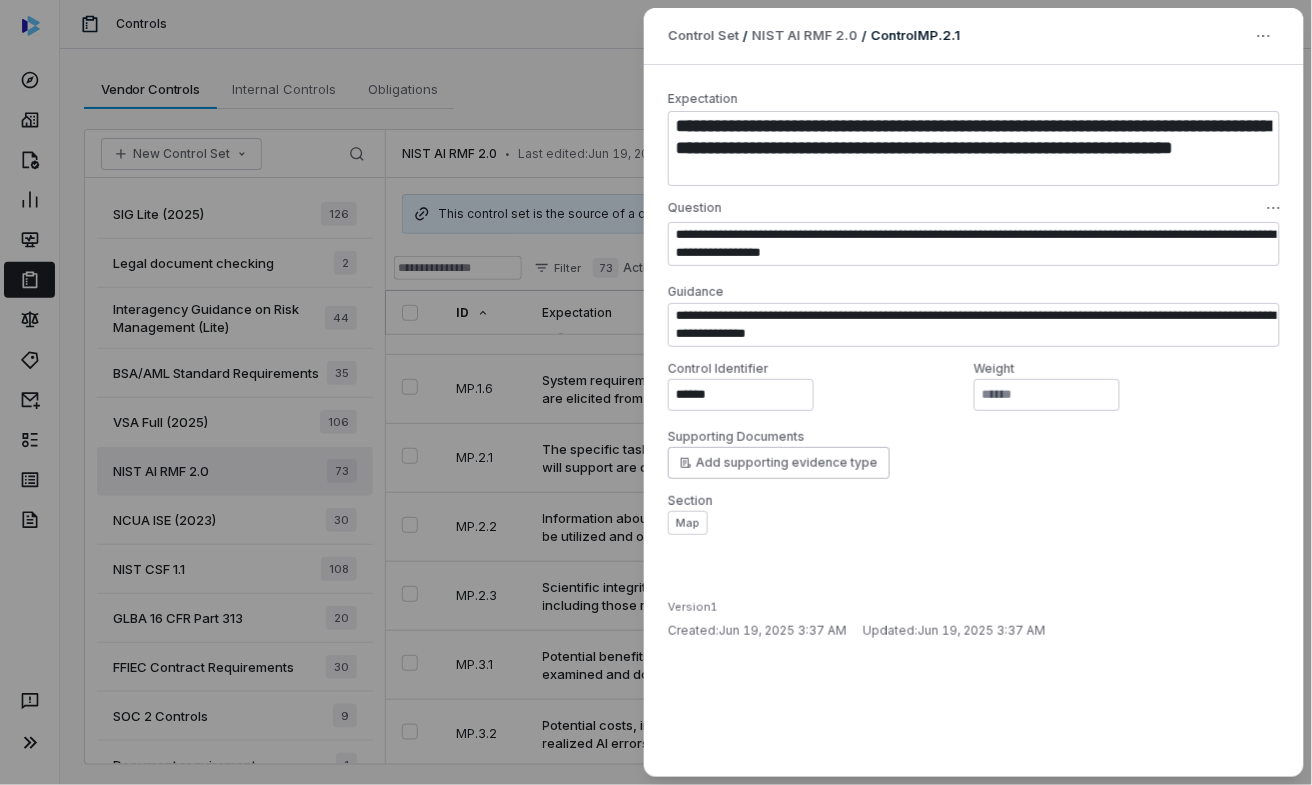 click on "**********" at bounding box center [656, 392] 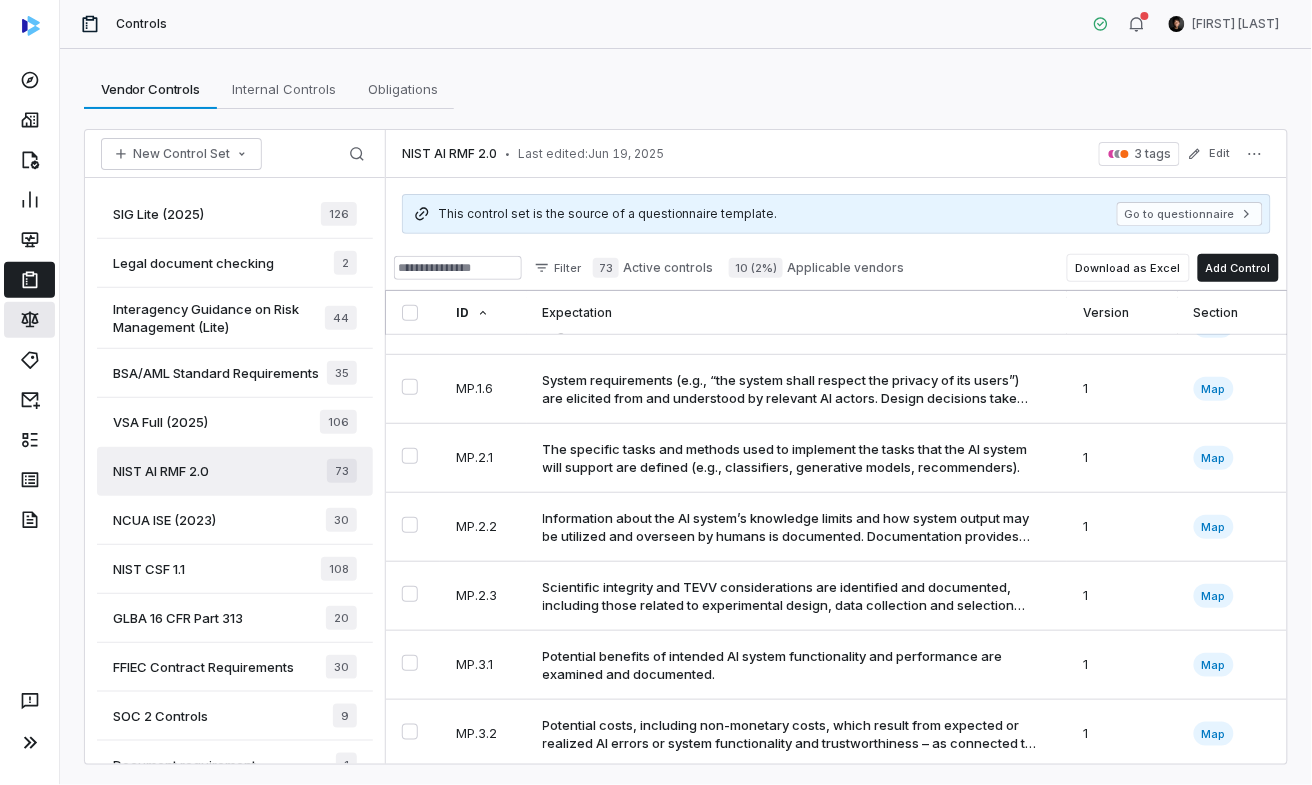 click 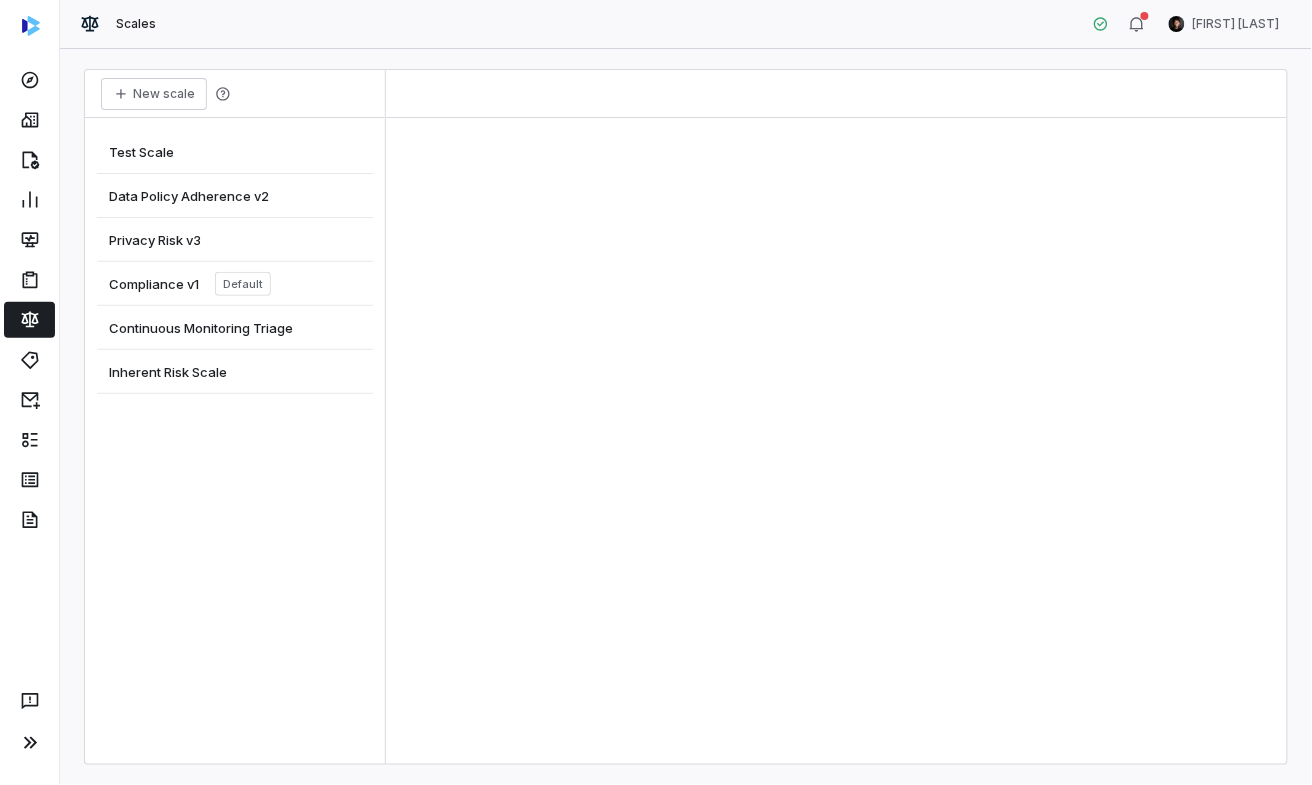 click on "Compliance v1" at bounding box center [154, 284] 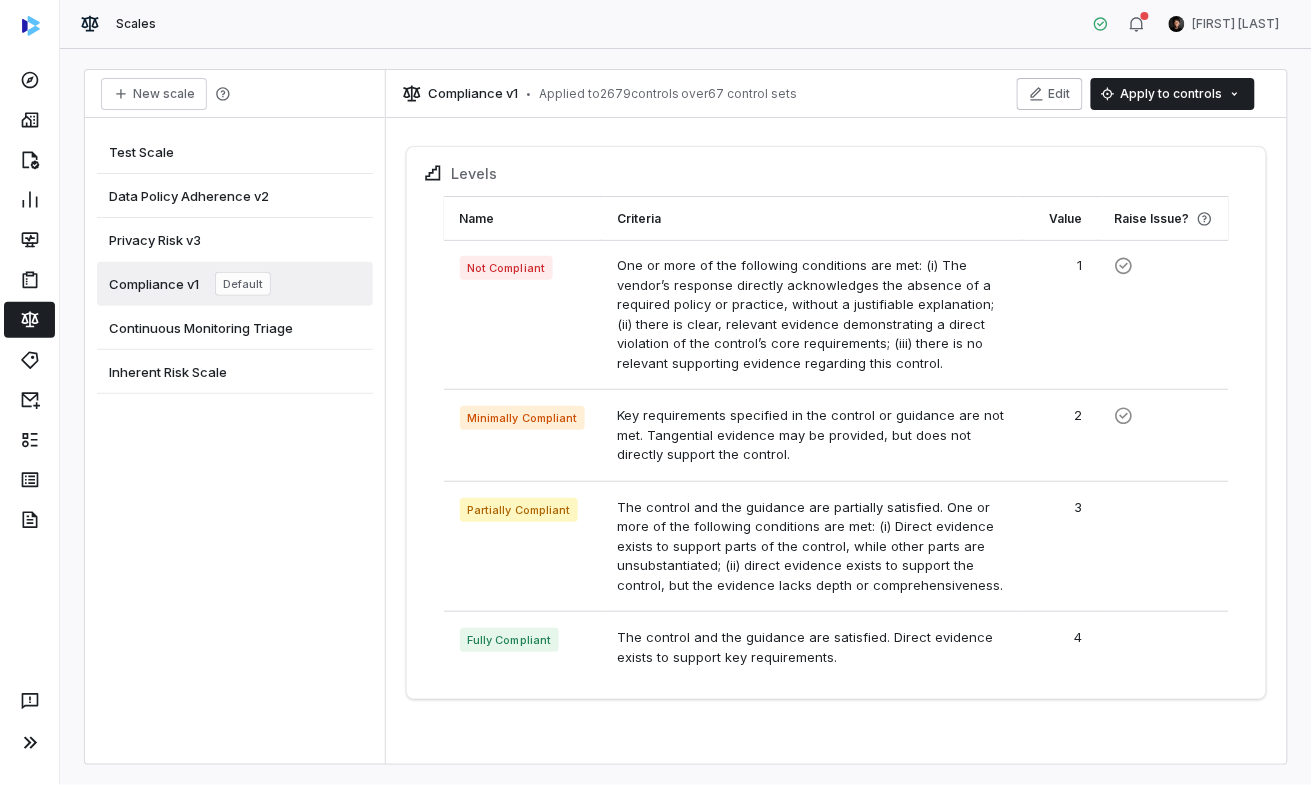 click on "Edit" at bounding box center (1050, 94) 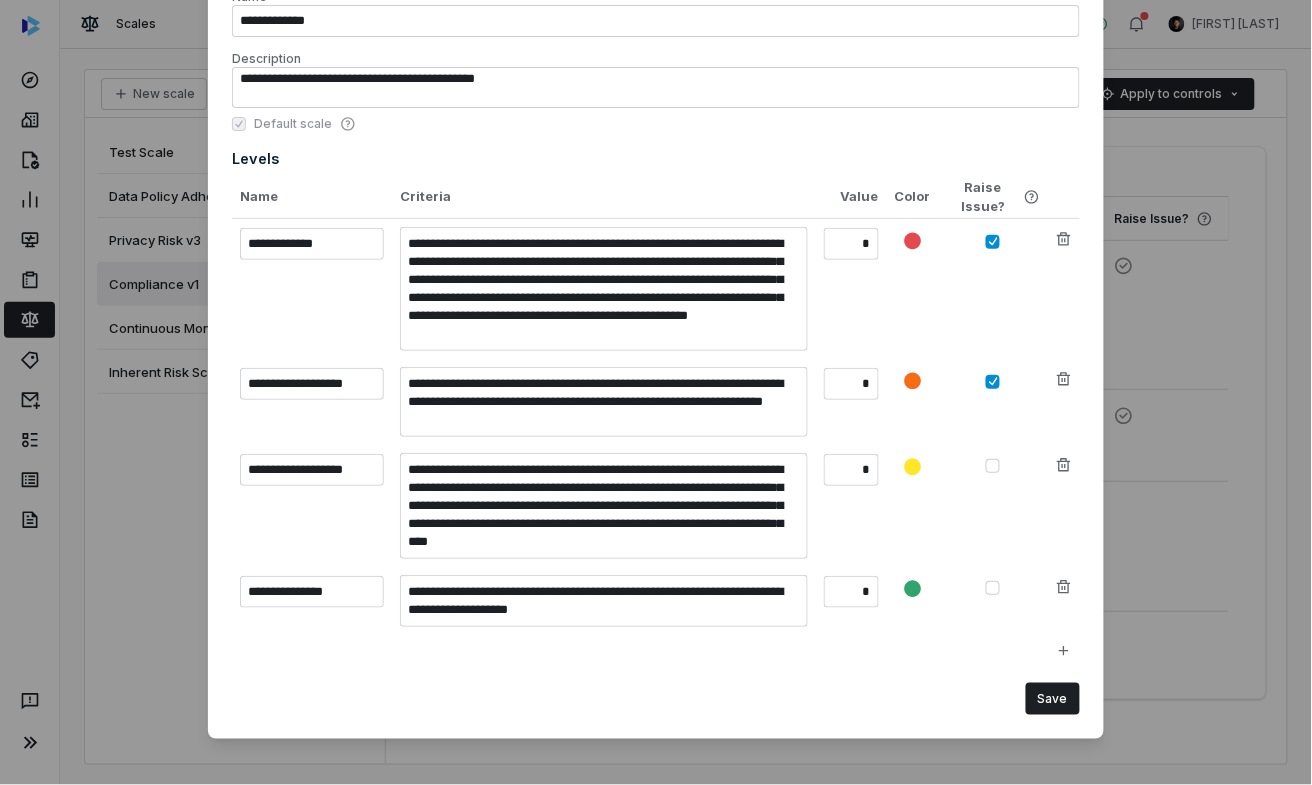 scroll, scrollTop: 97, scrollLeft: 0, axis: vertical 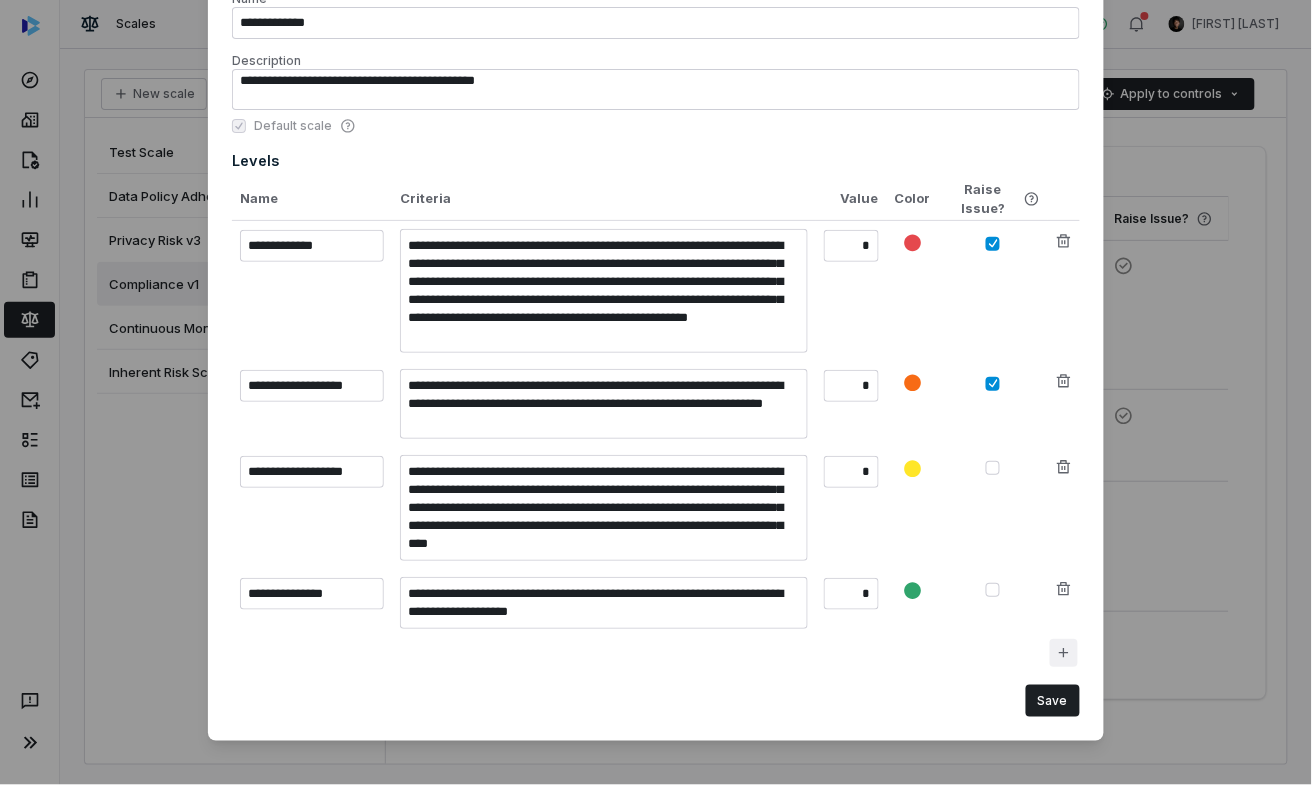click at bounding box center (1064, 653) 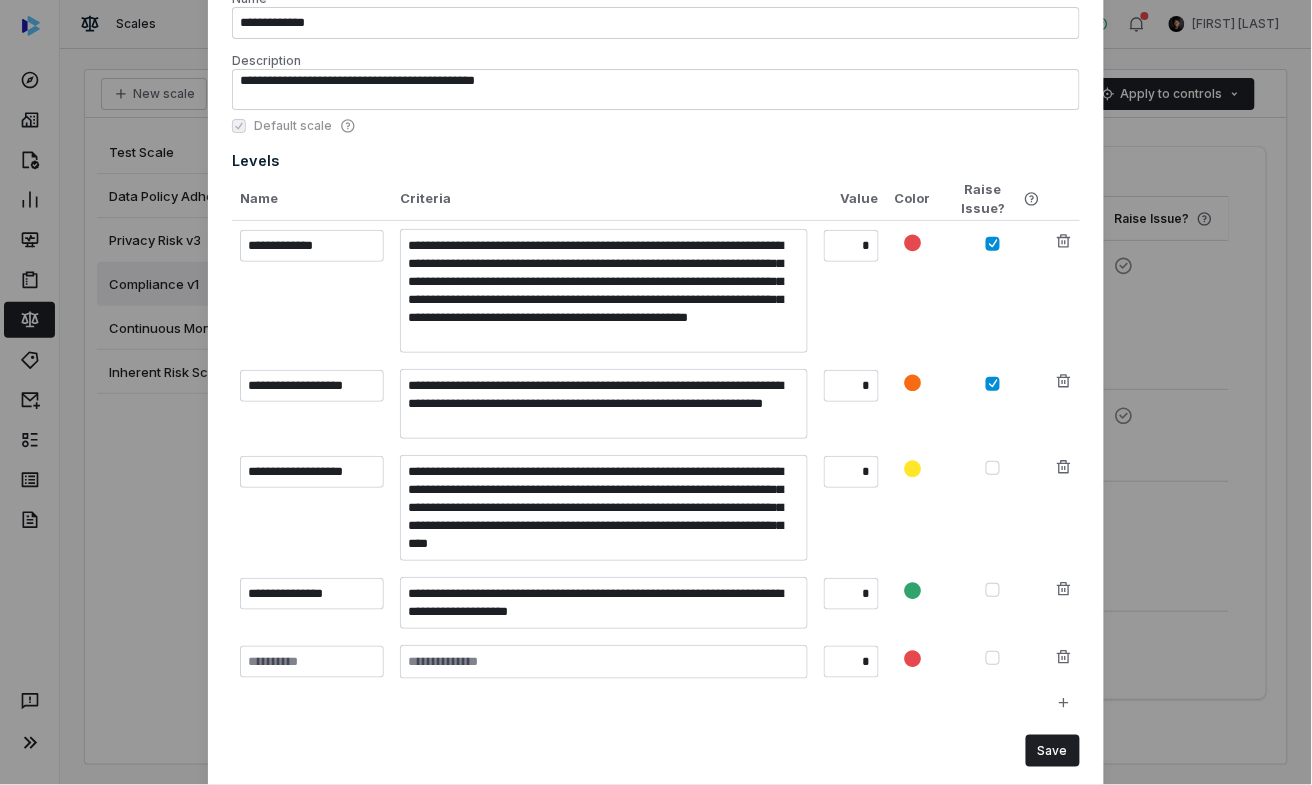 click at bounding box center [312, 662] 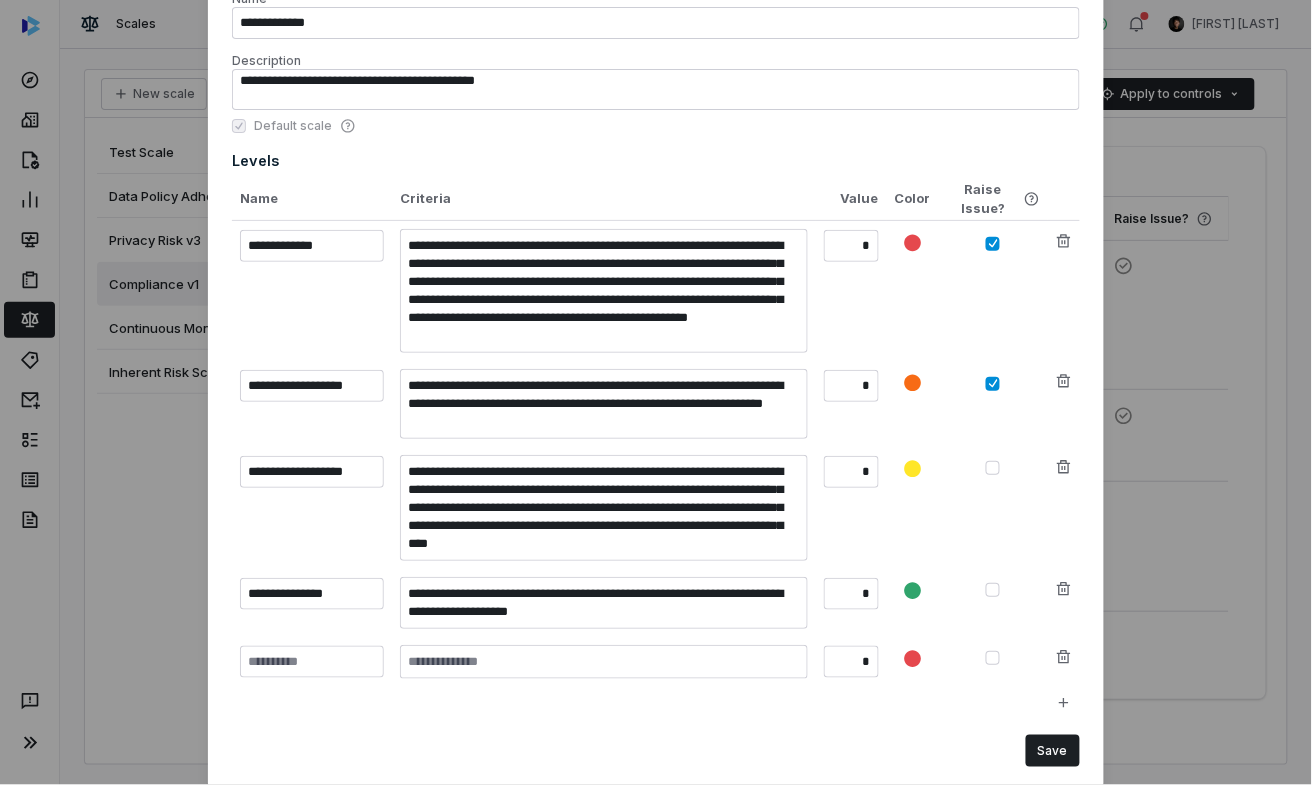type on "*" 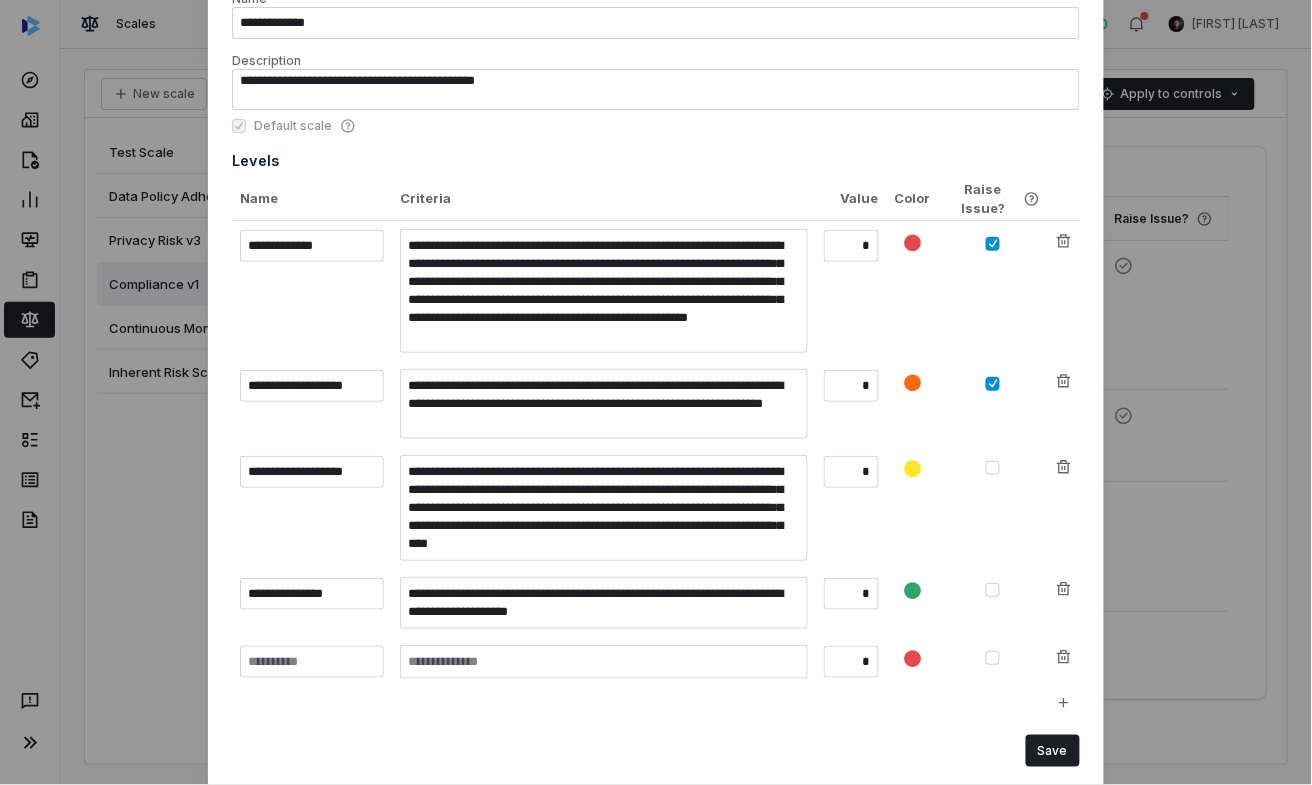 type on "*" 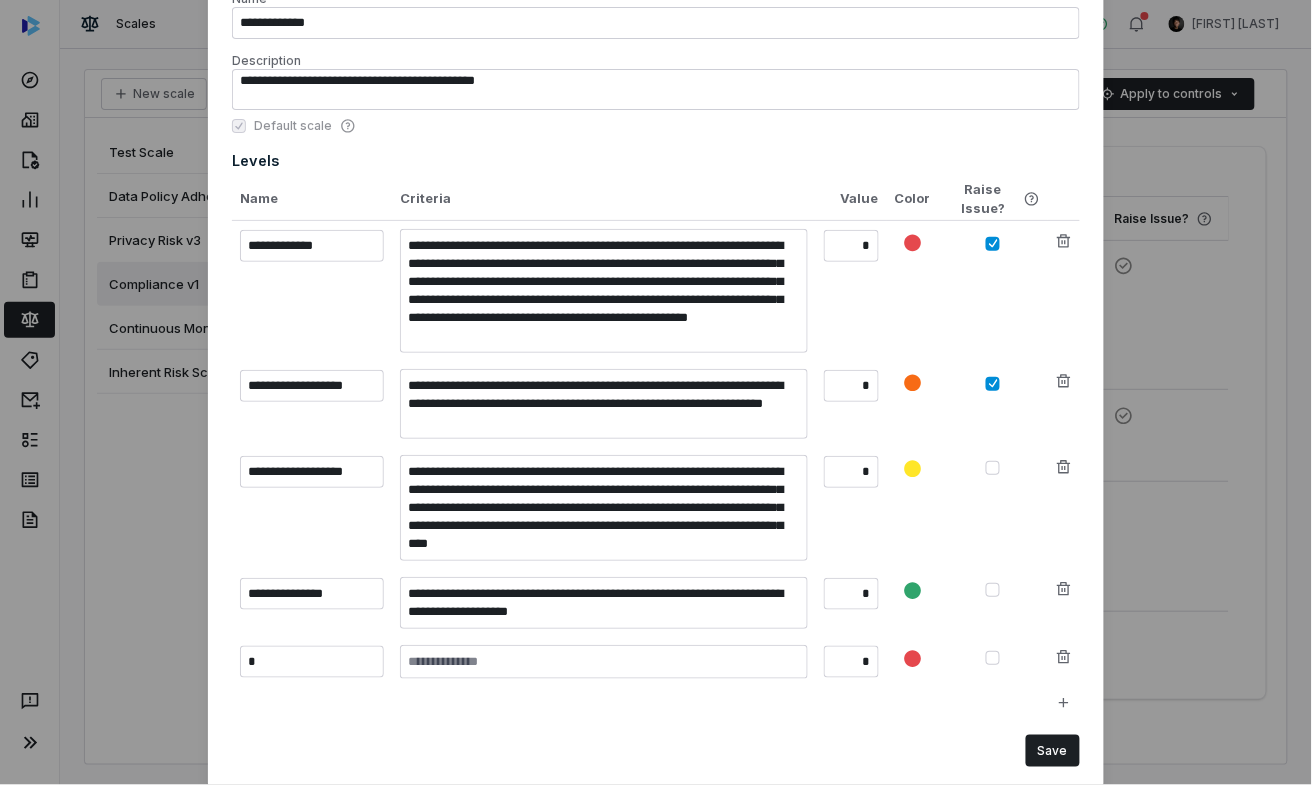 type on "*" 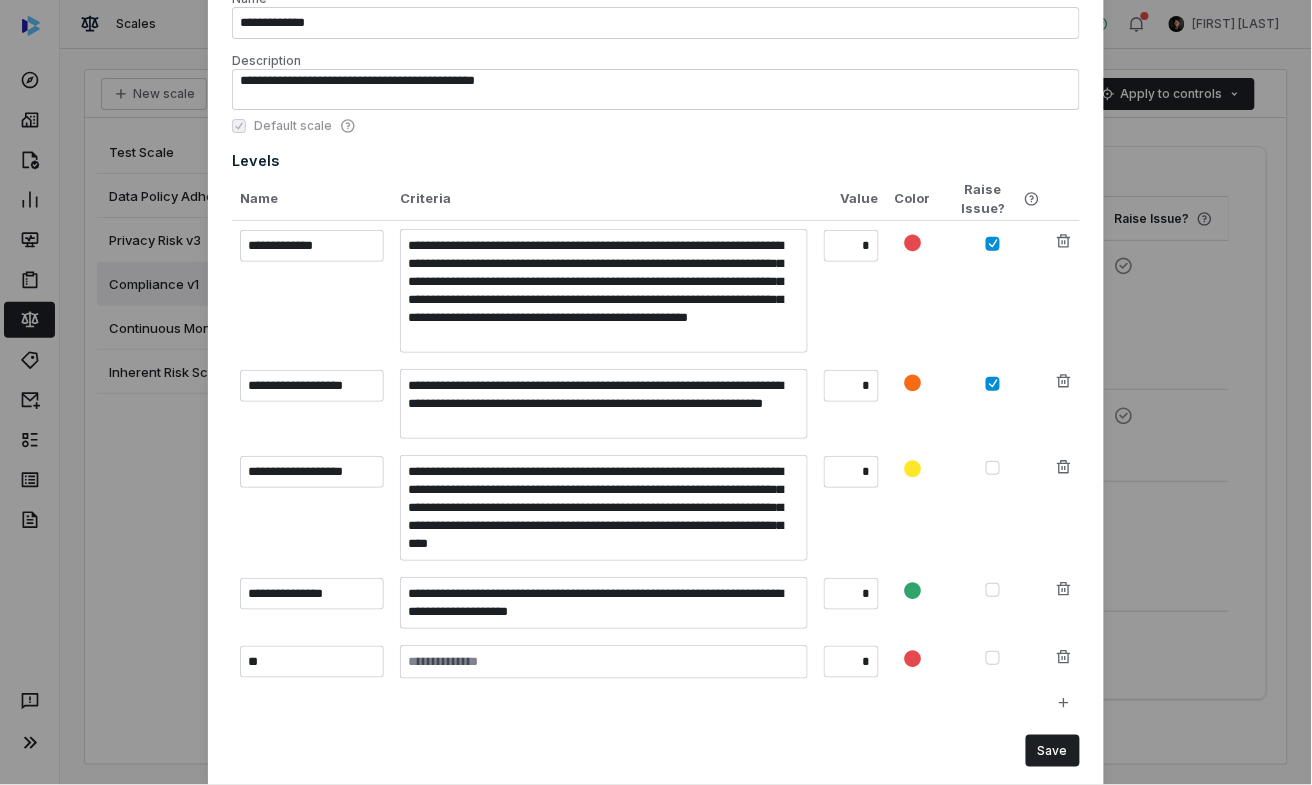 type on "*" 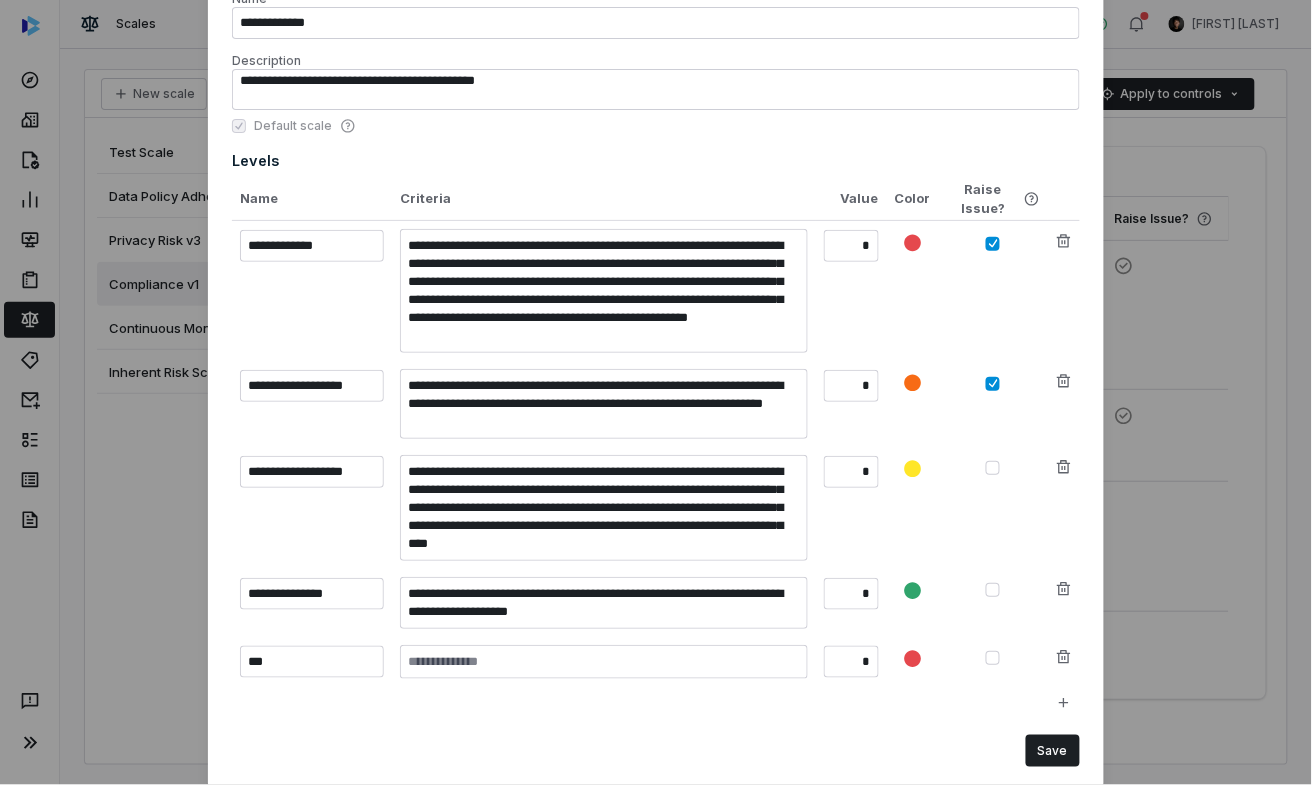 type on "*" 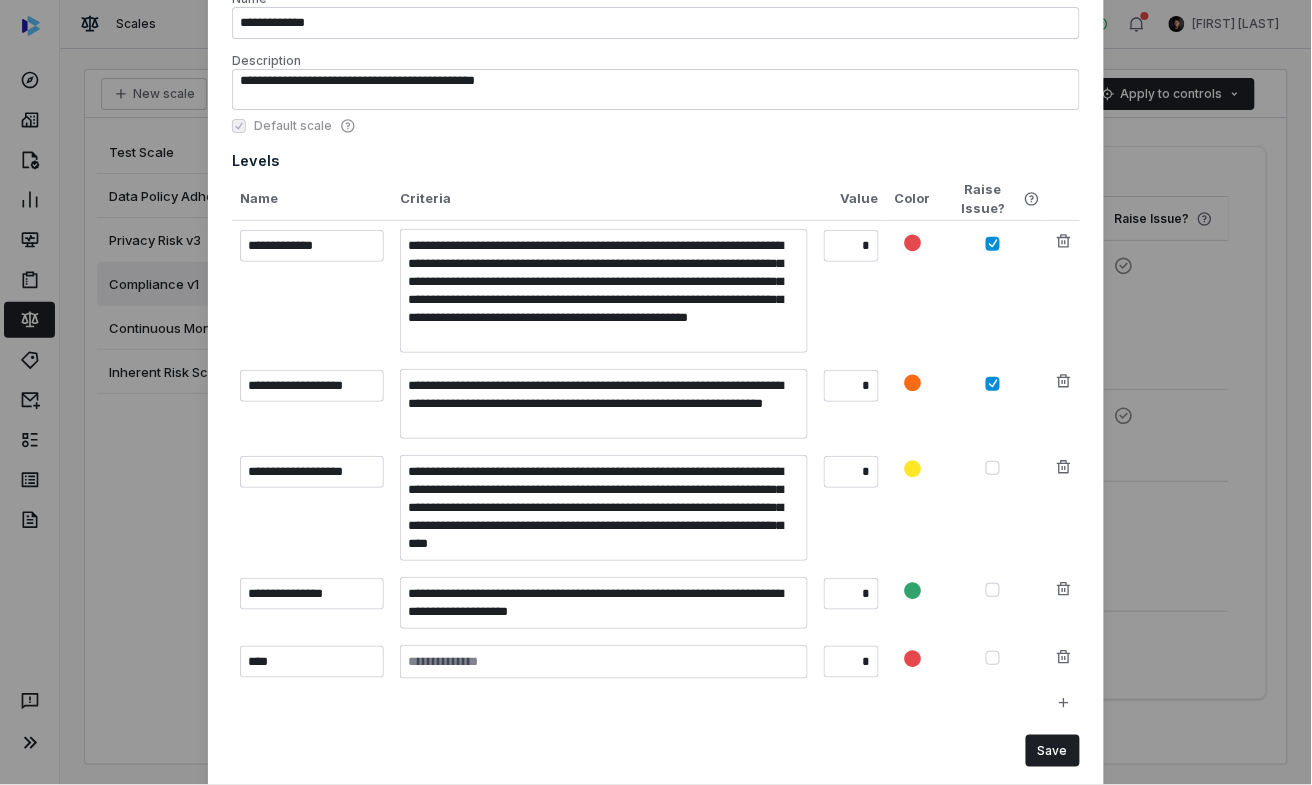 type on "*" 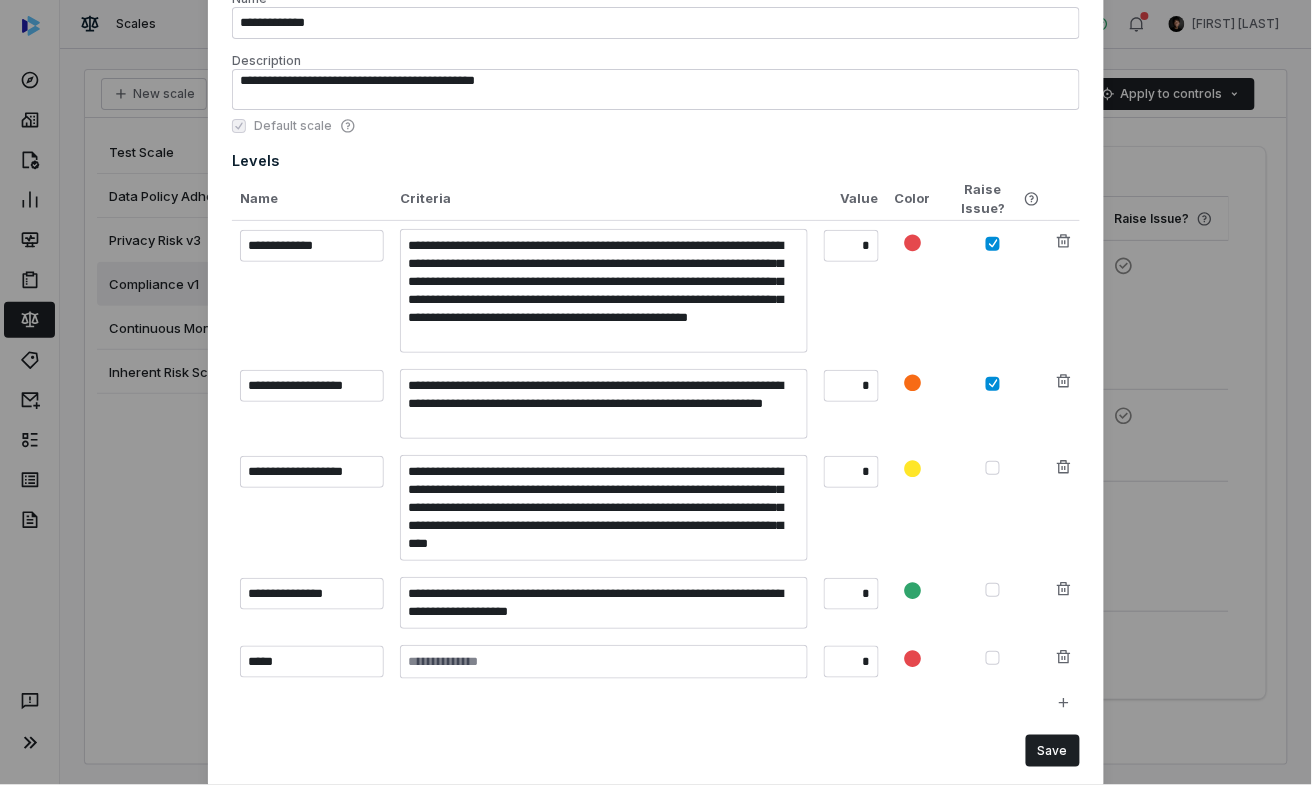 type on "*" 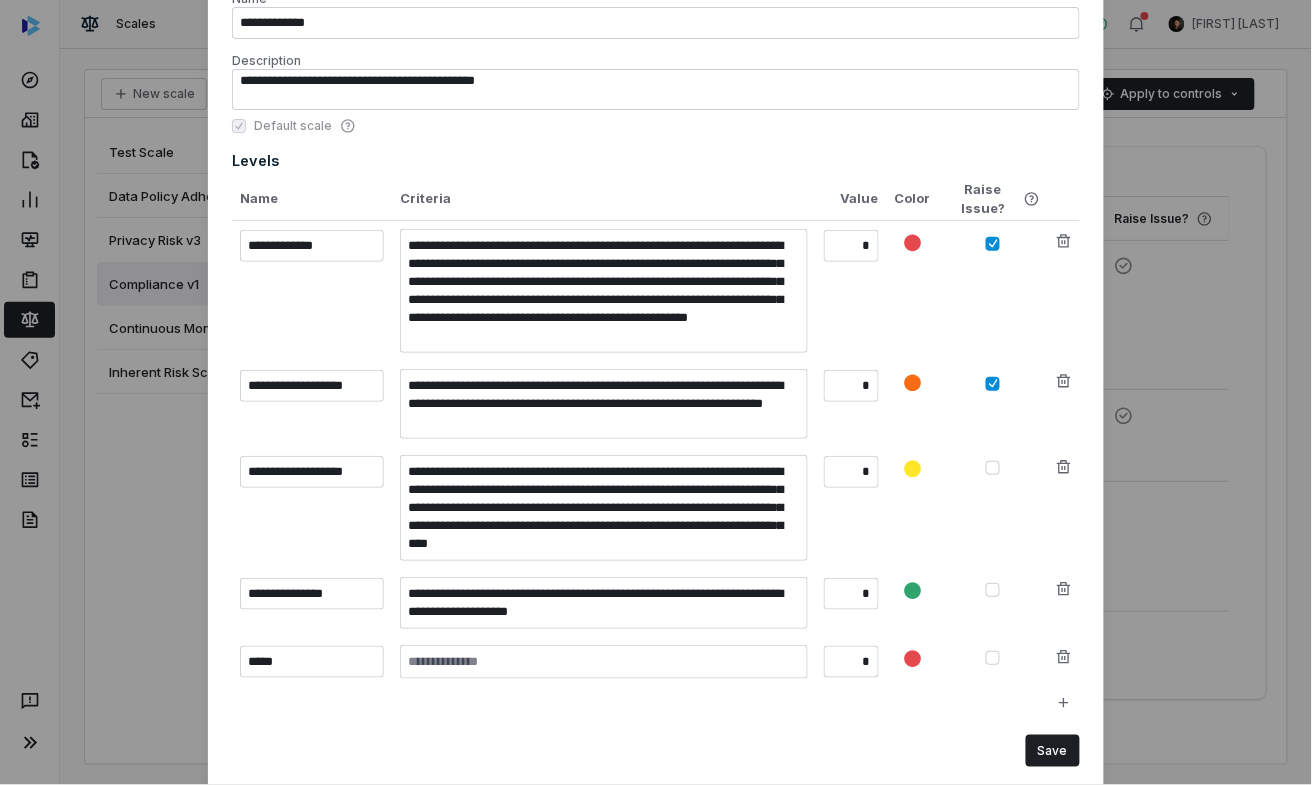 type on "*****" 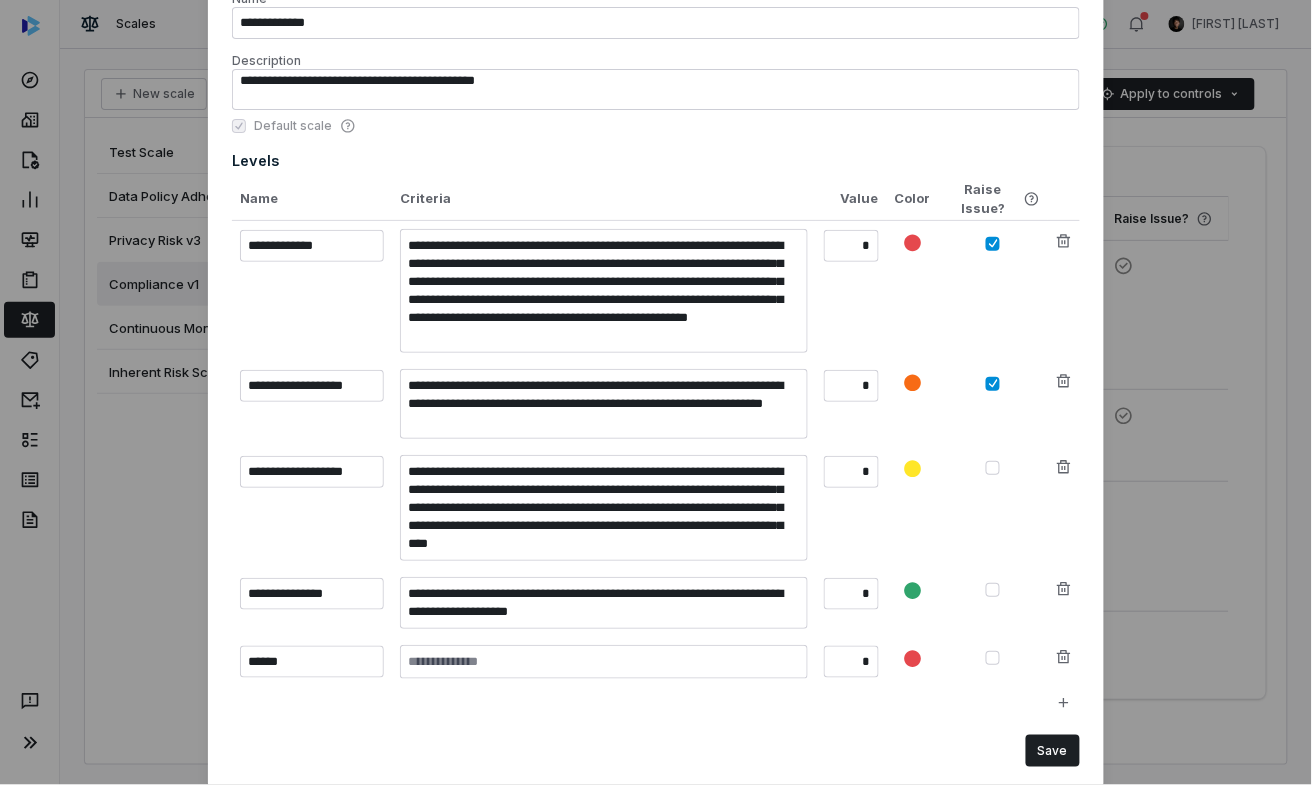 type on "*" 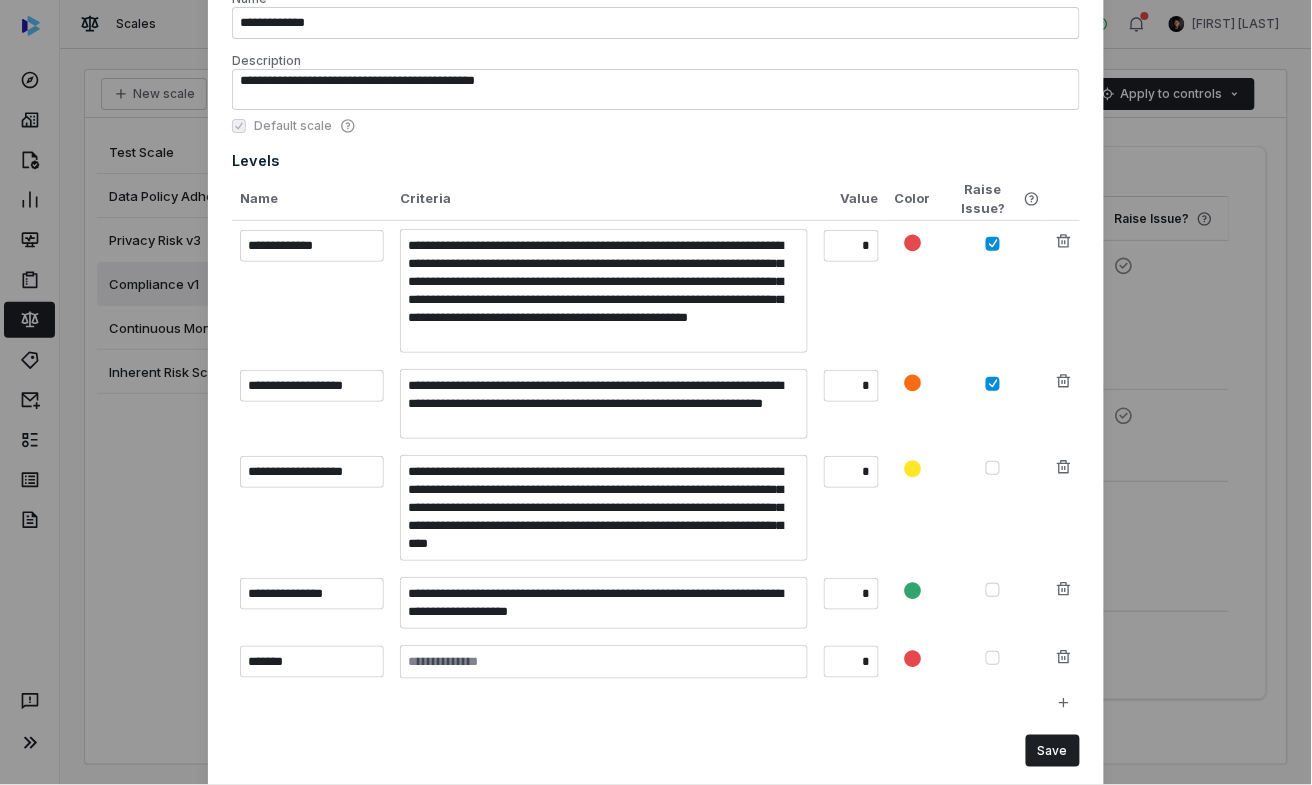type on "*" 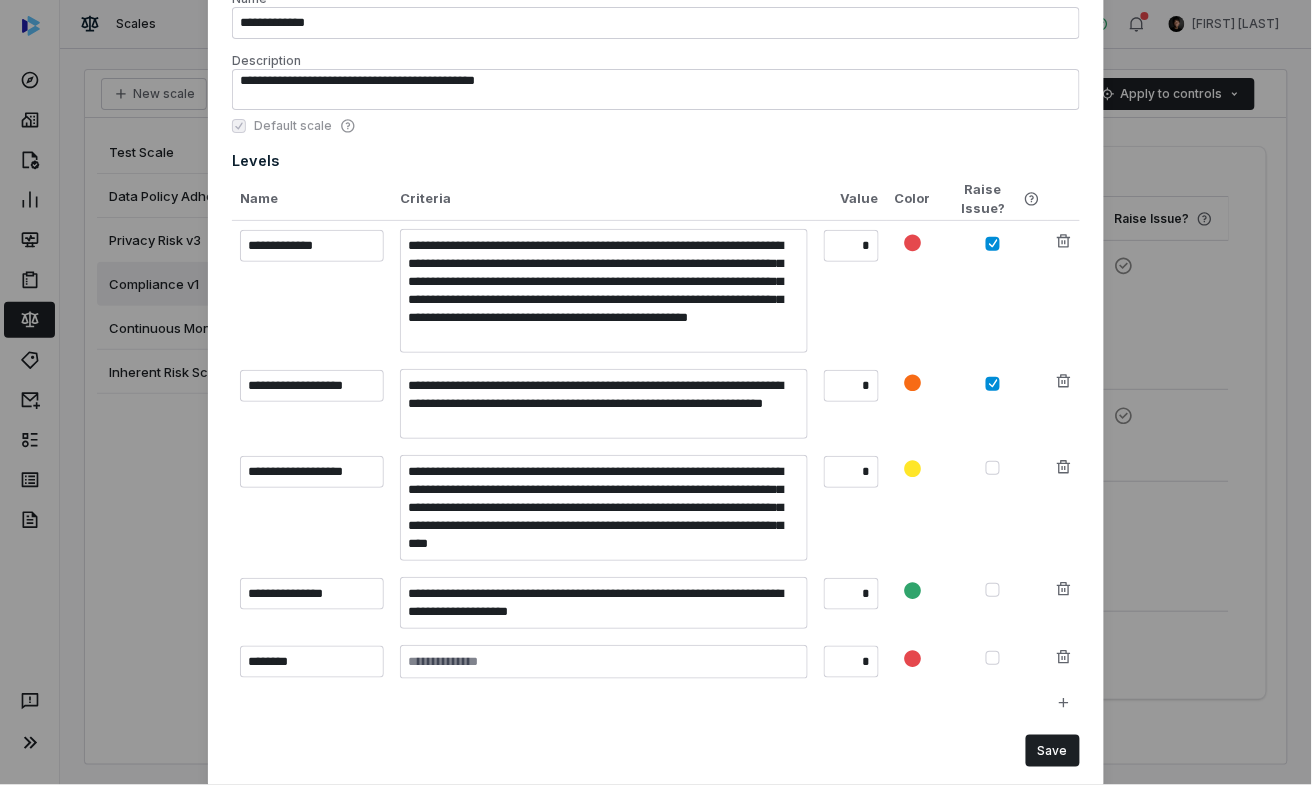 type on "*" 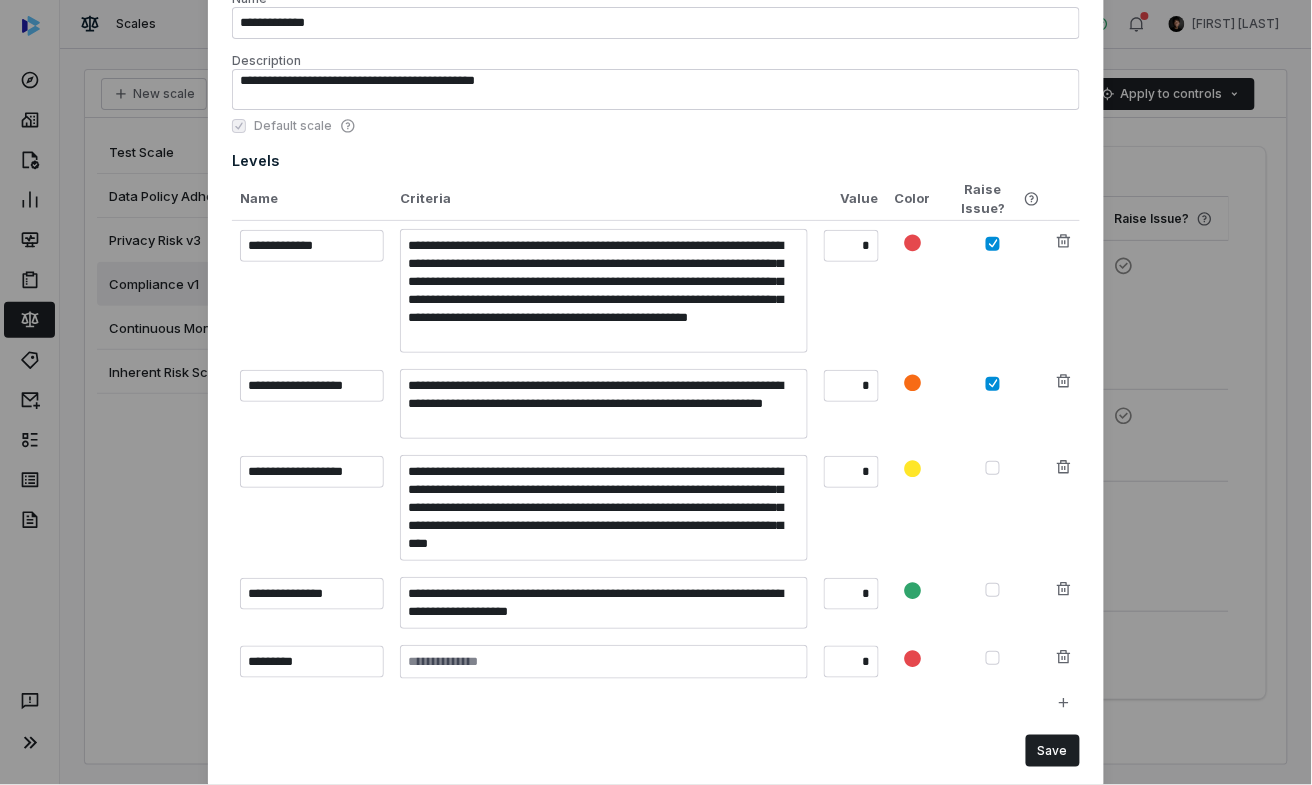 type on "*" 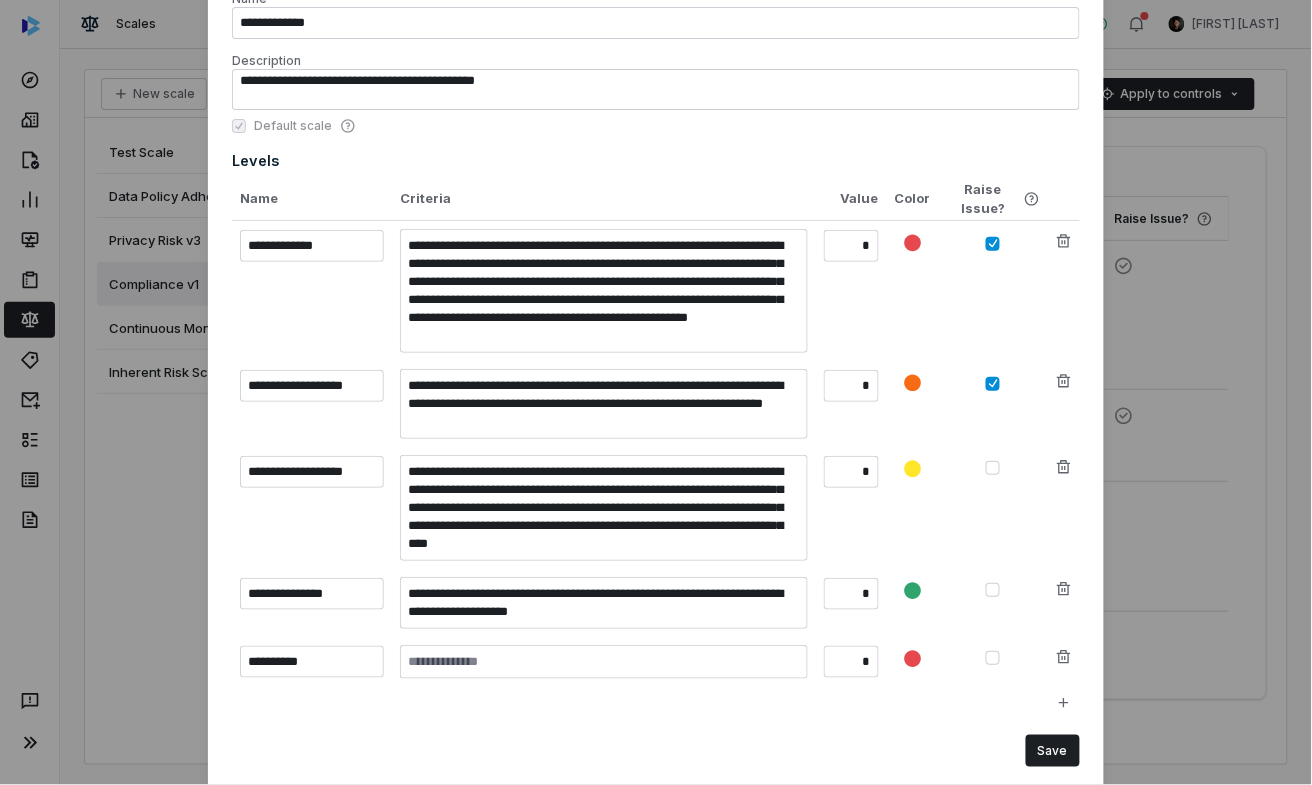 type on "*" 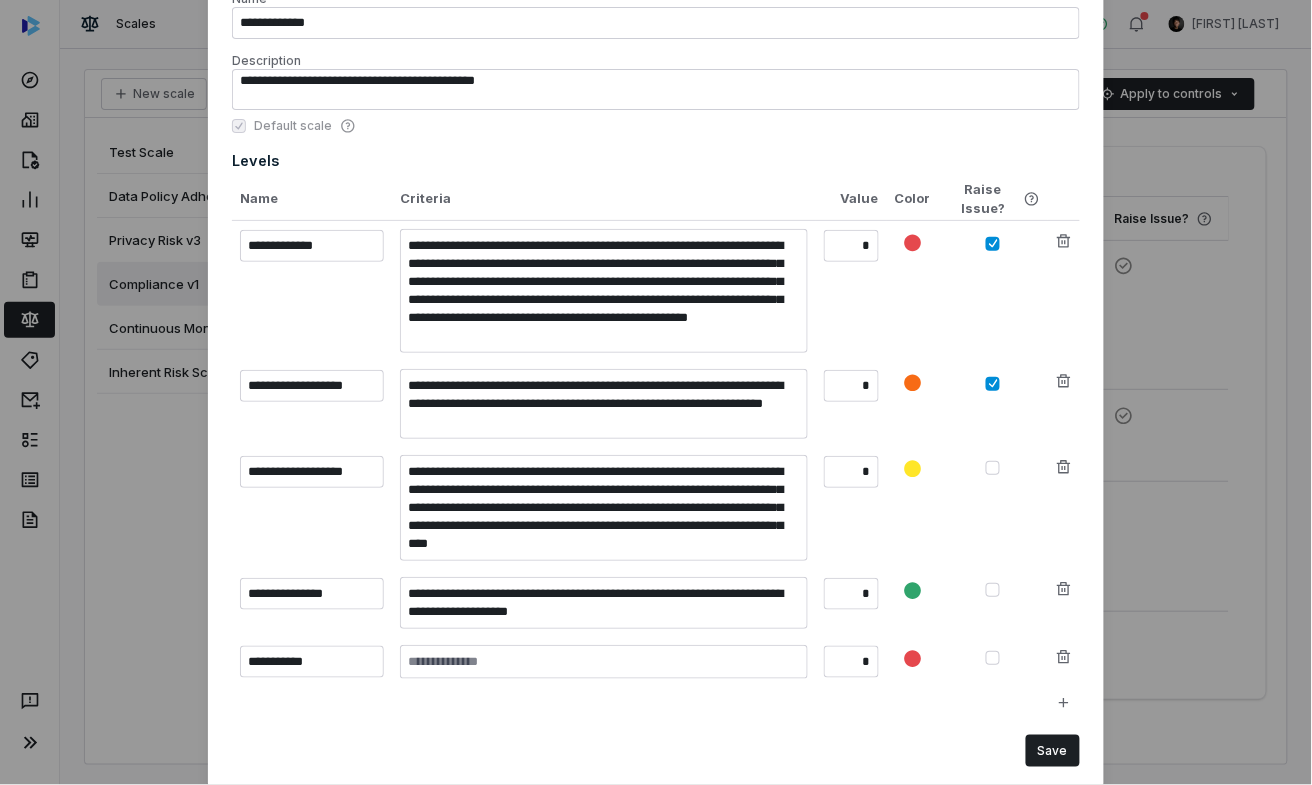 type on "*" 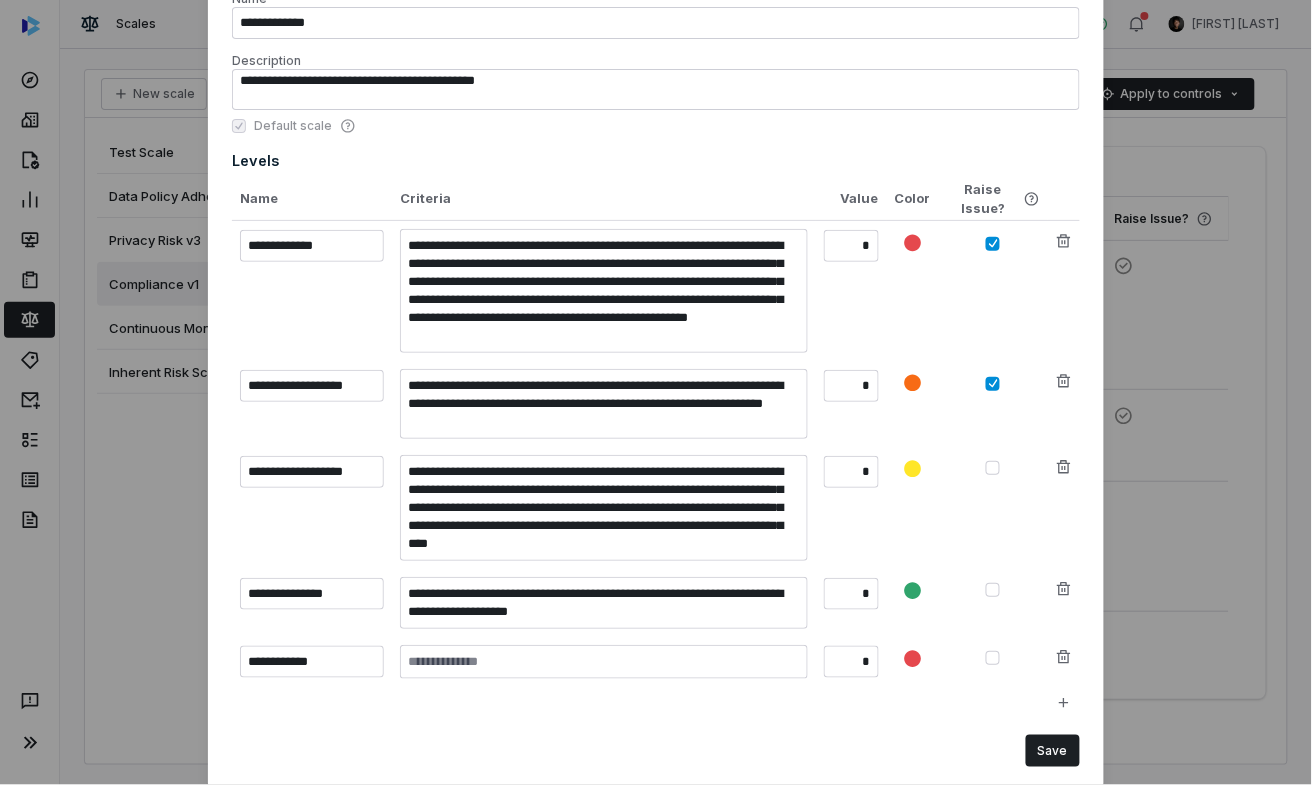 type on "**********" 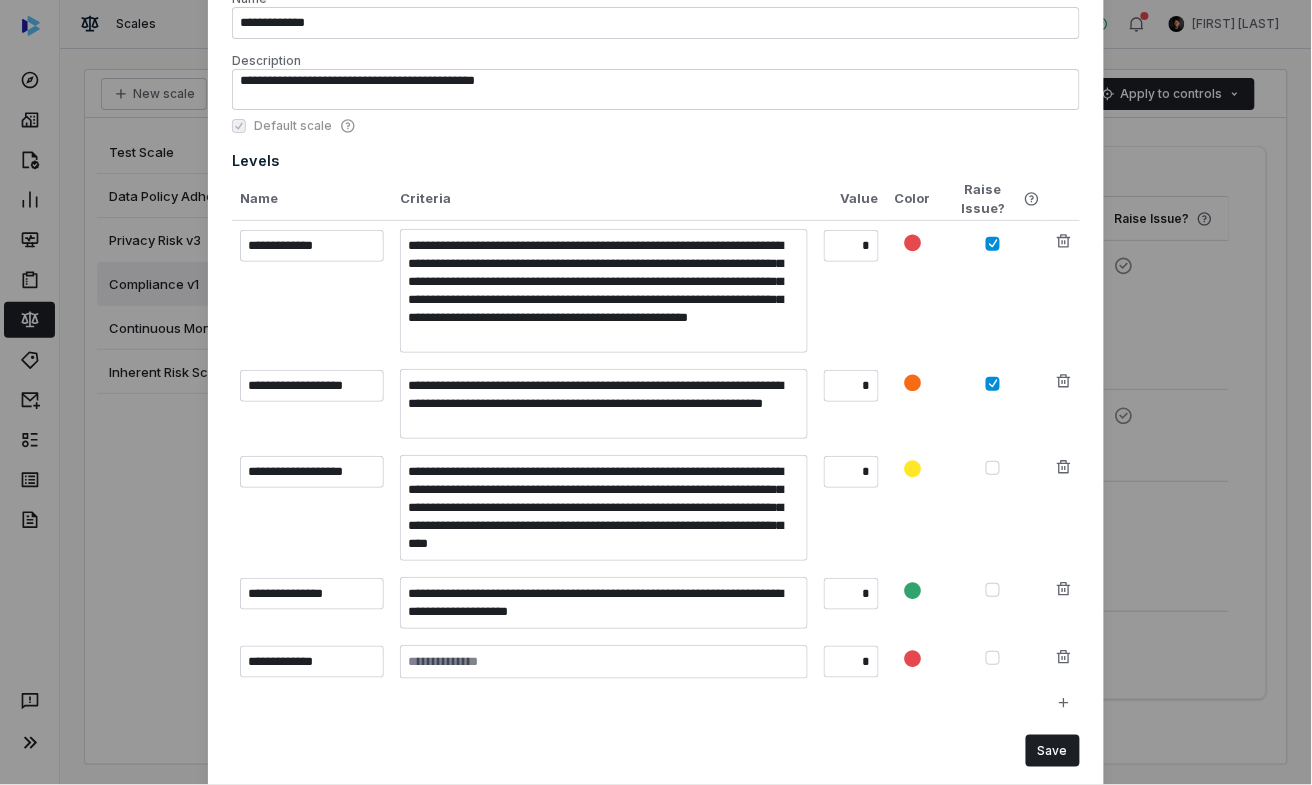type on "*" 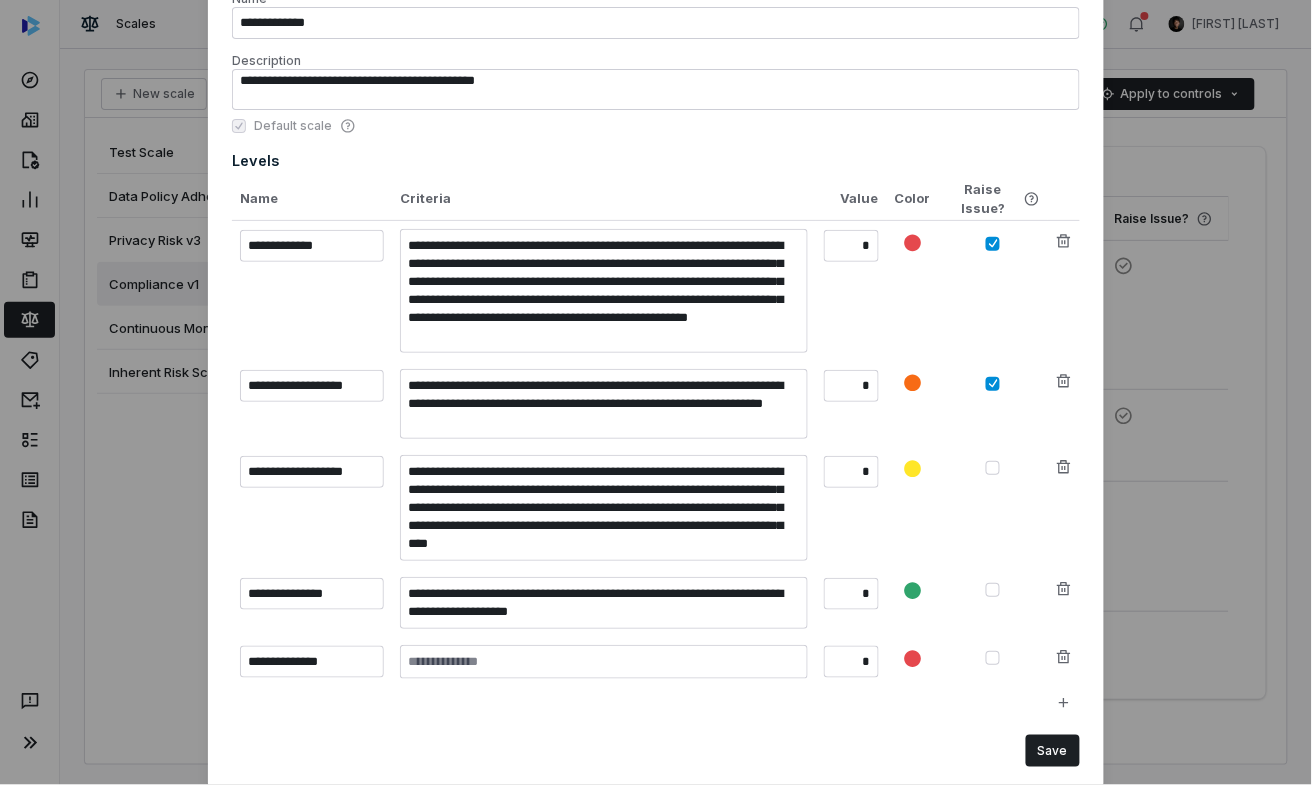 type on "**********" 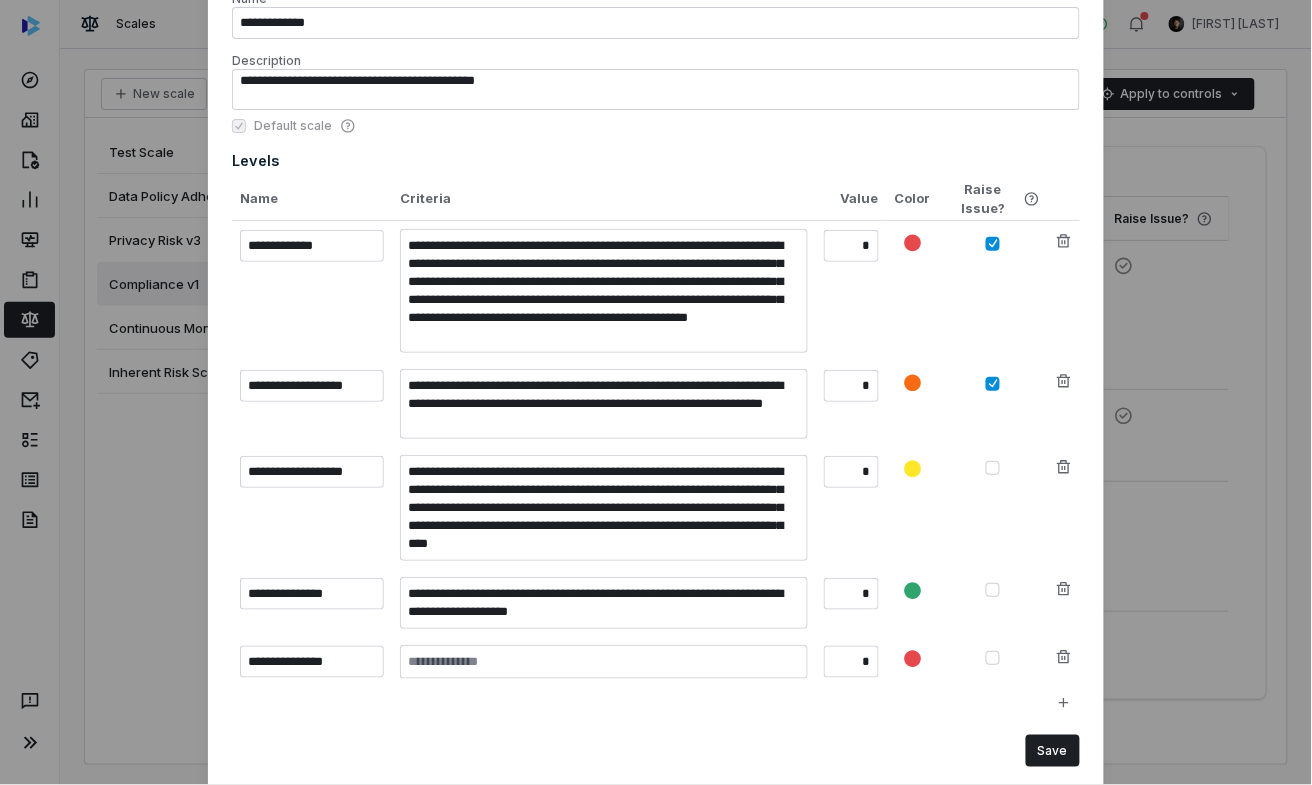 type on "*" 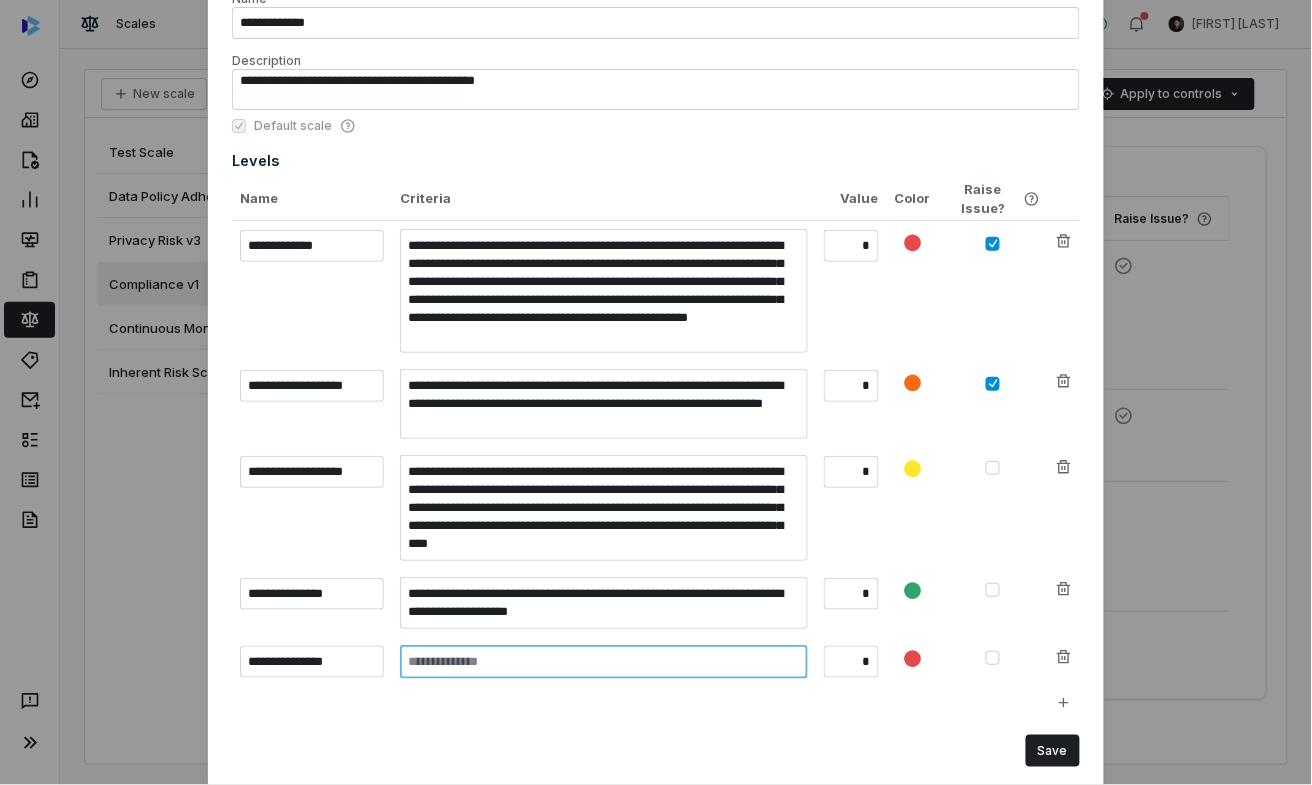 click at bounding box center (604, 662) 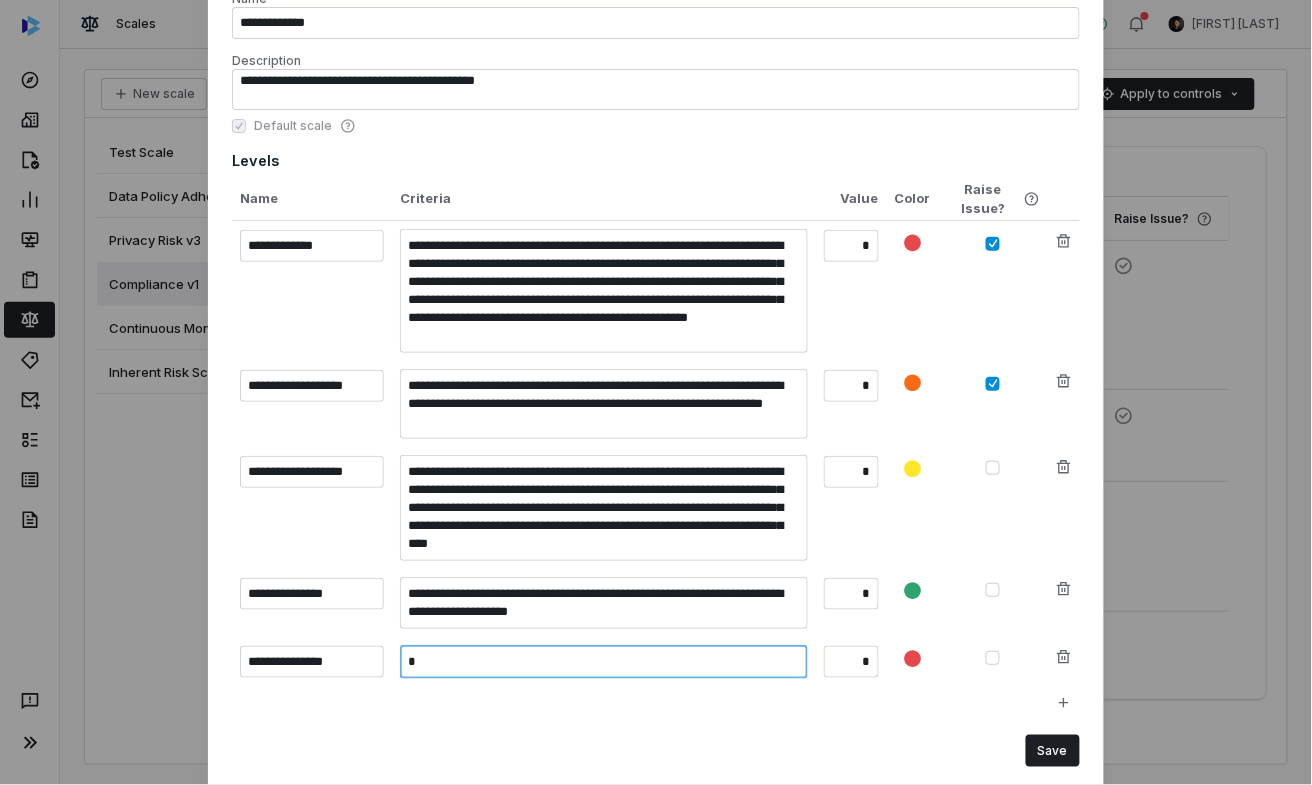 type on "*" 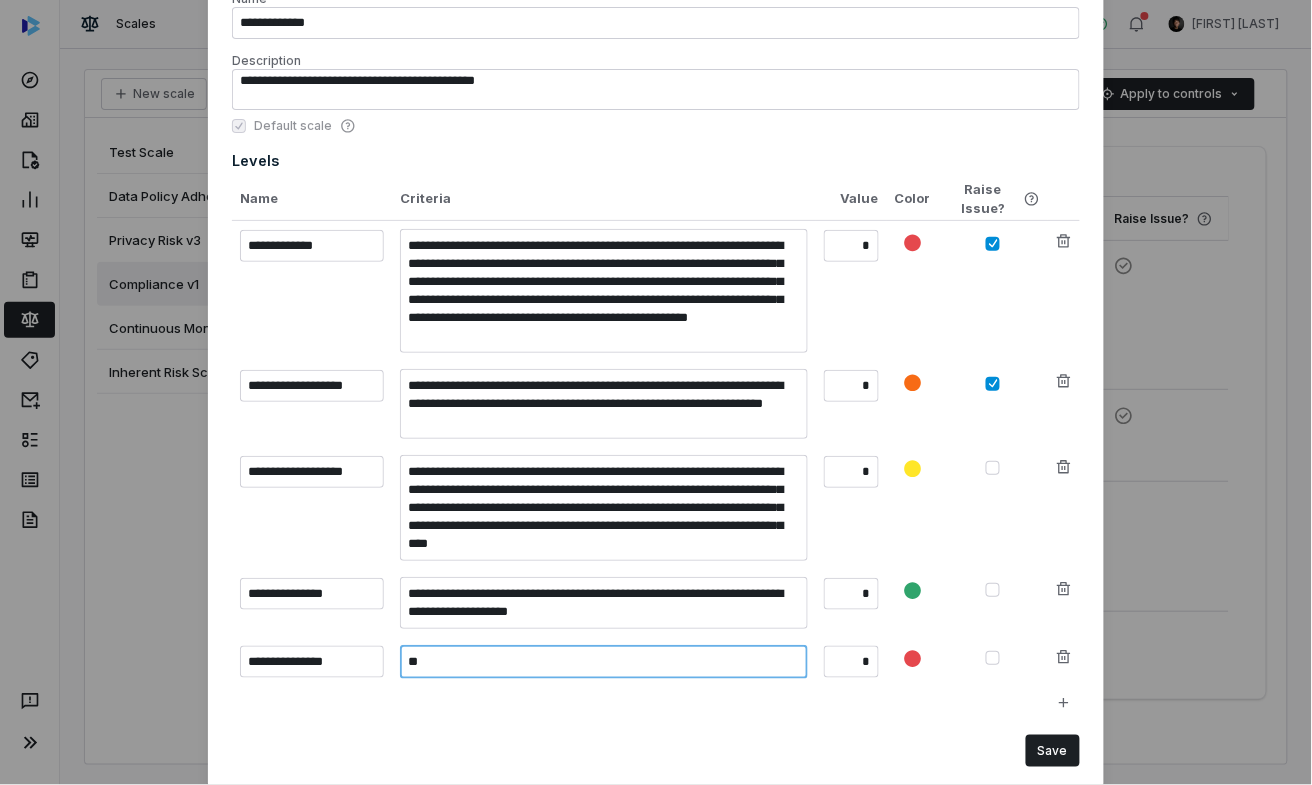 type on "*" 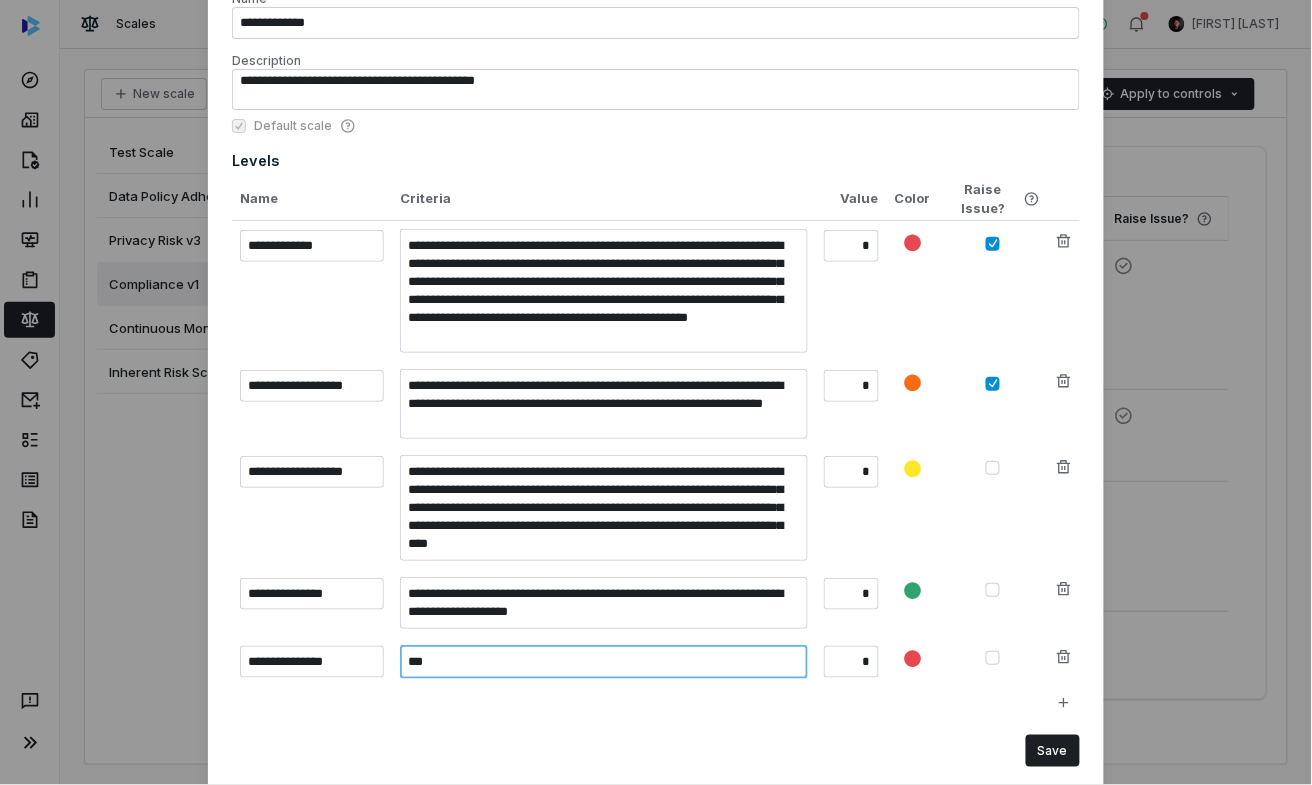 type on "*" 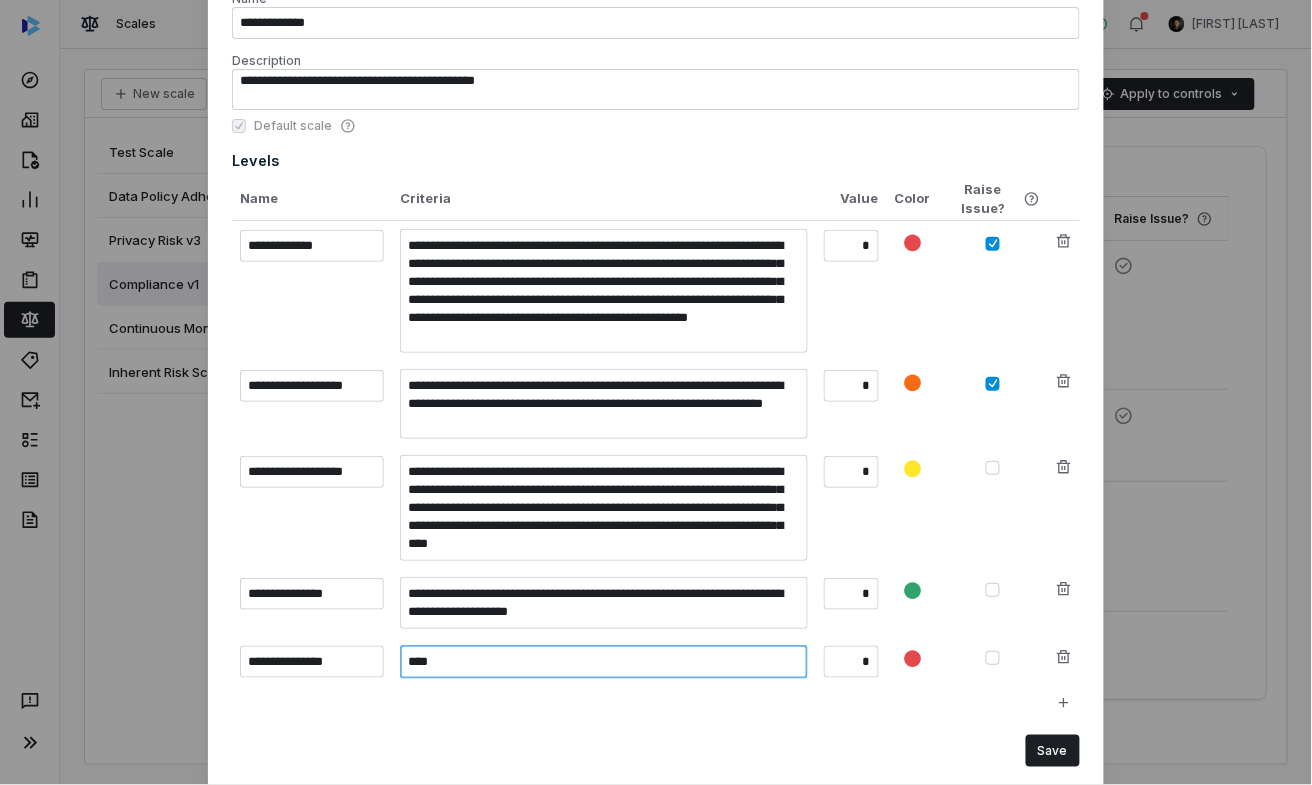 type on "*" 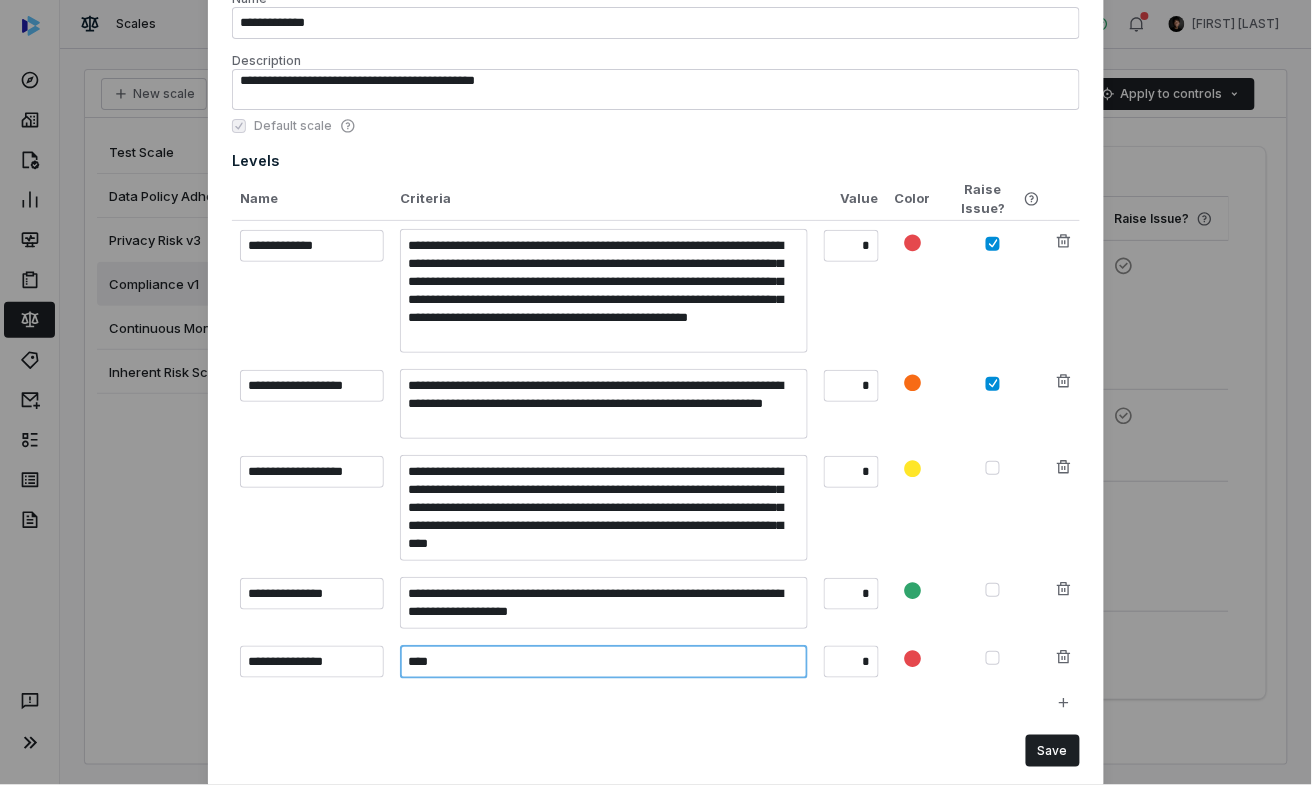 type on "*****" 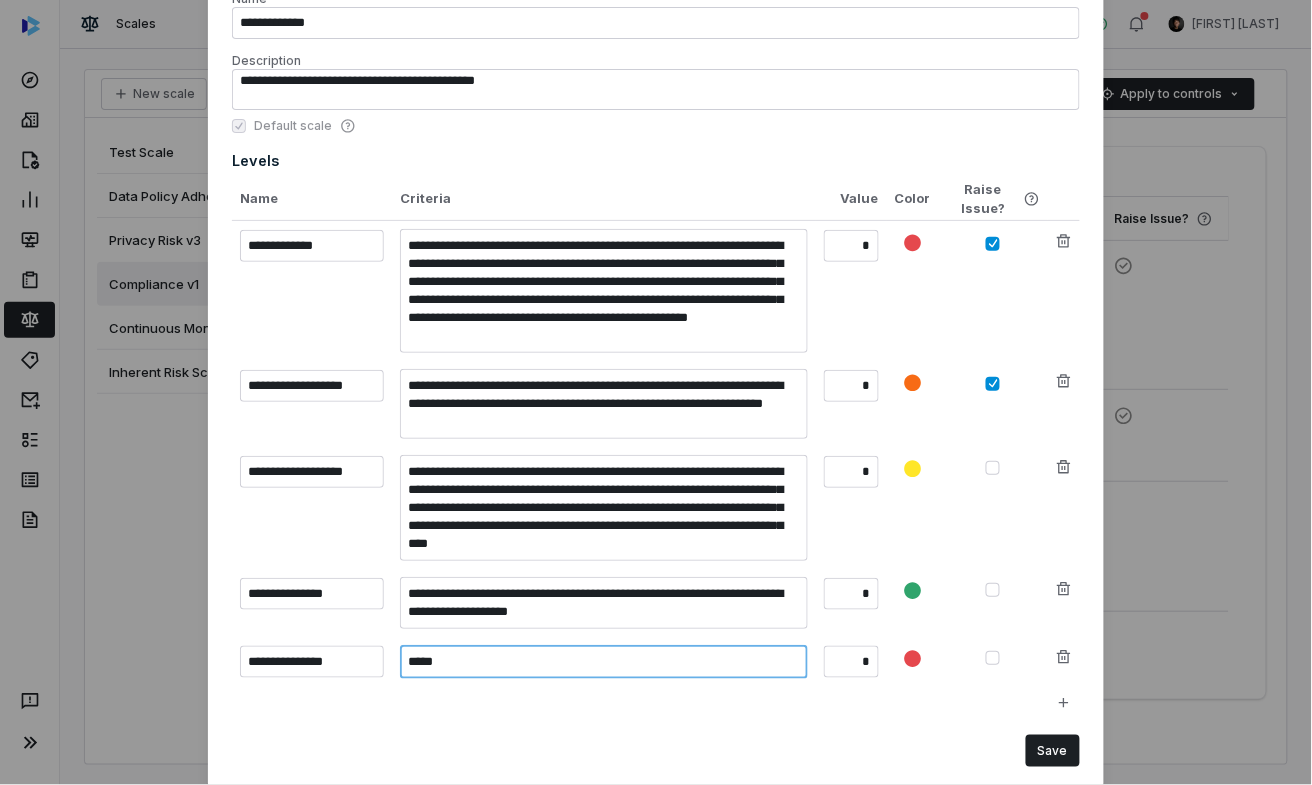 type on "*" 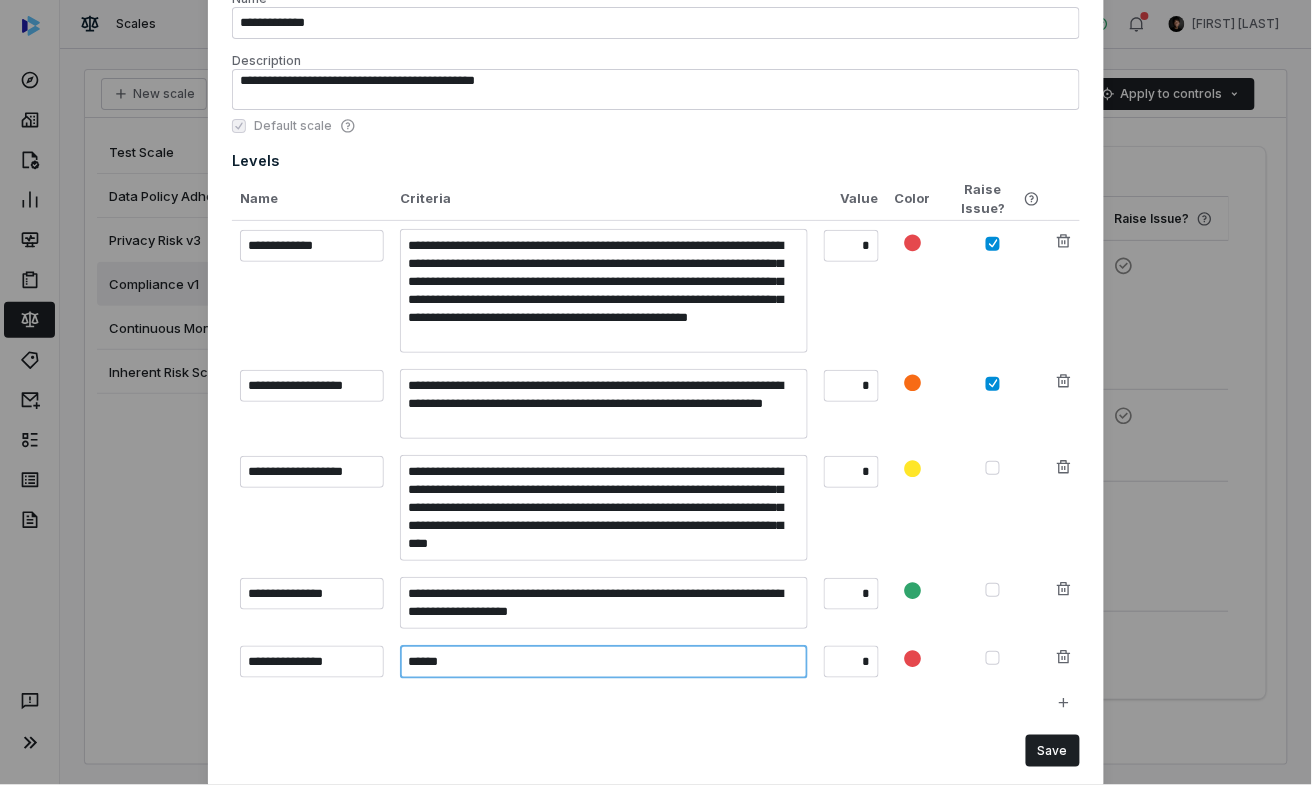type on "*" 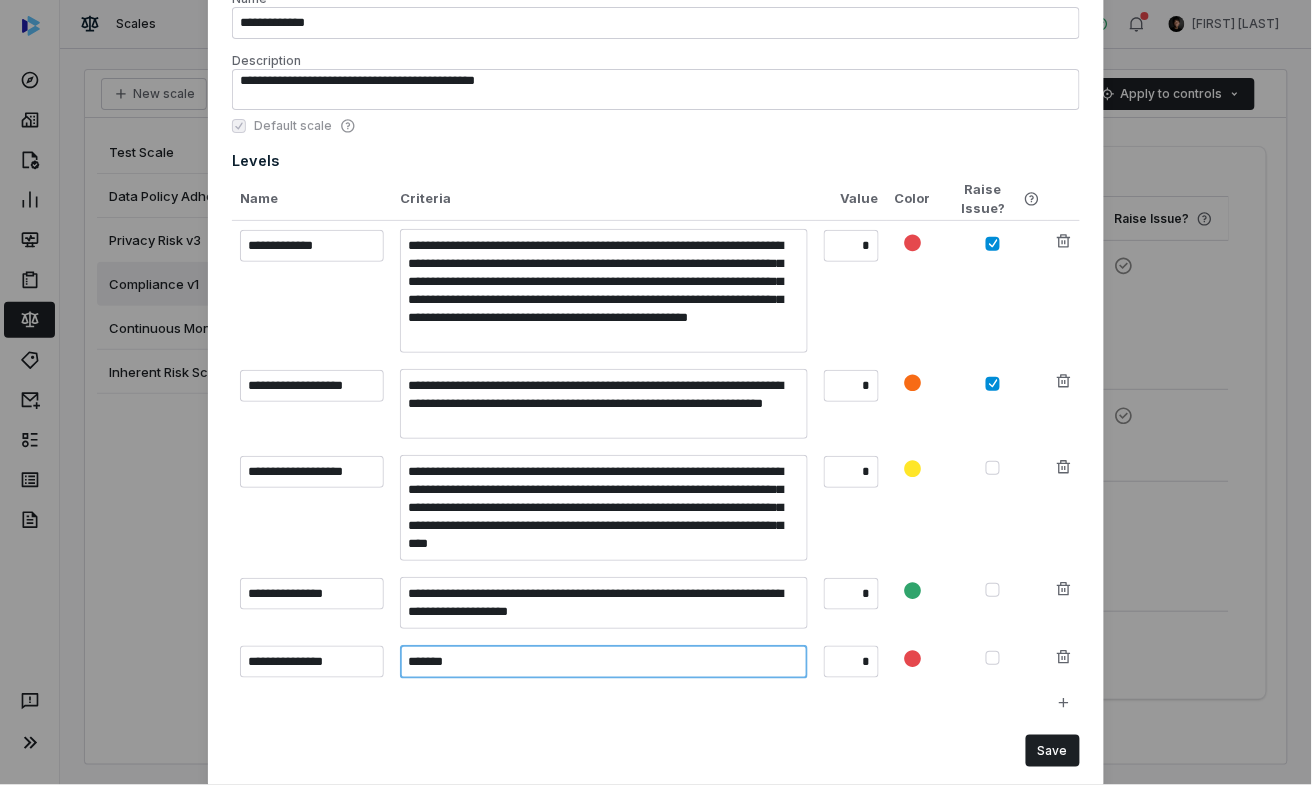 type on "*" 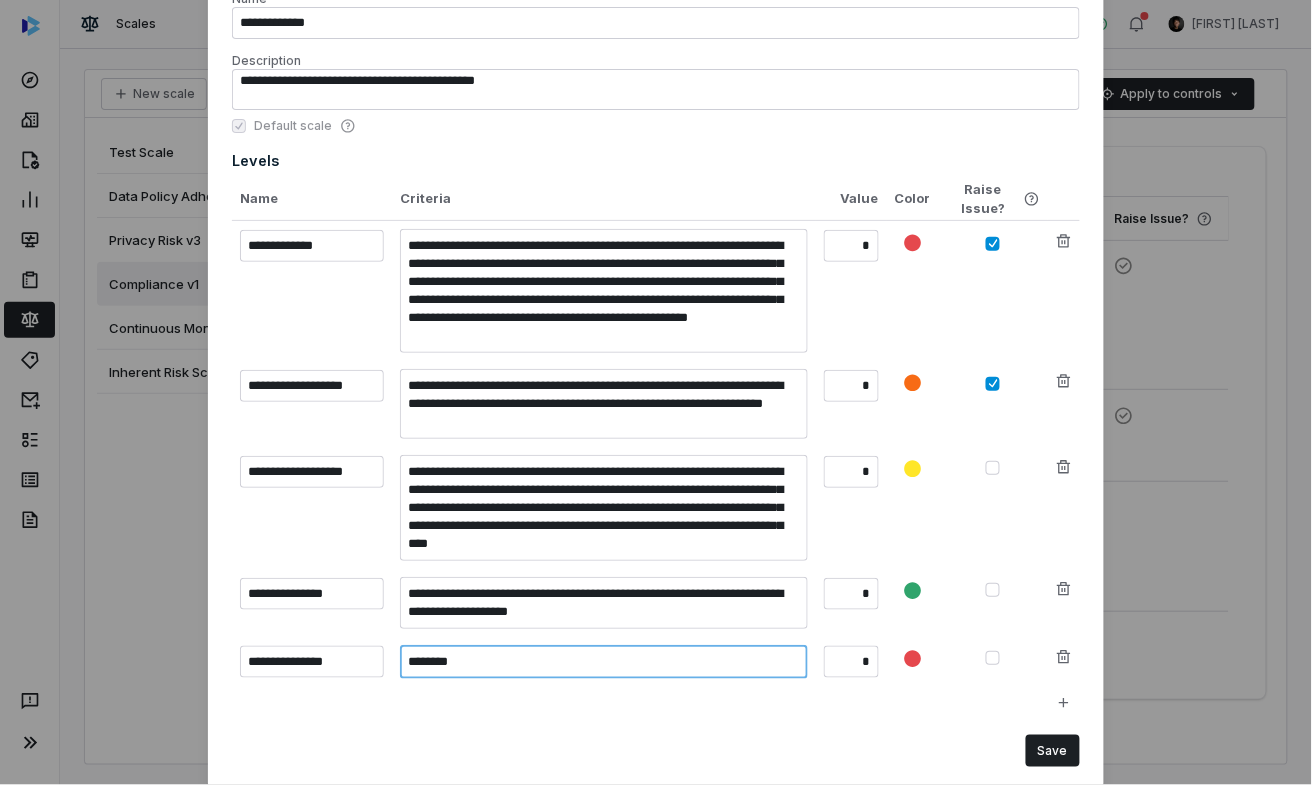 type on "*" 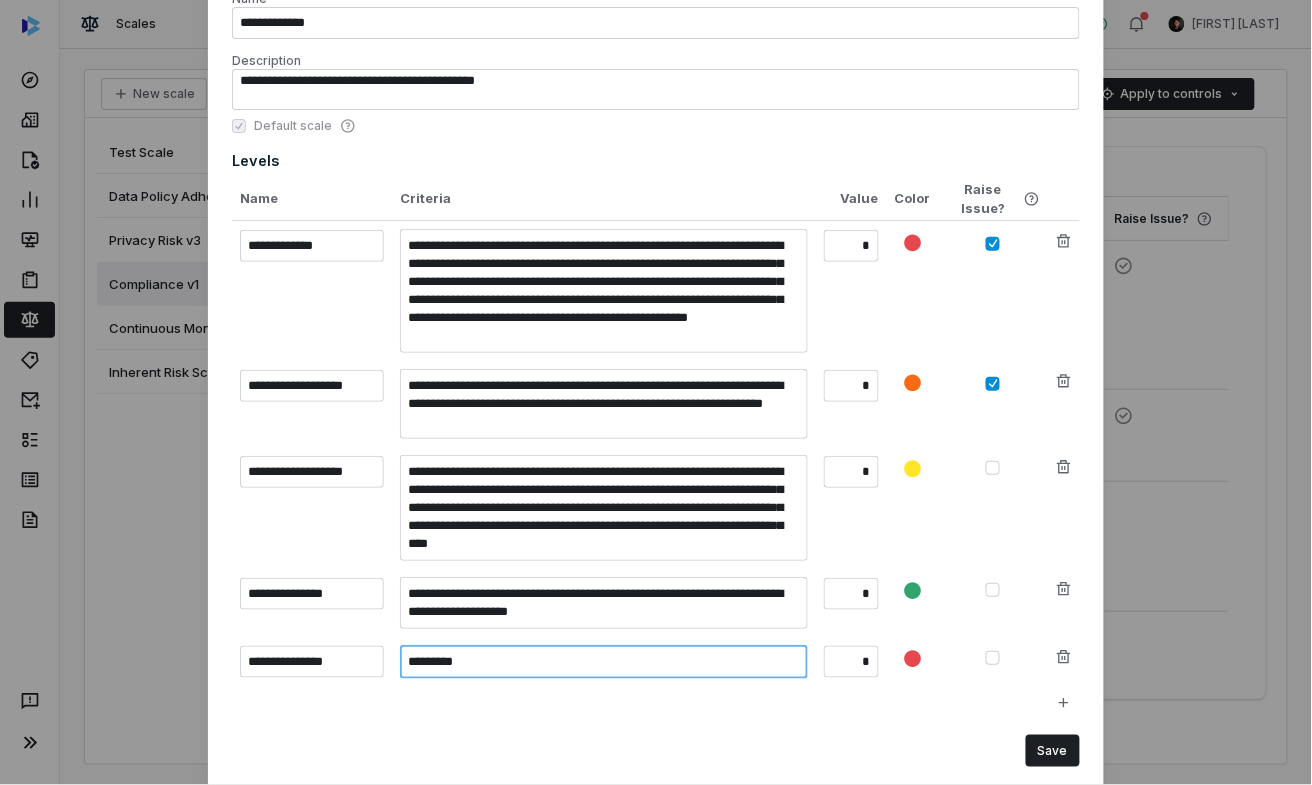 type on "*" 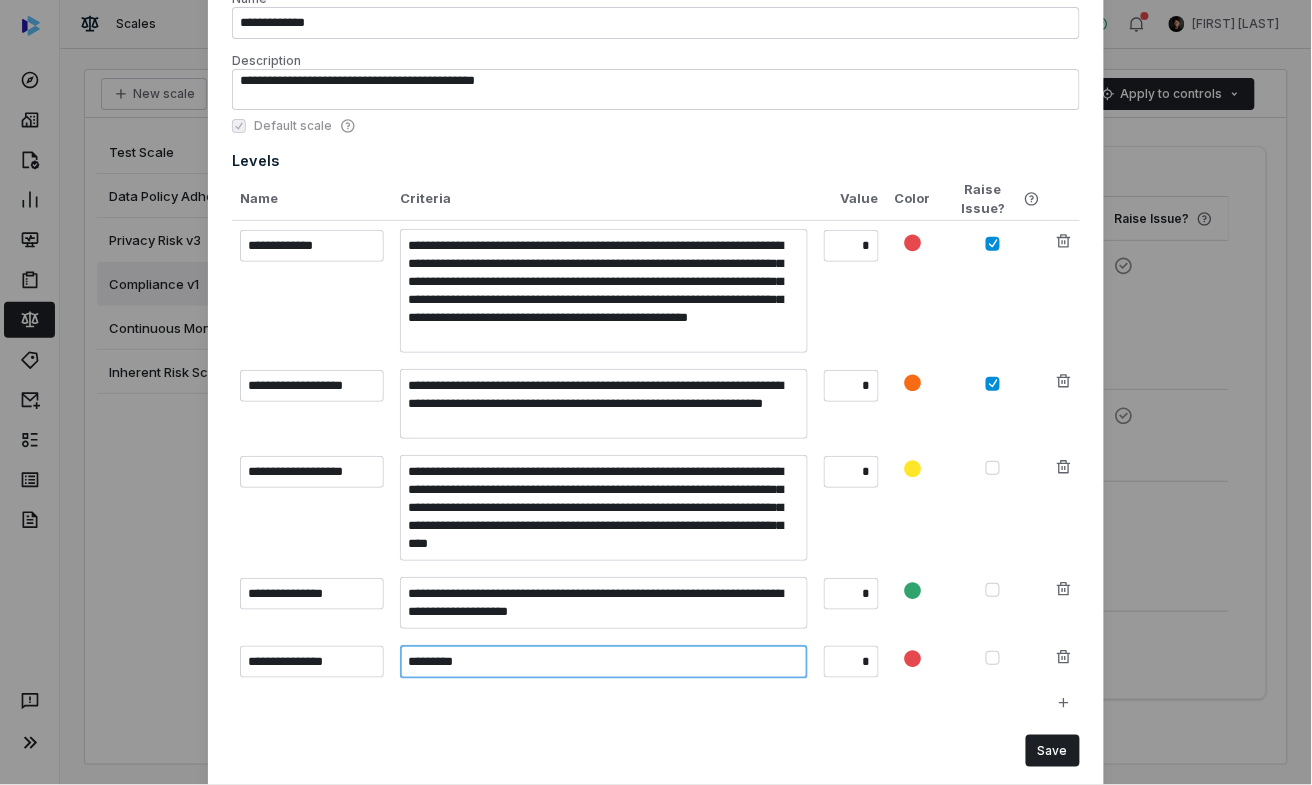 type on "**********" 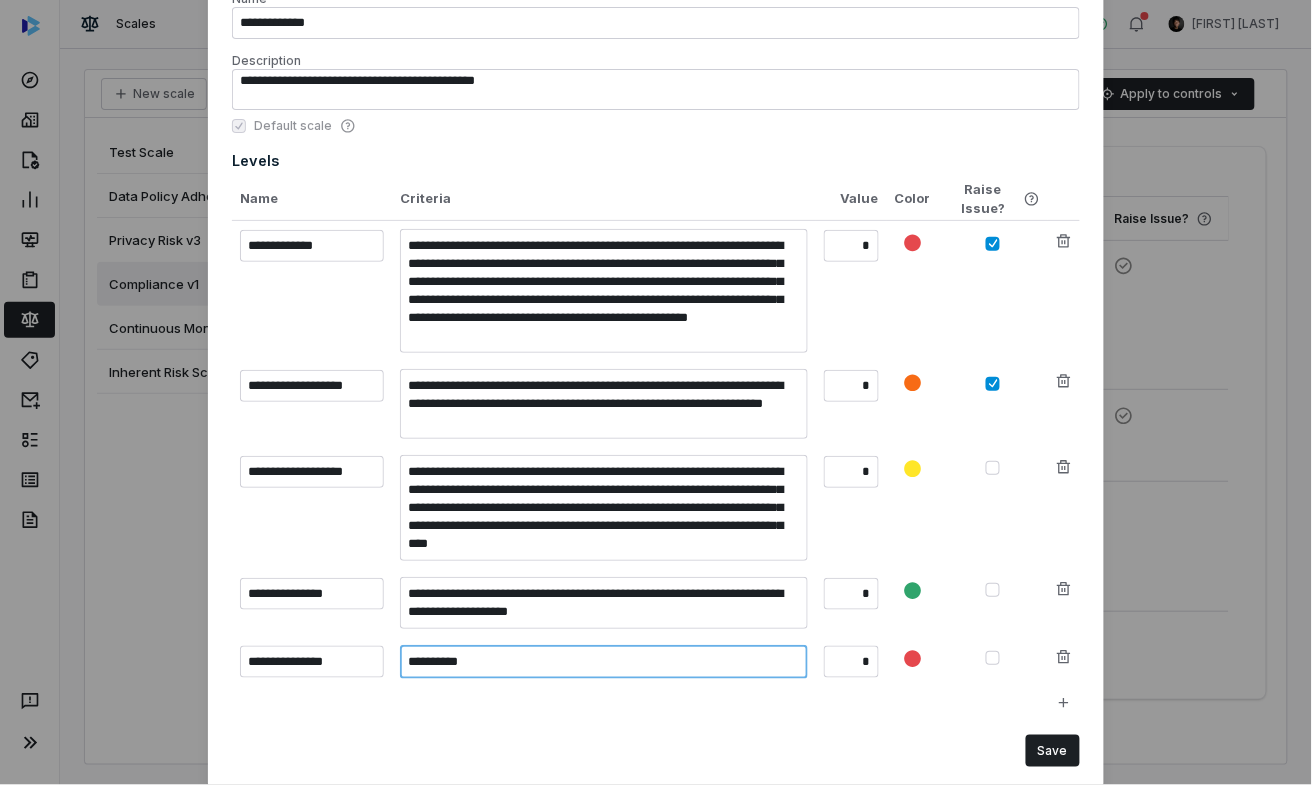 type on "*" 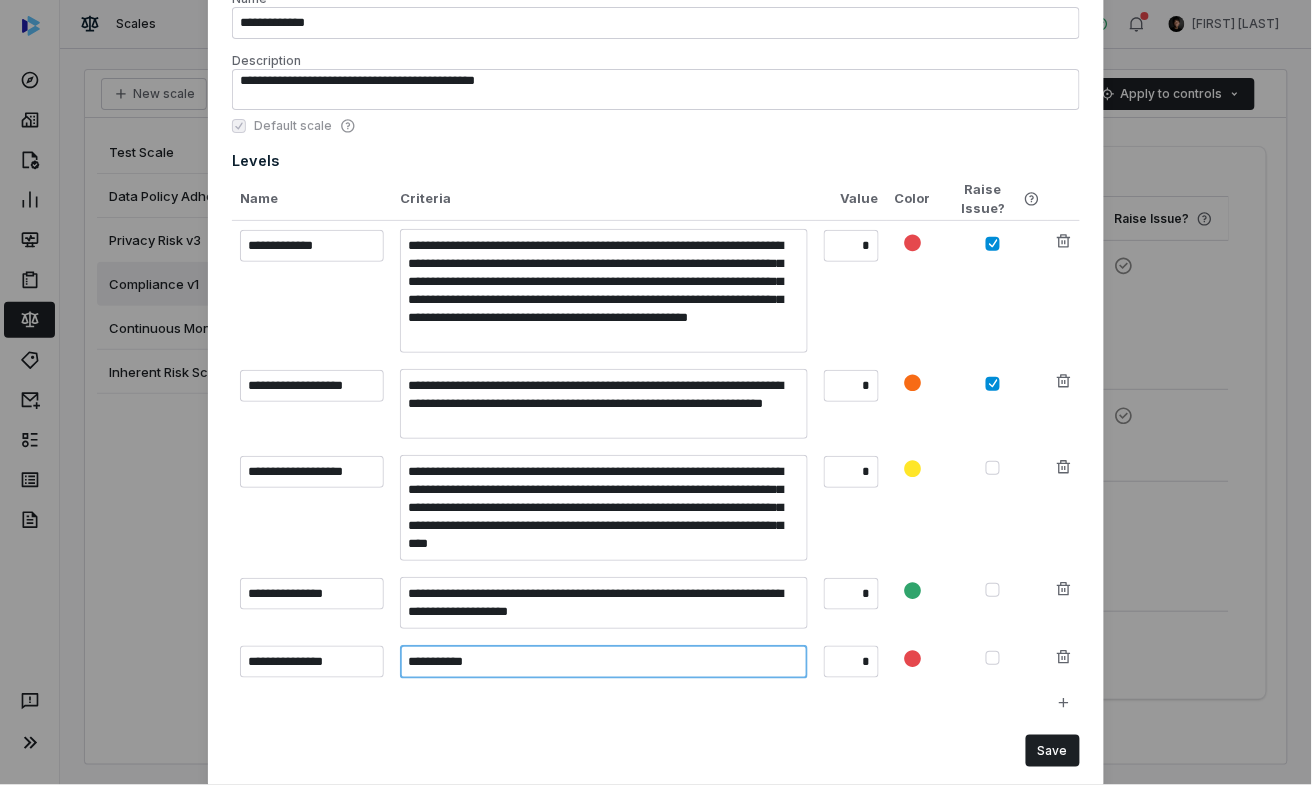 type on "*" 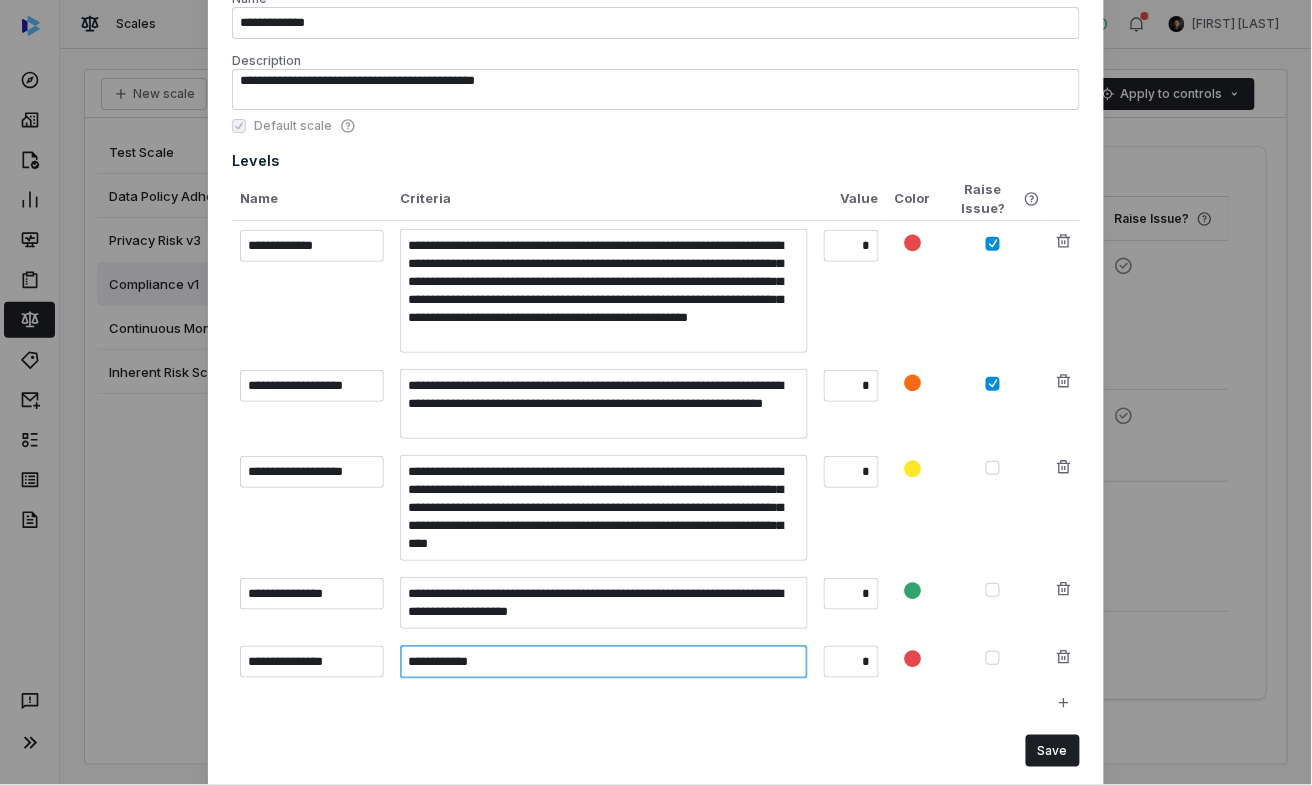 type on "*" 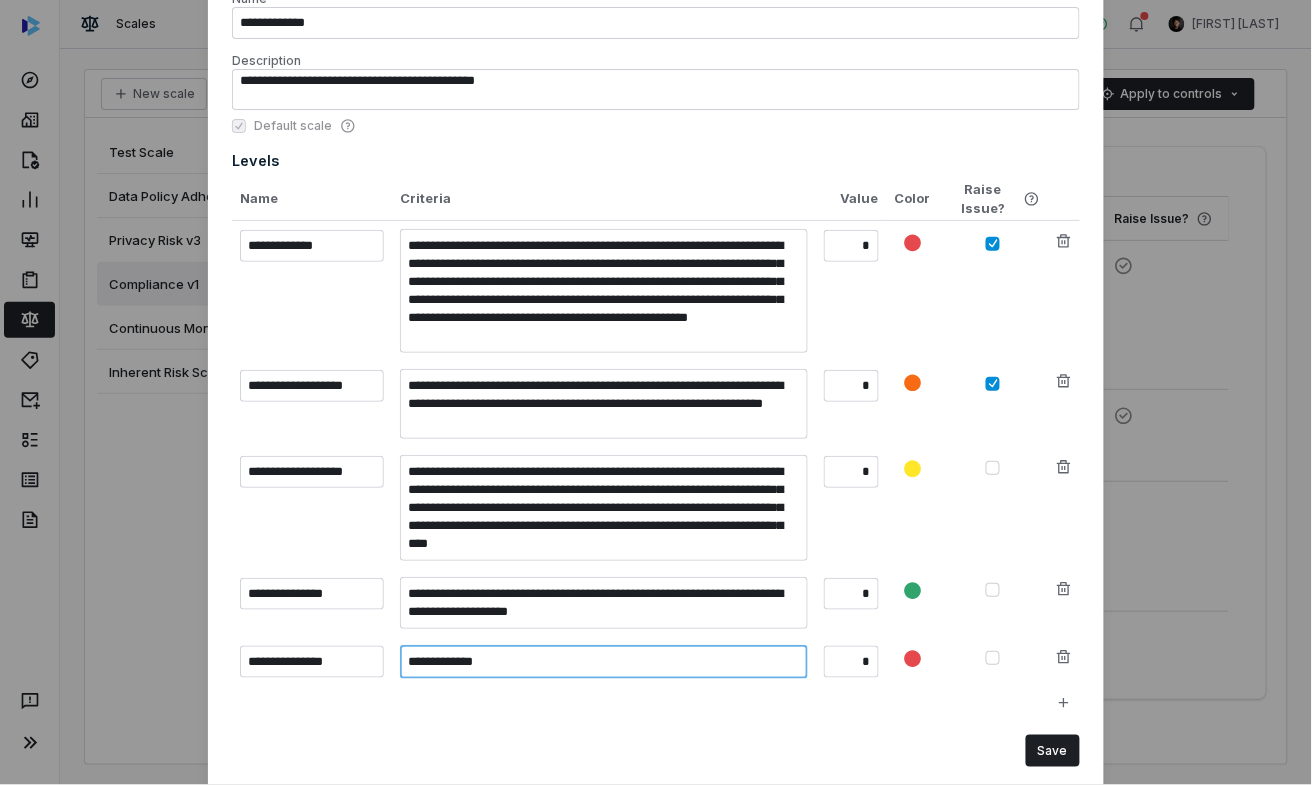 type on "*" 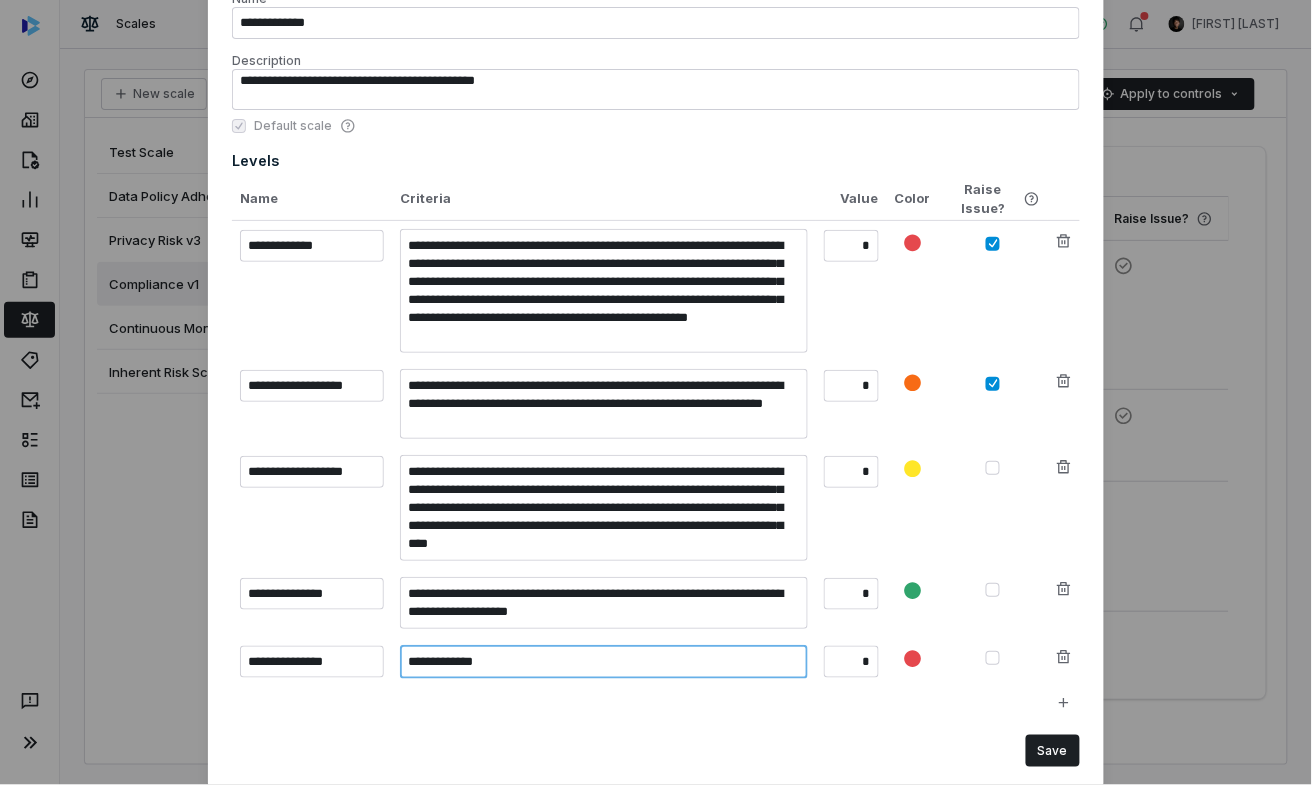 type on "**********" 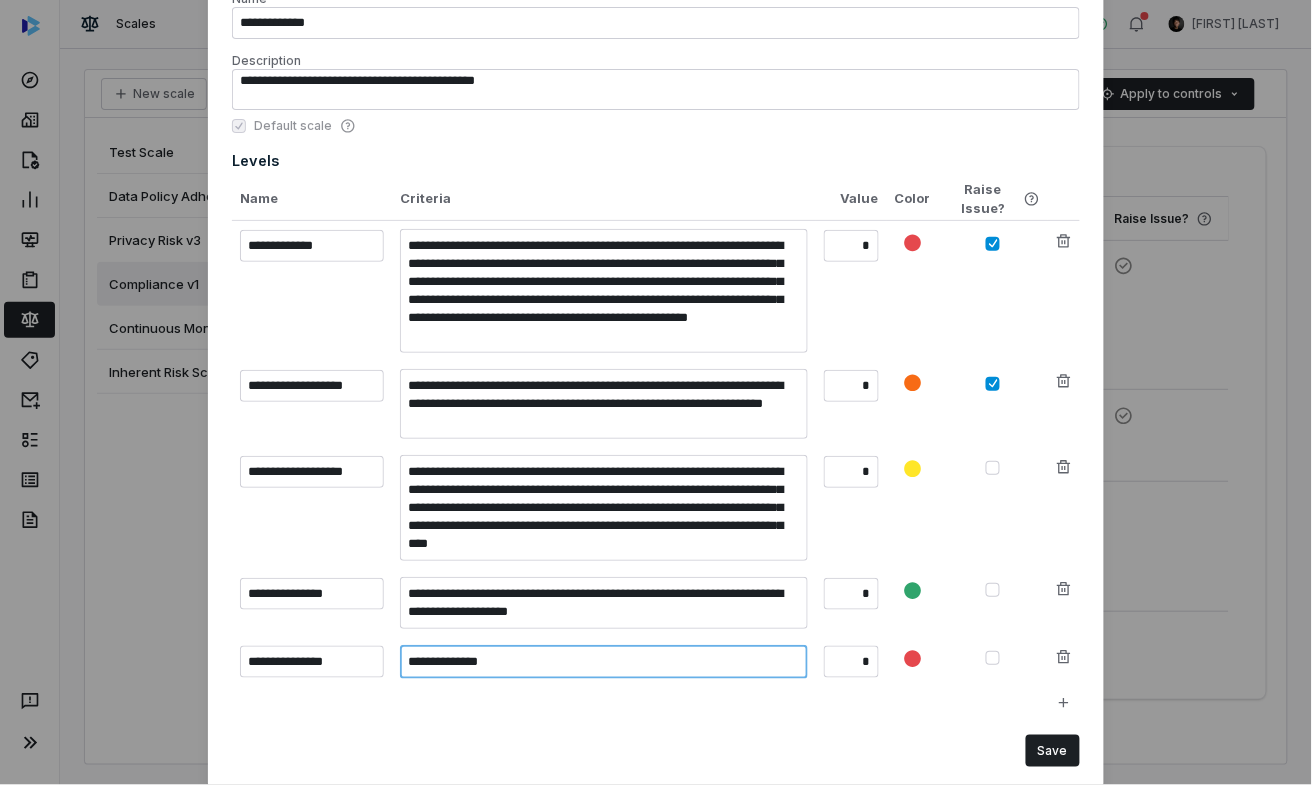 type on "*" 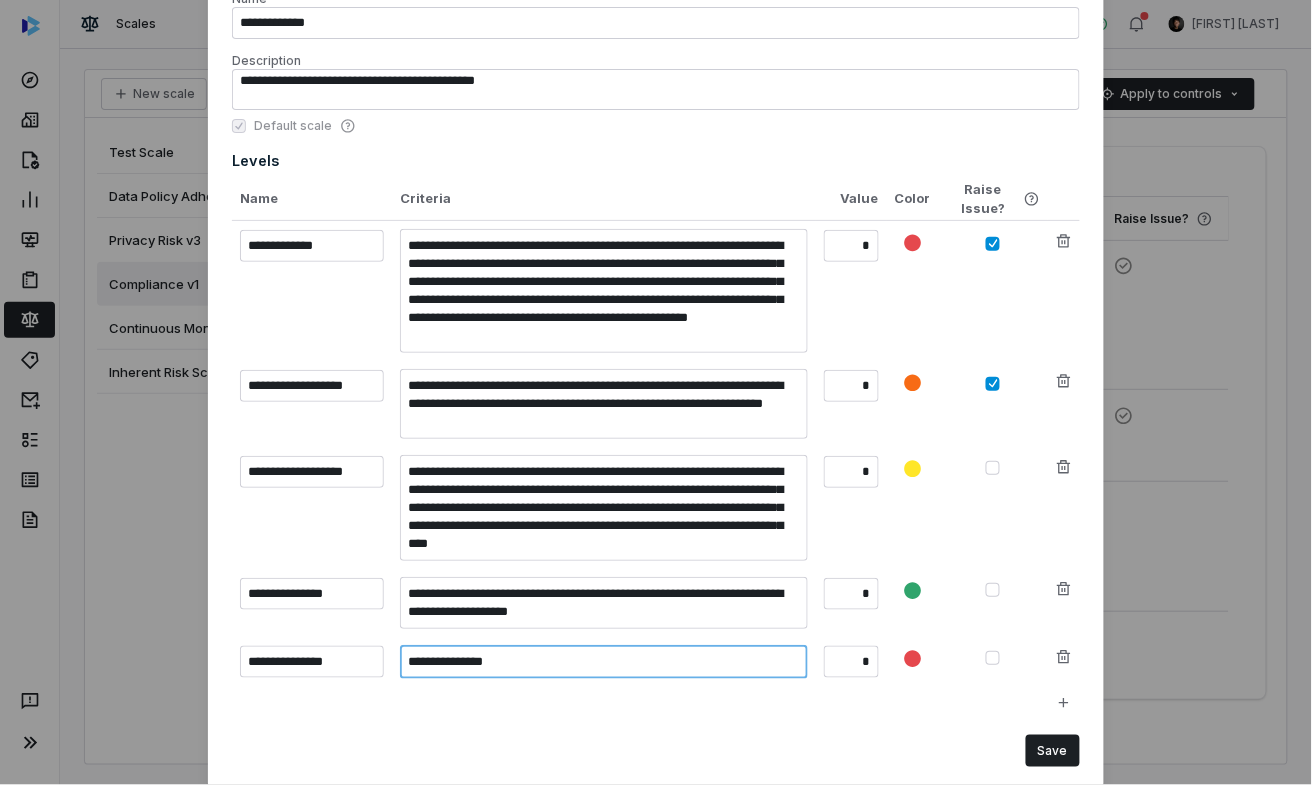 type on "*" 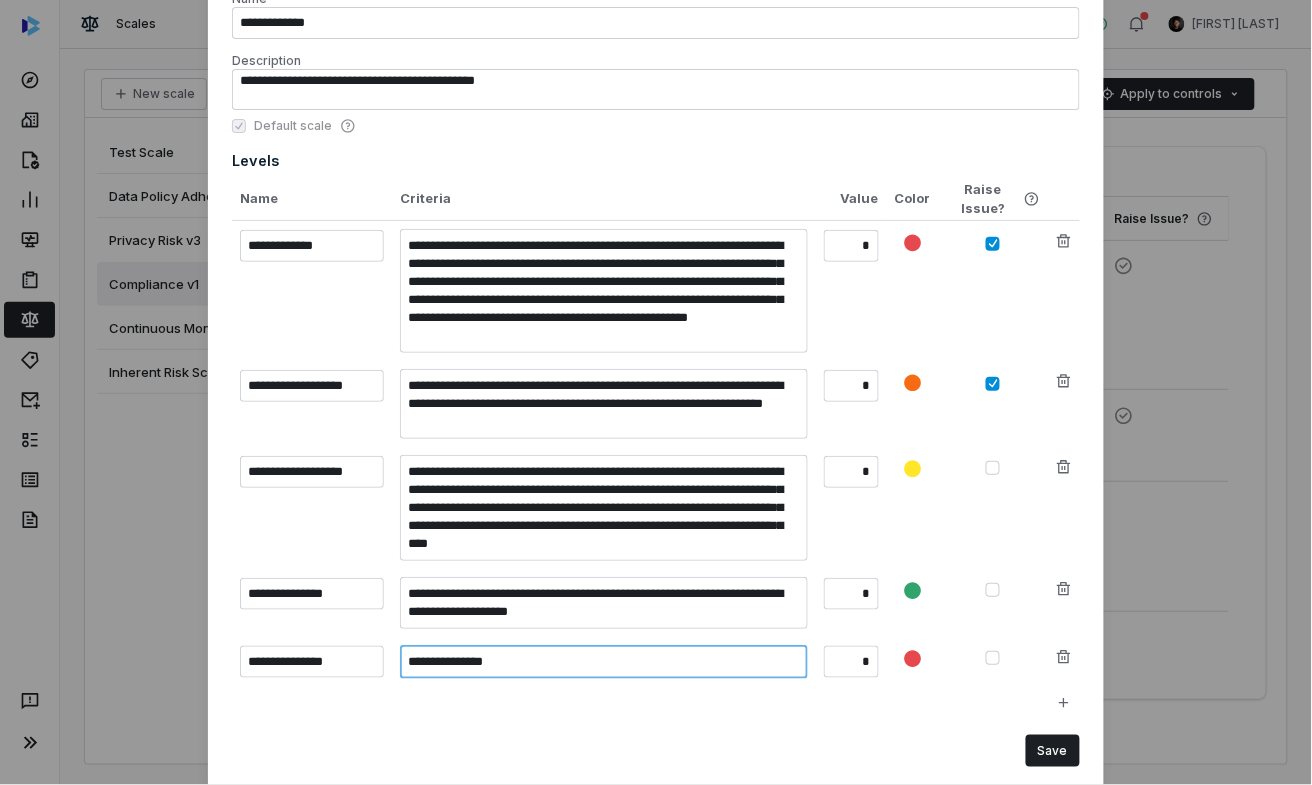 type on "**********" 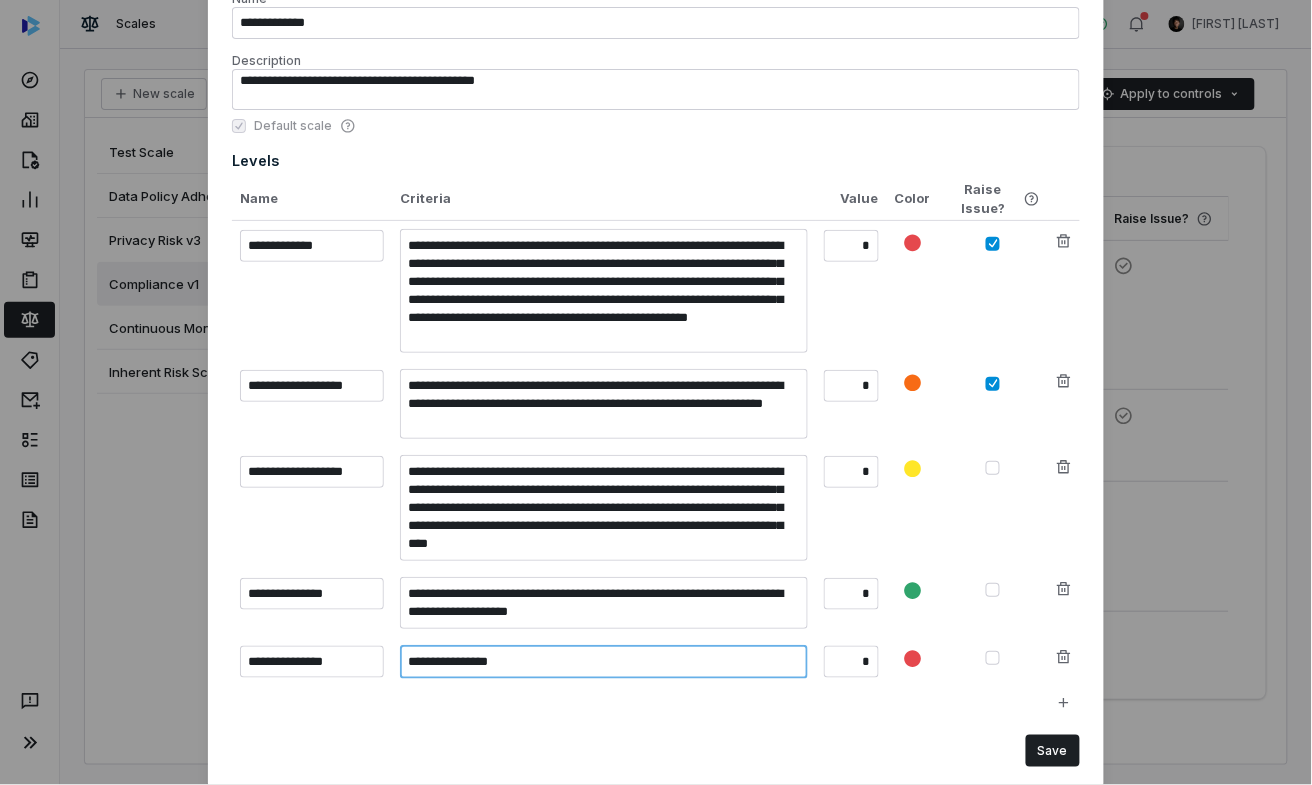 type on "*" 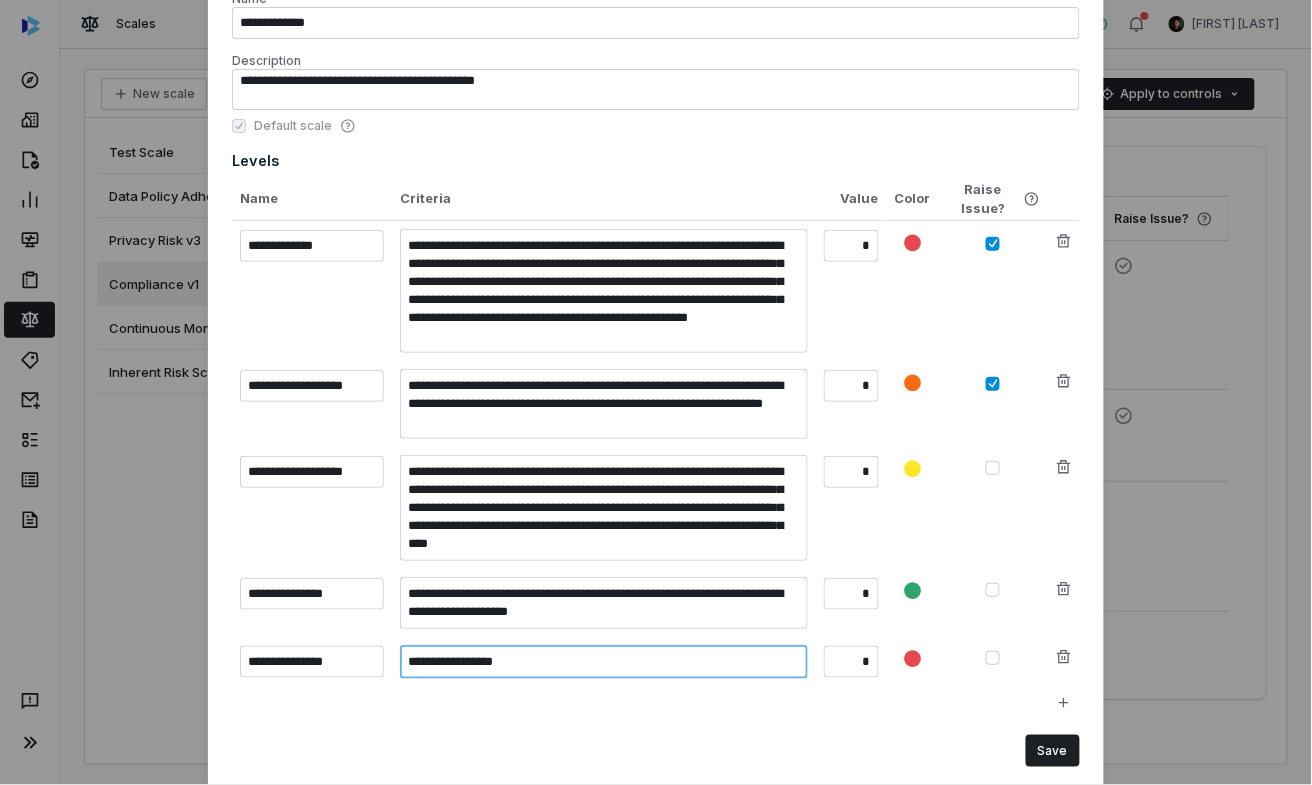 type on "*" 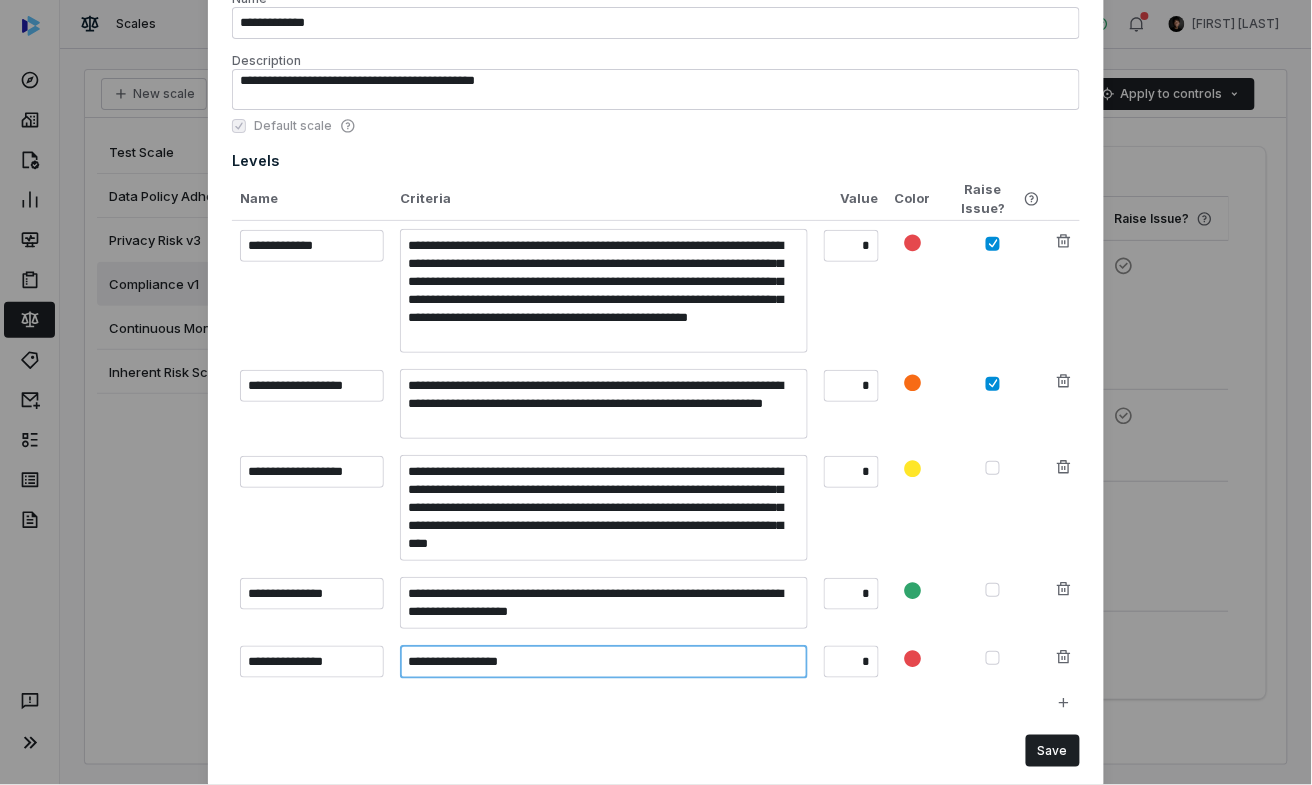 type on "*" 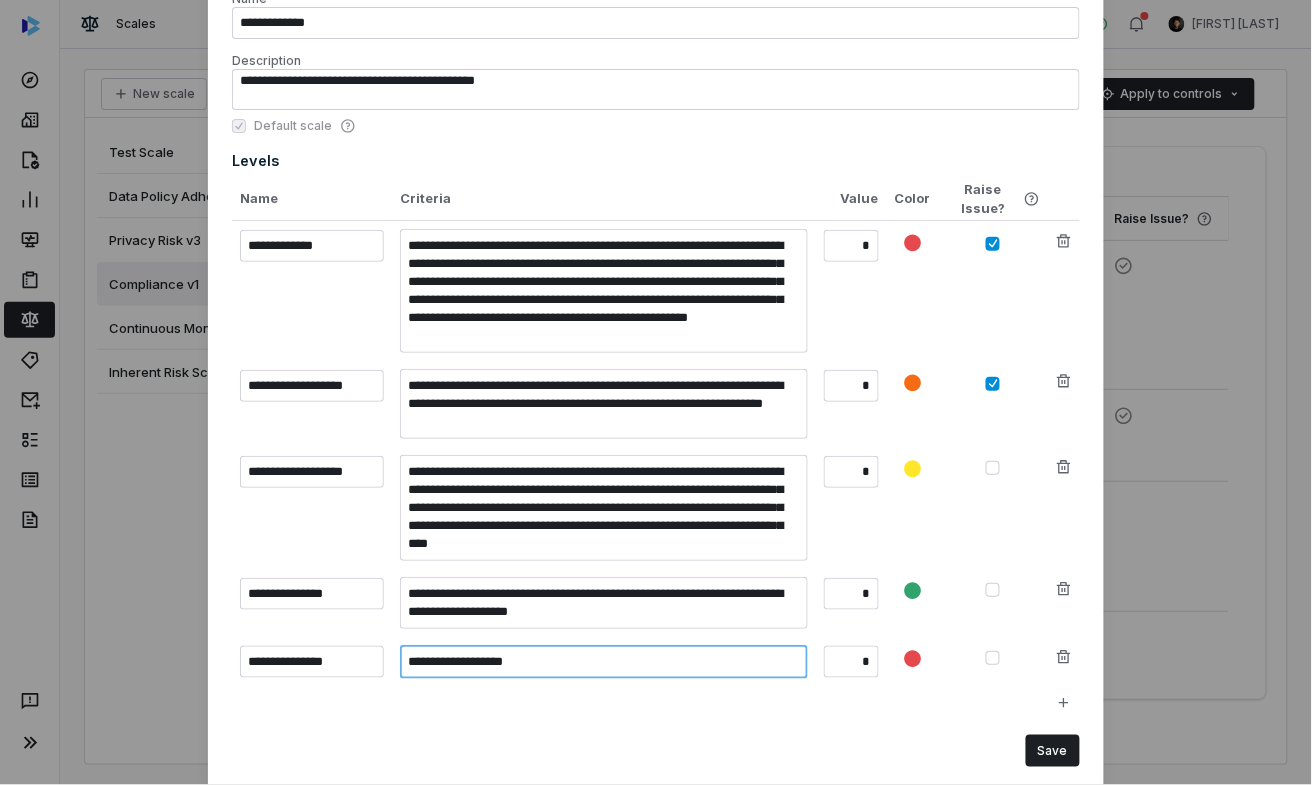 type on "*" 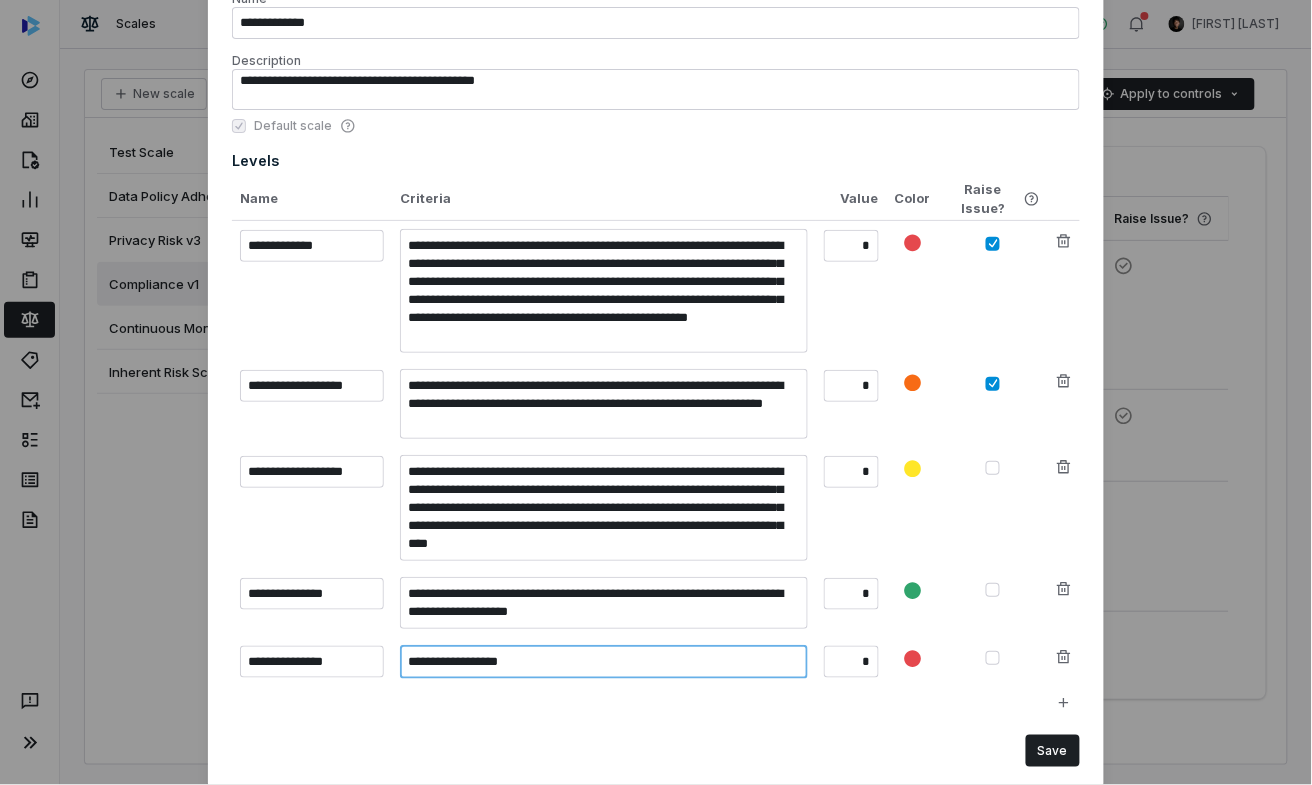 type on "*" 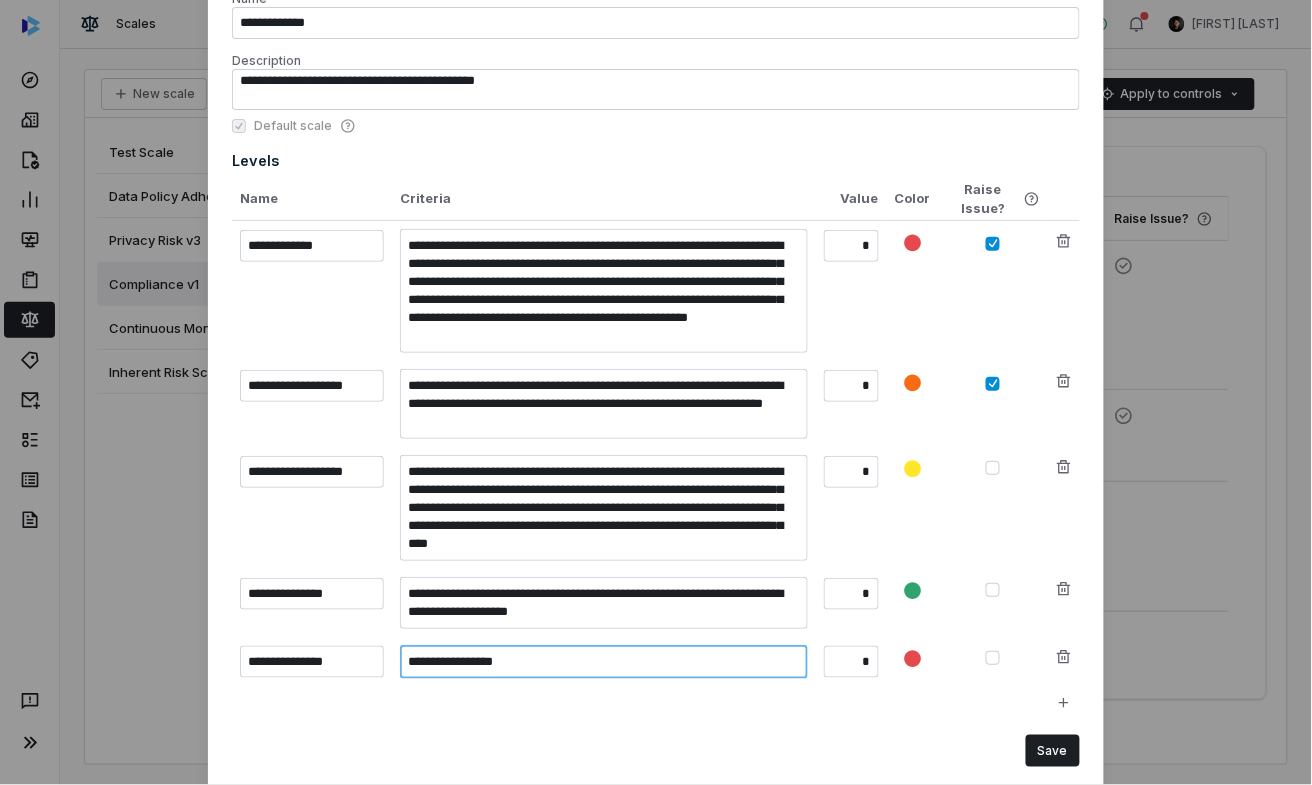 type on "*" 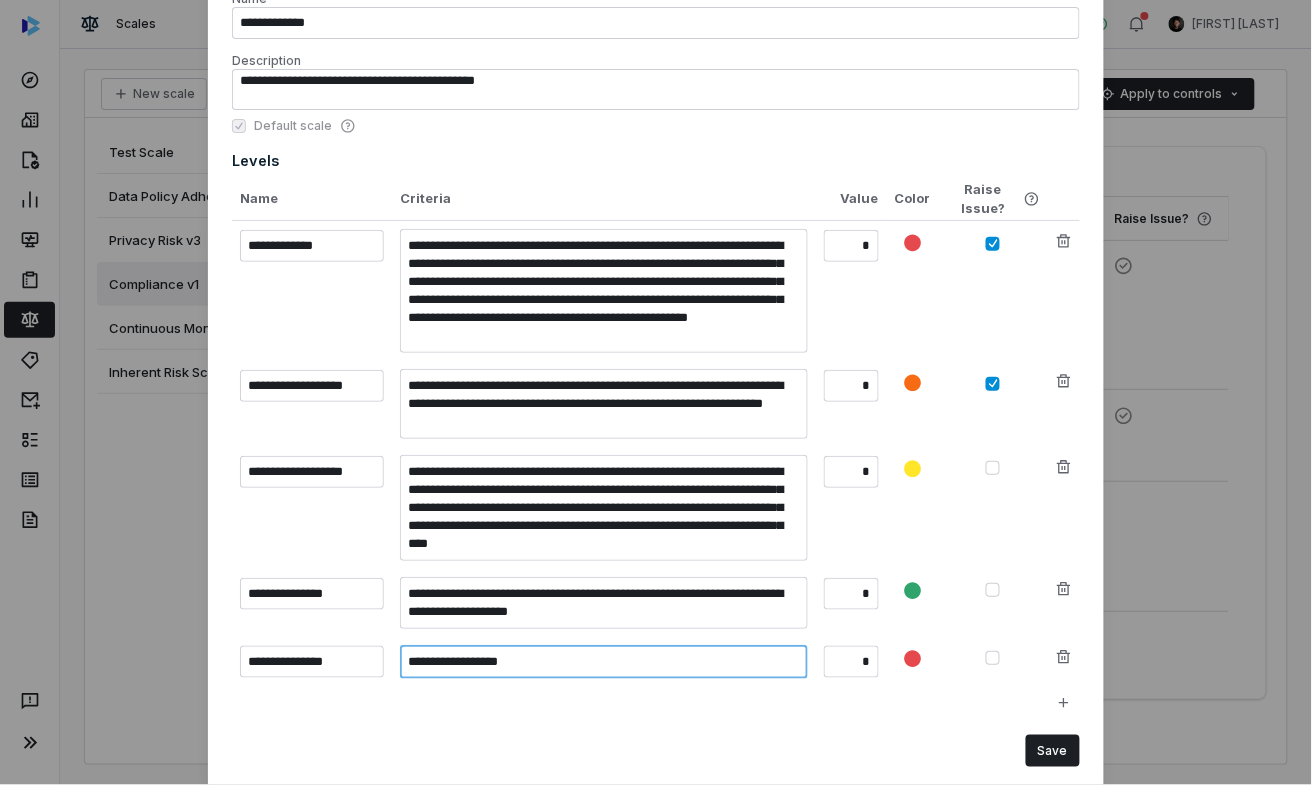 type on "*" 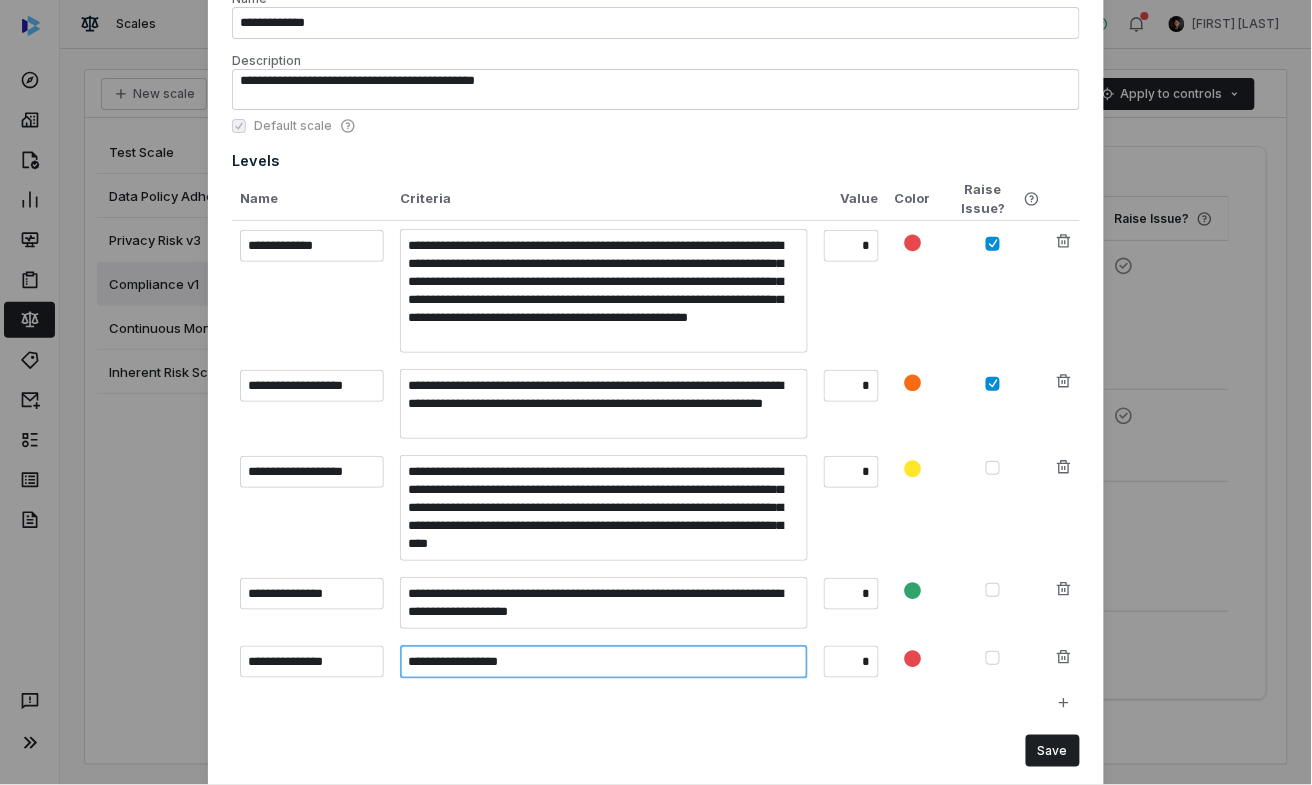 type on "**********" 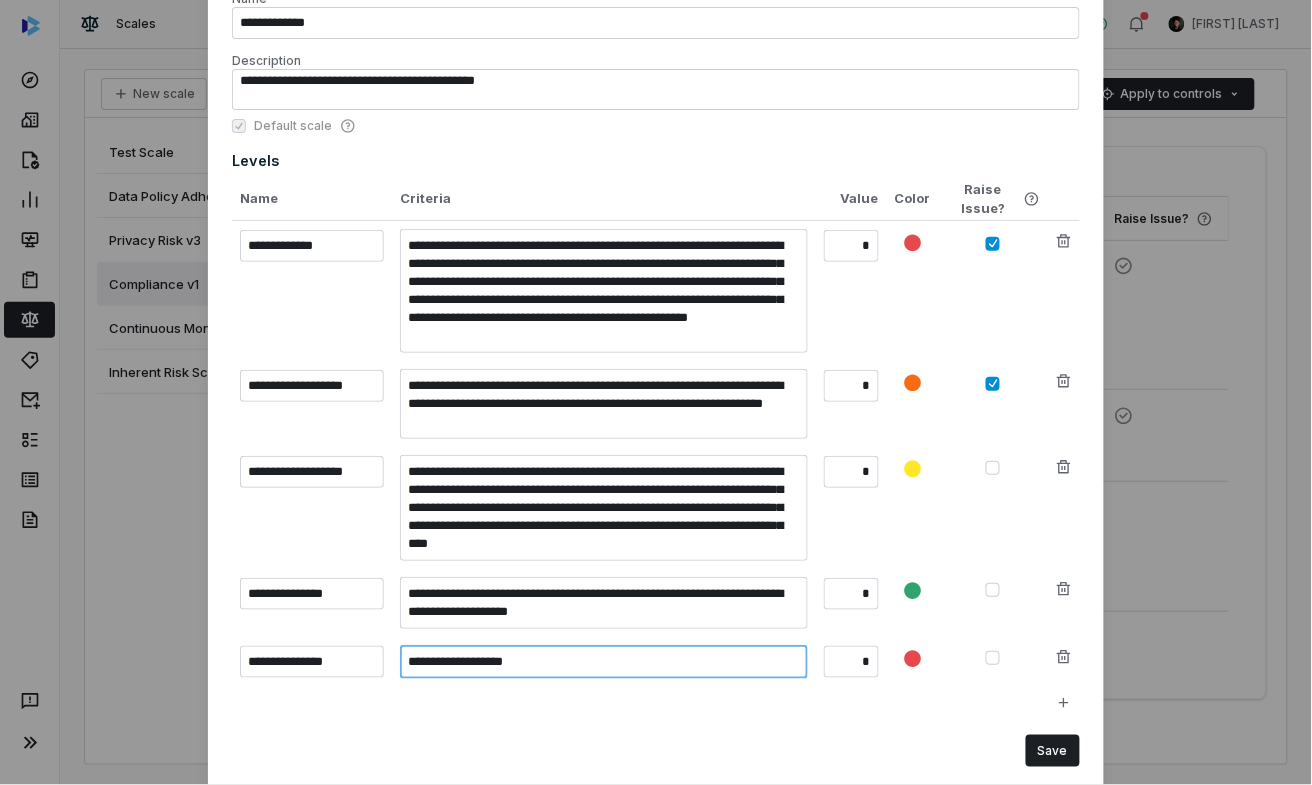 type on "*" 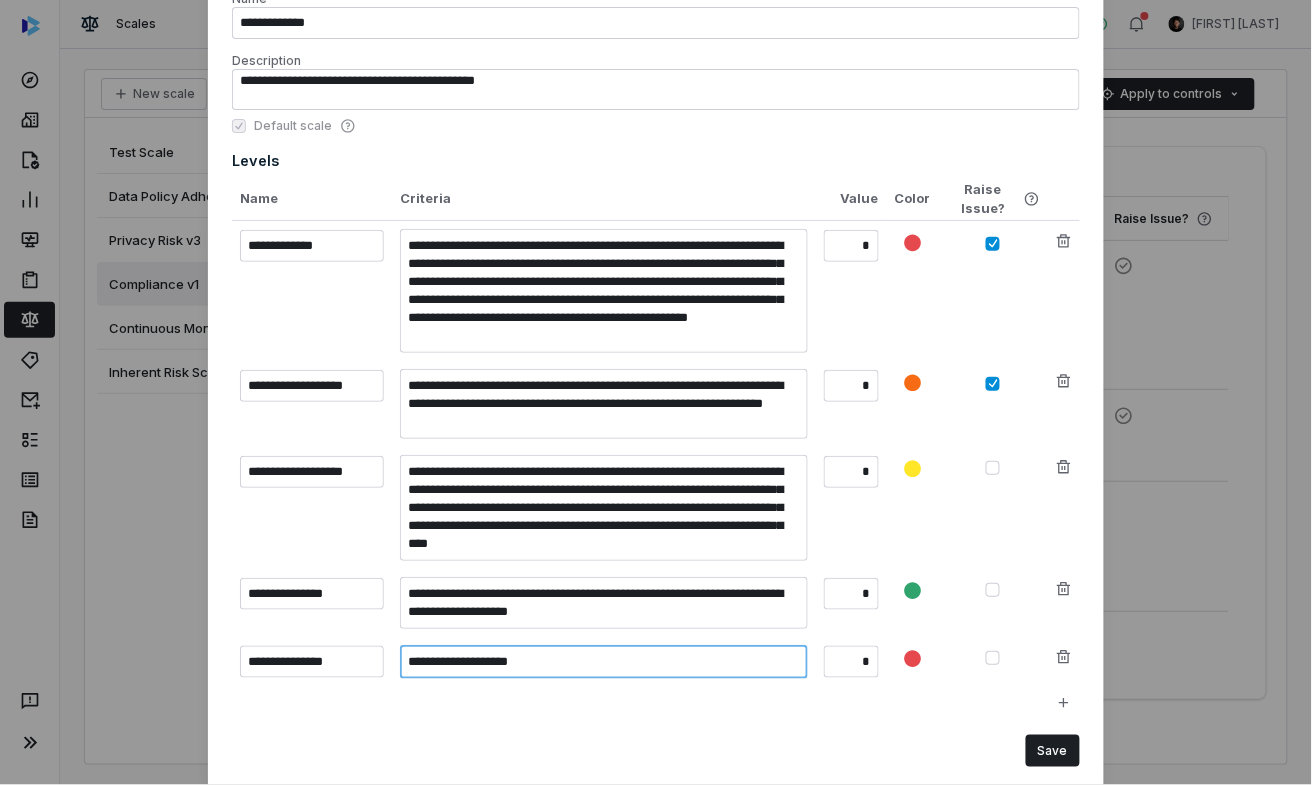 type on "*" 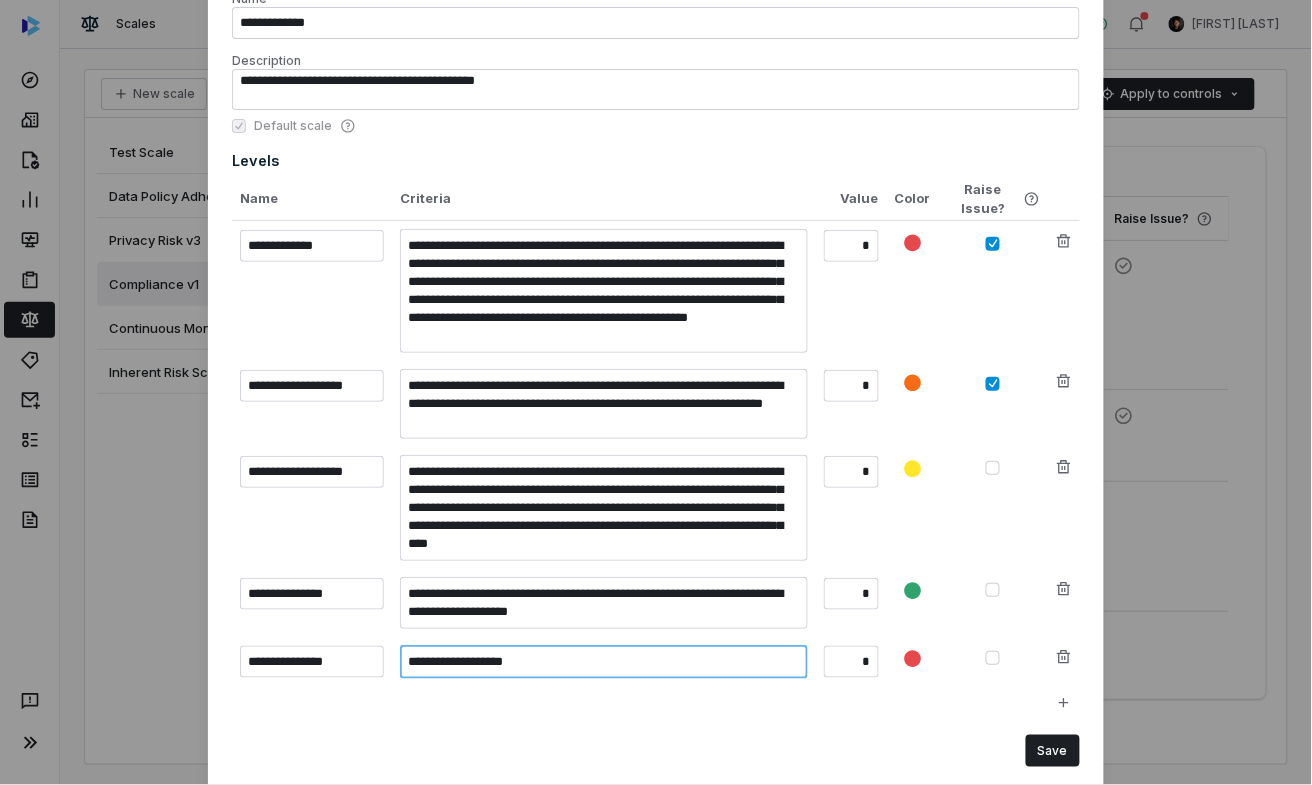 type on "*" 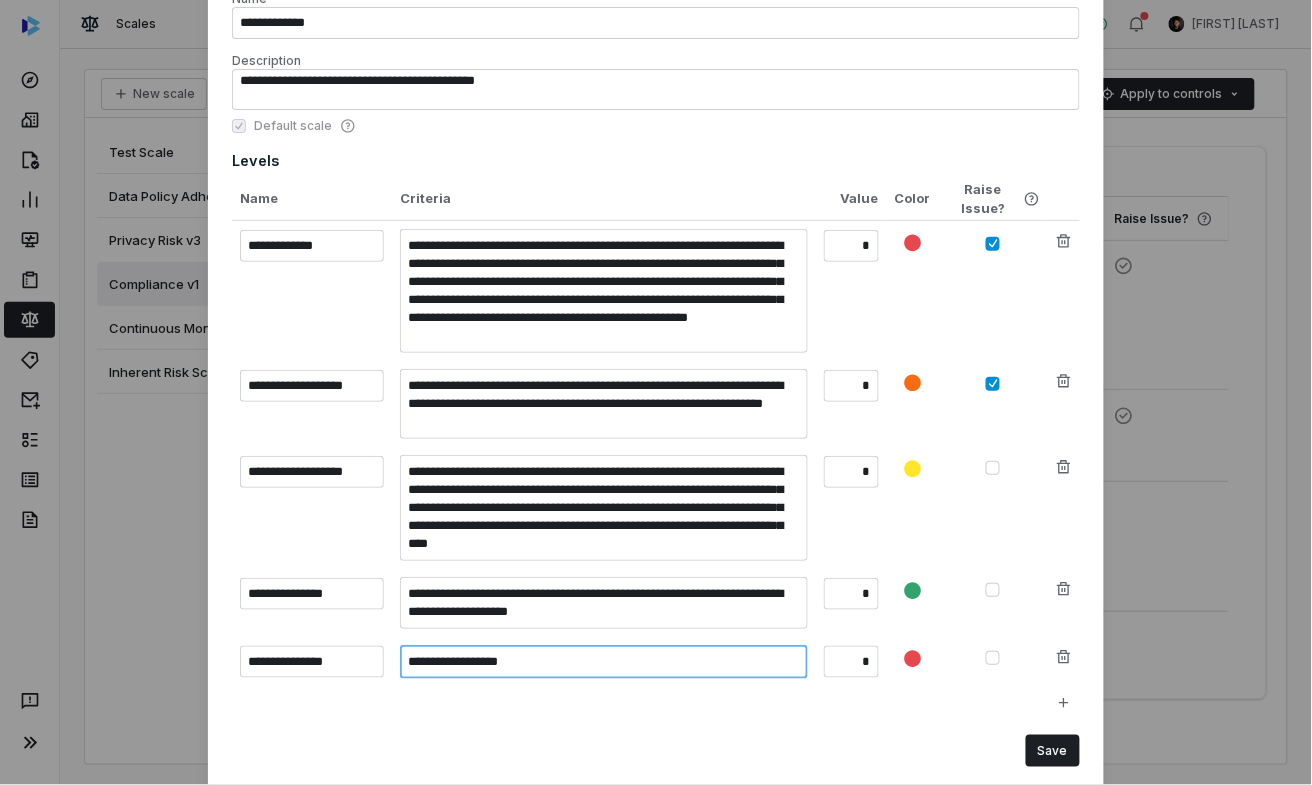 type on "*" 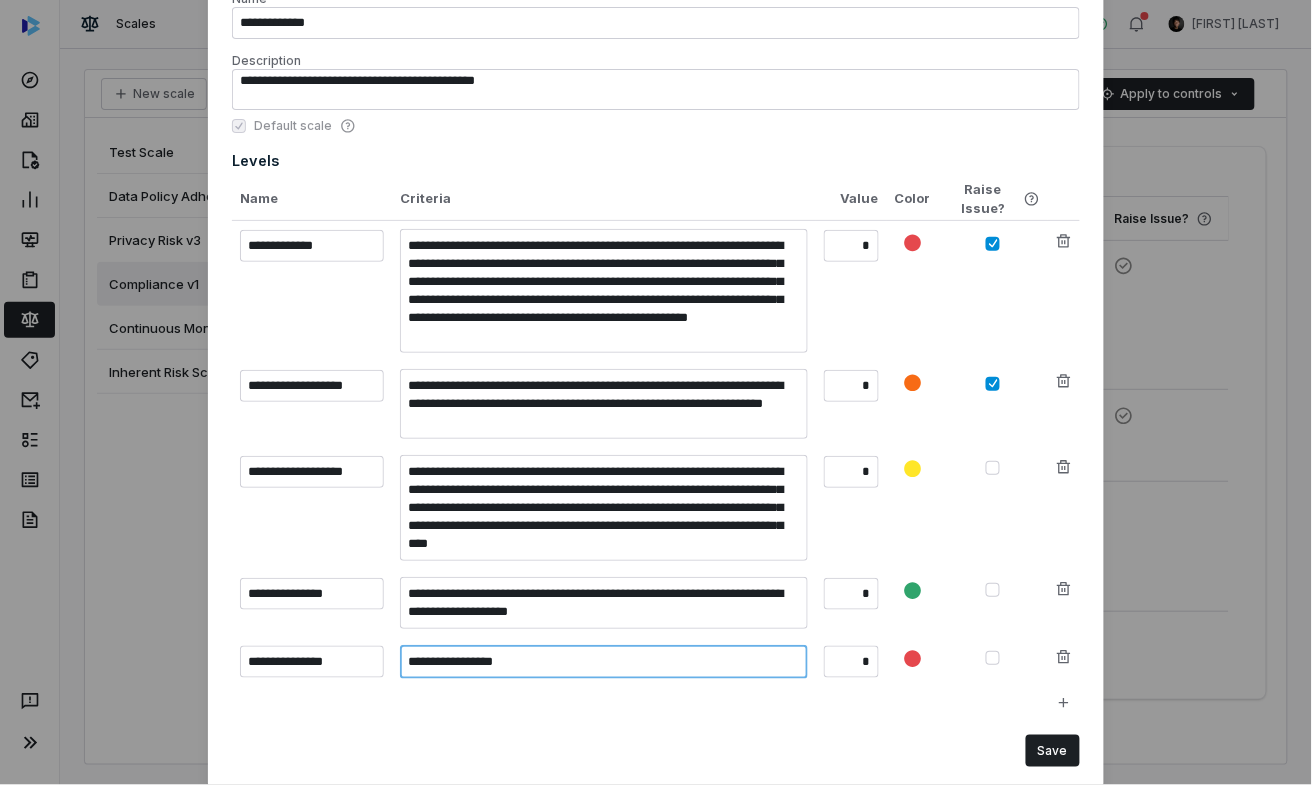 type on "*" 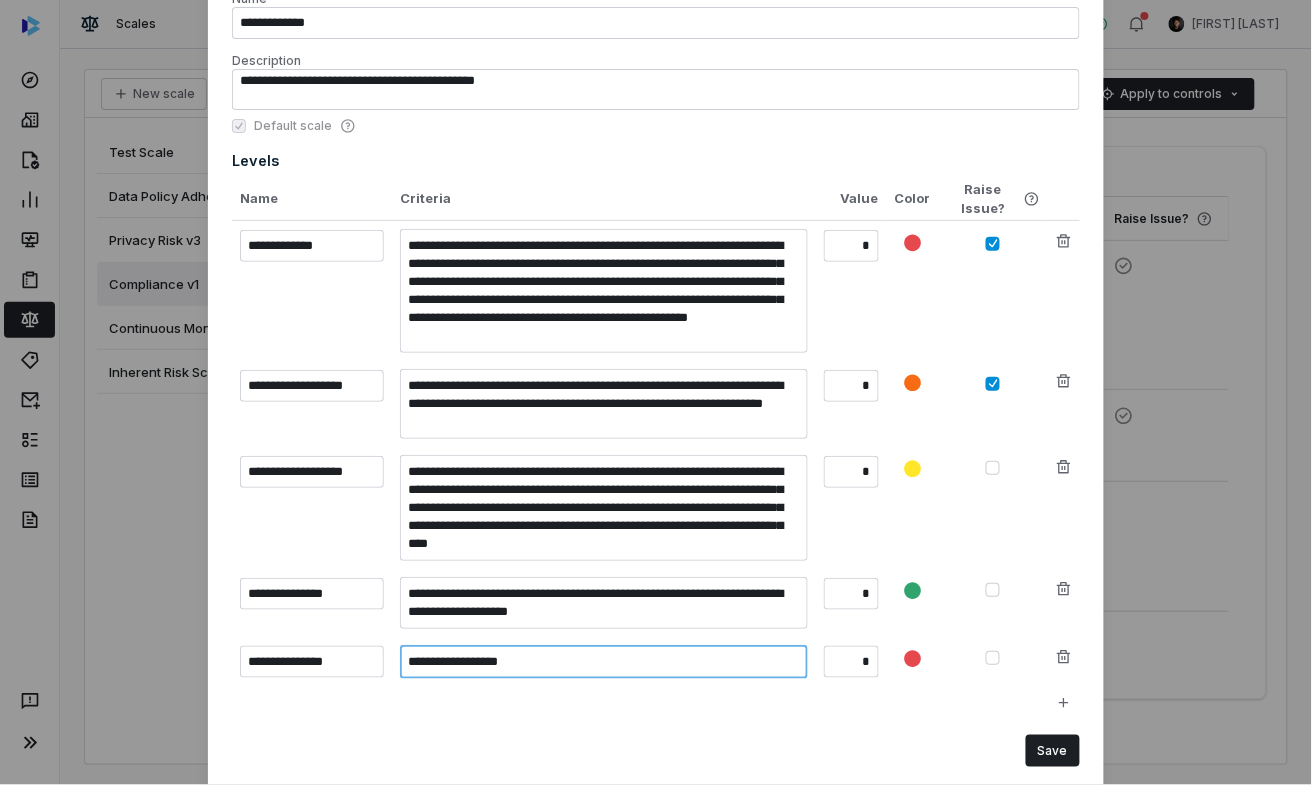 type on "*" 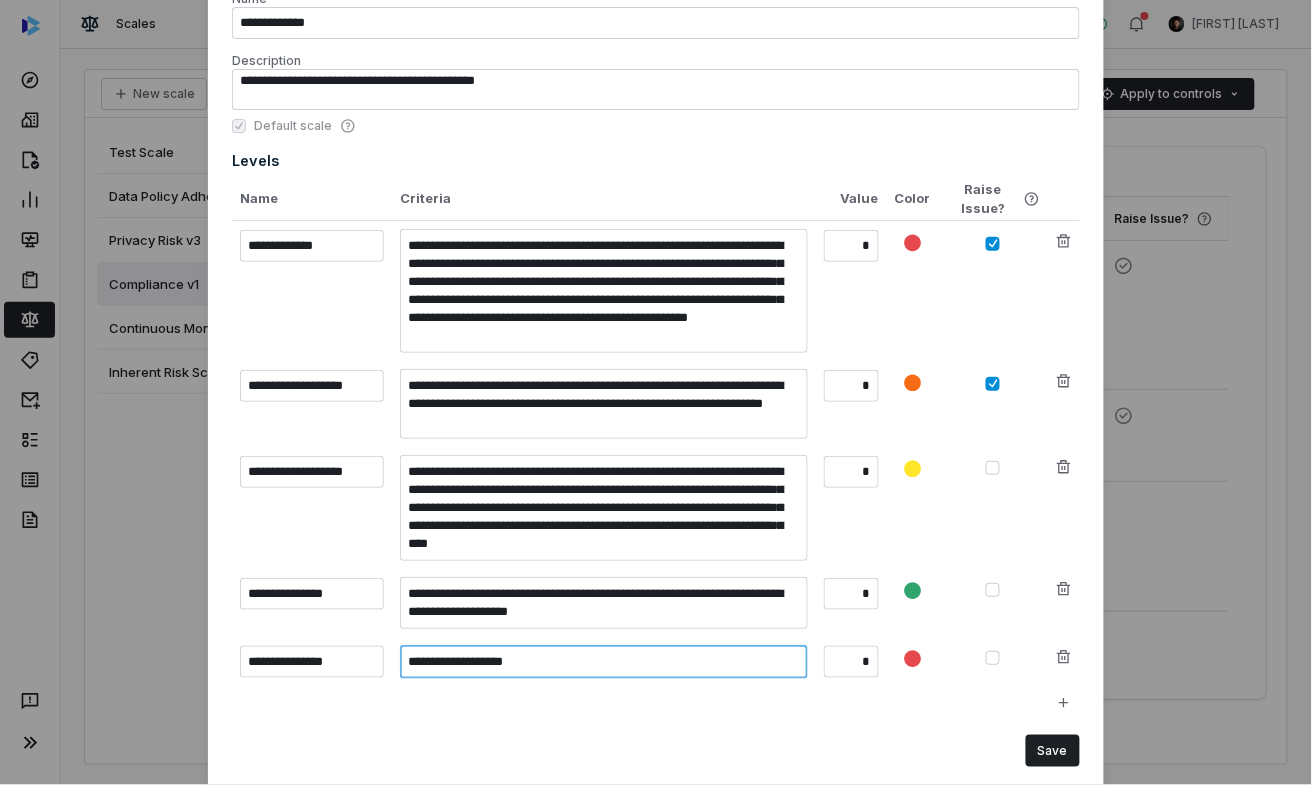 type on "**********" 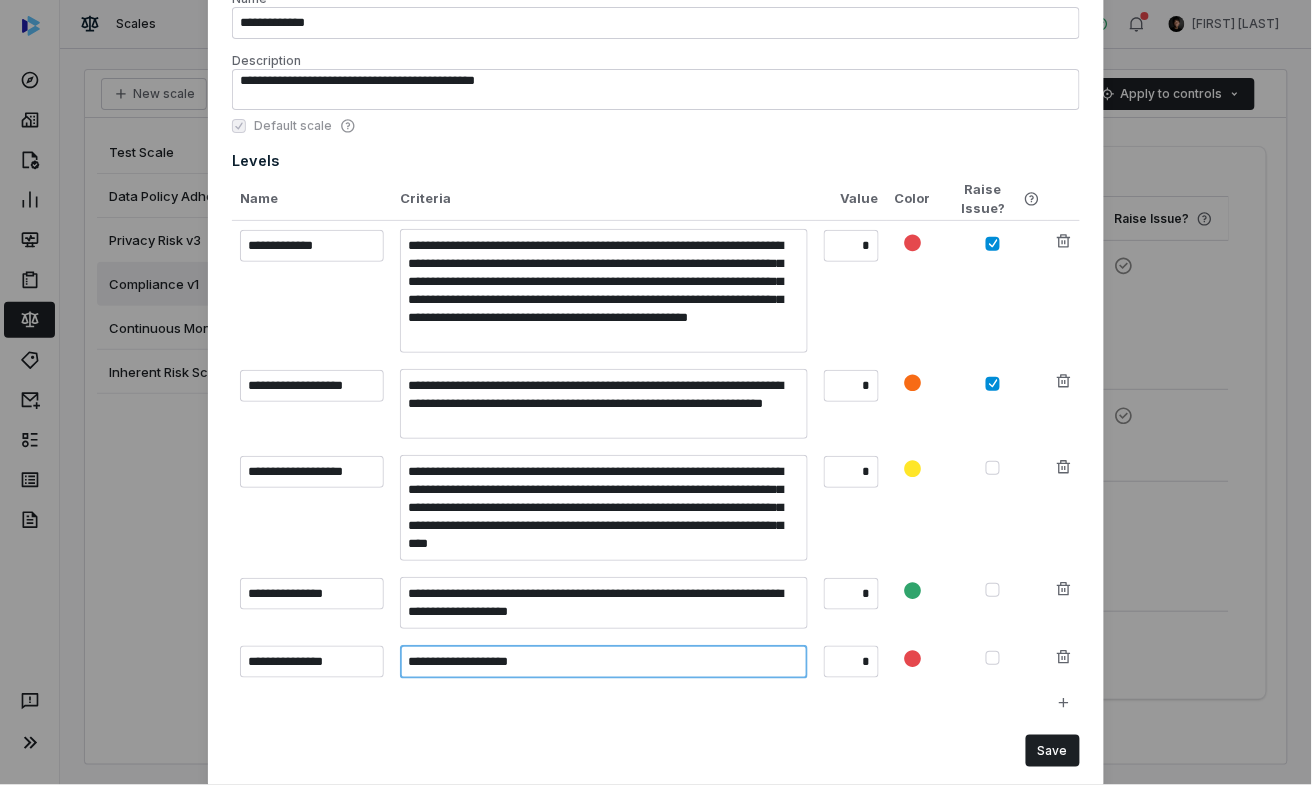 type on "*" 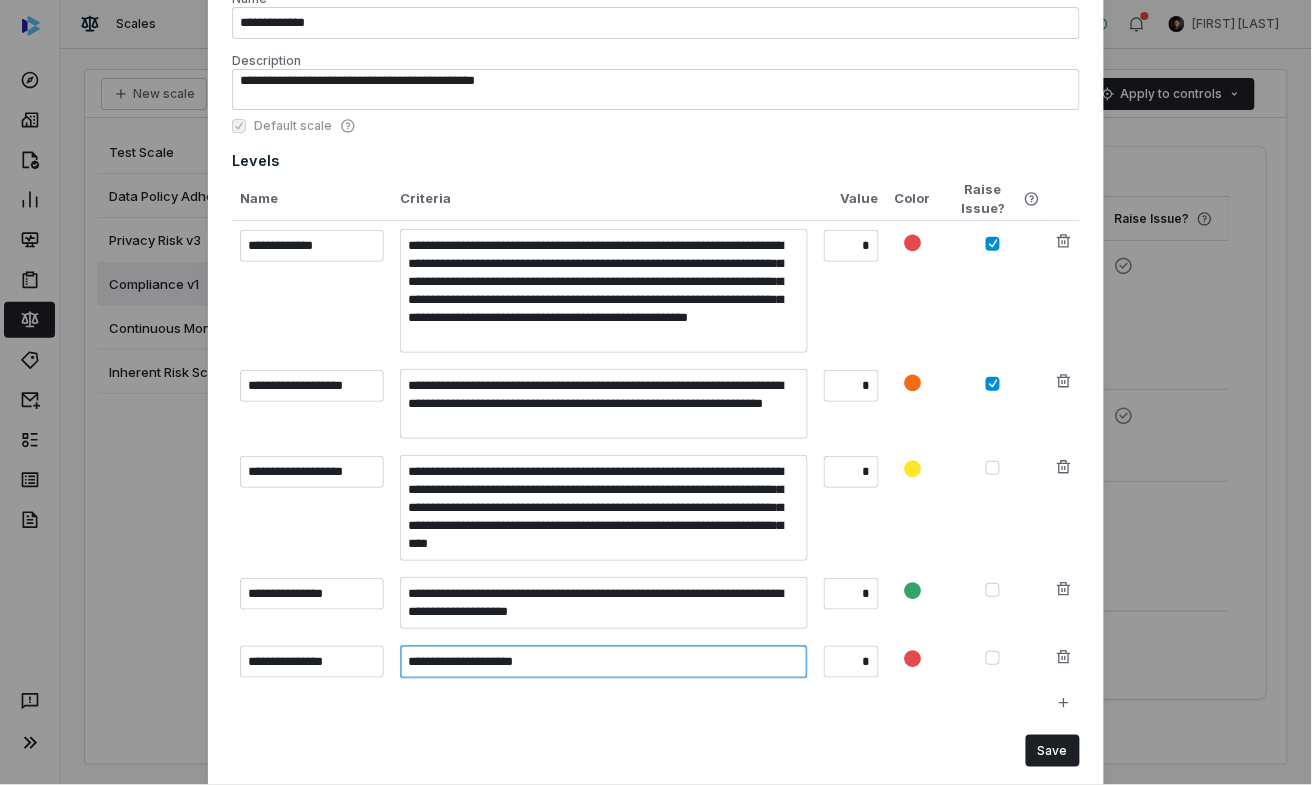 type on "*" 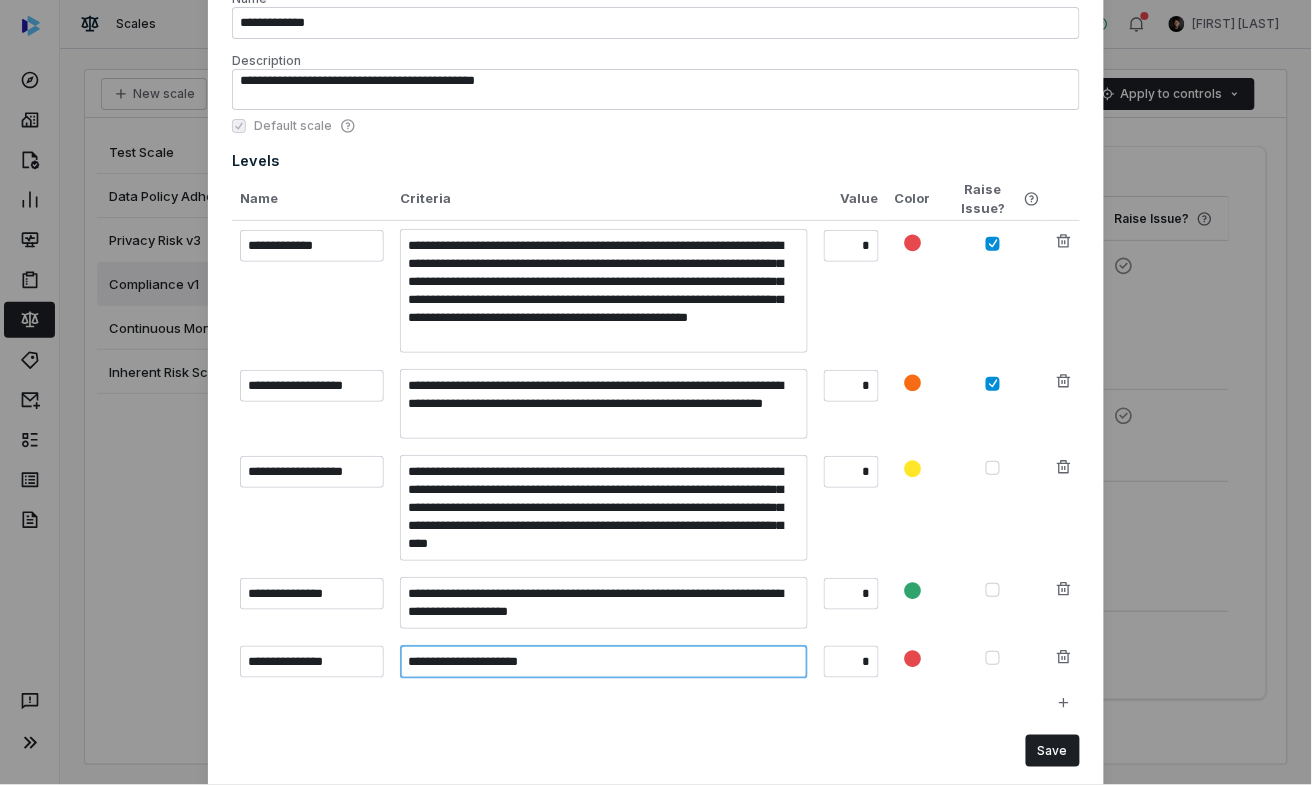 type on "*" 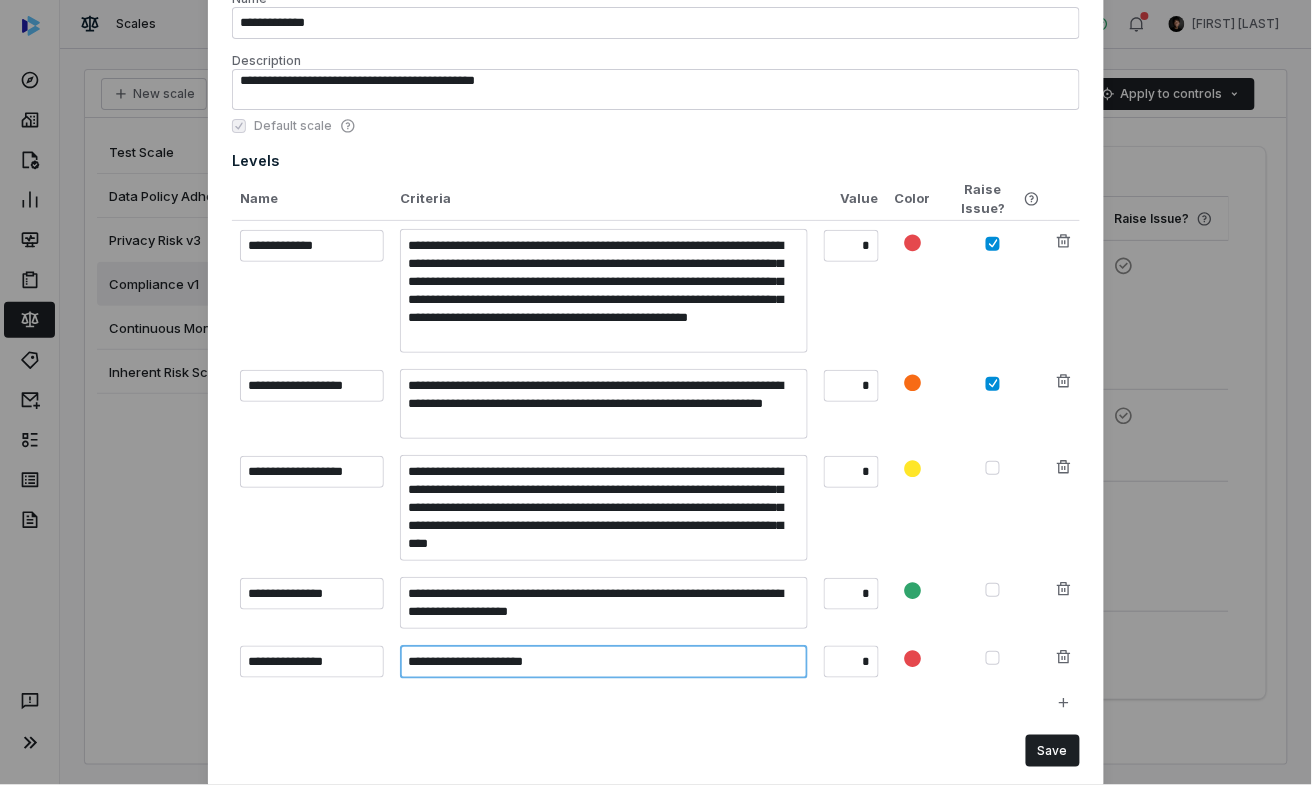 type on "*" 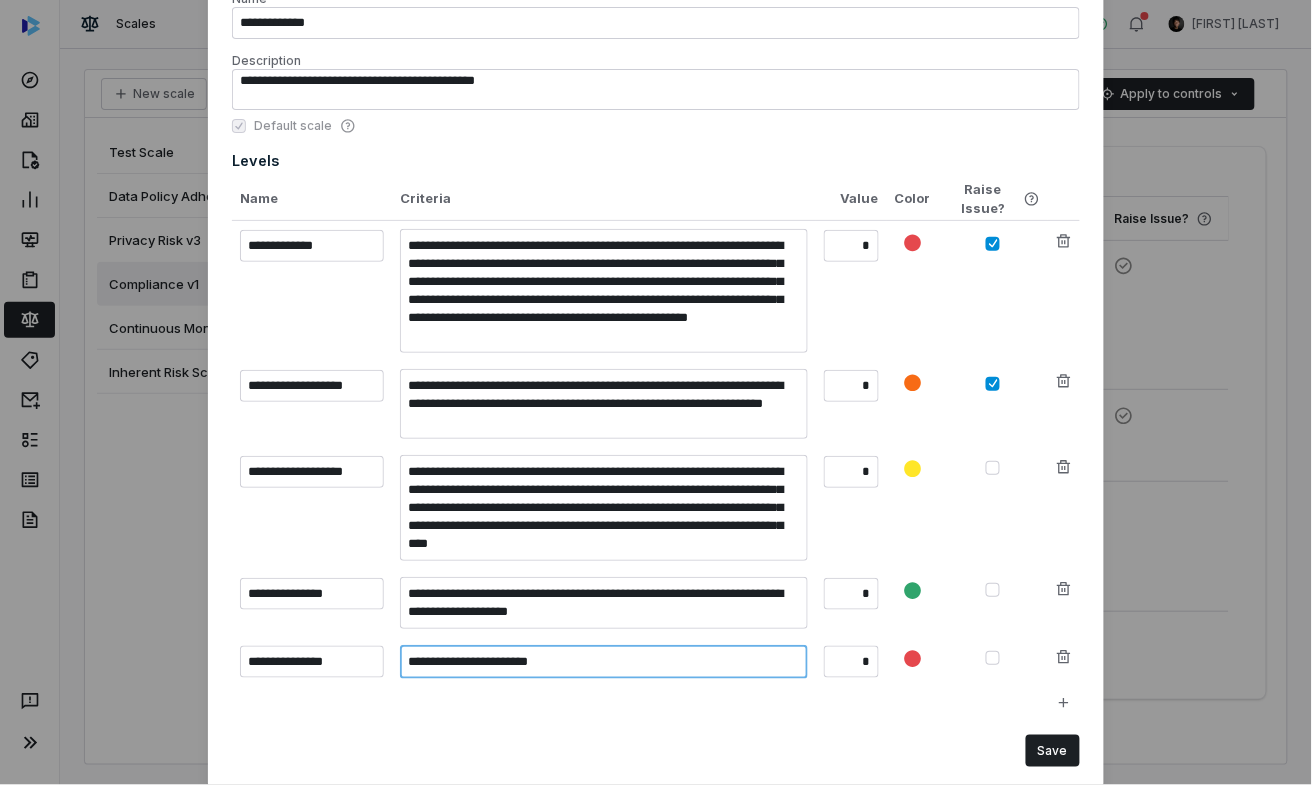 type on "*" 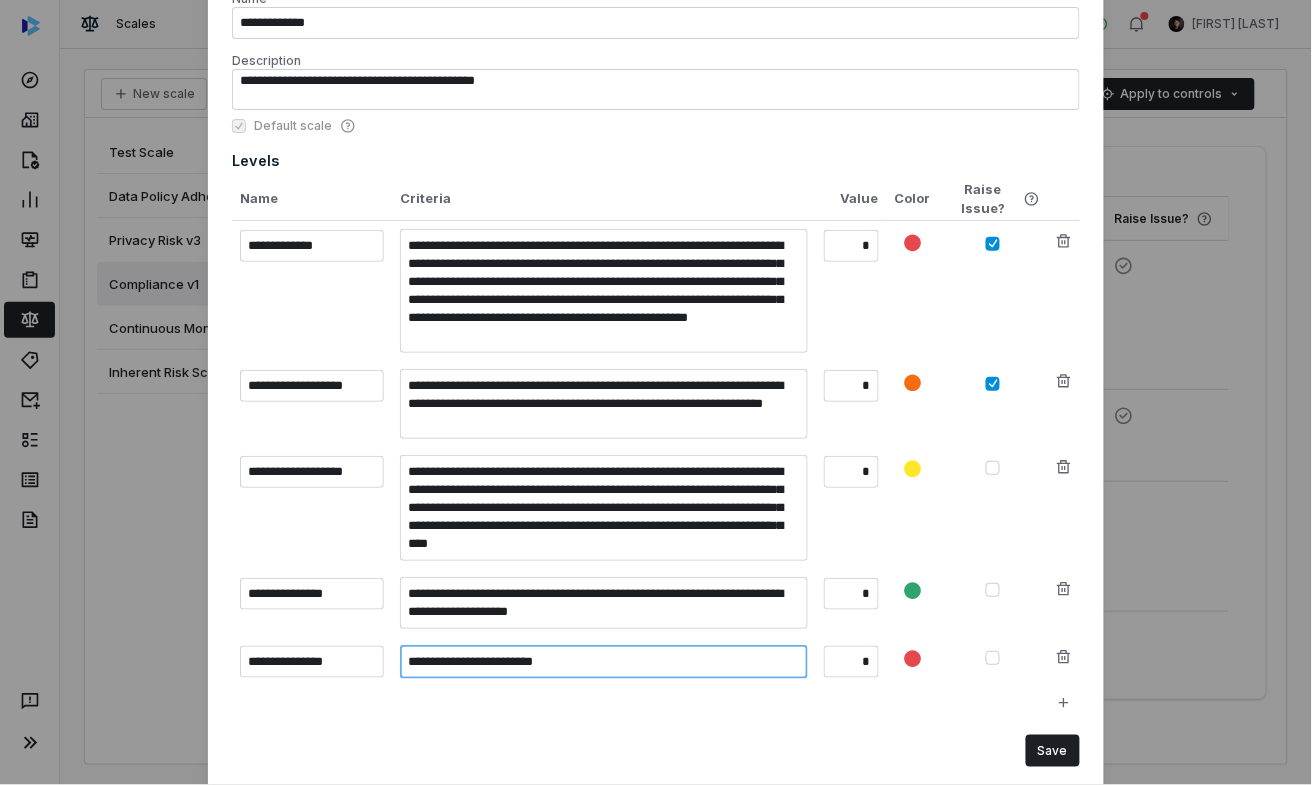 type on "*" 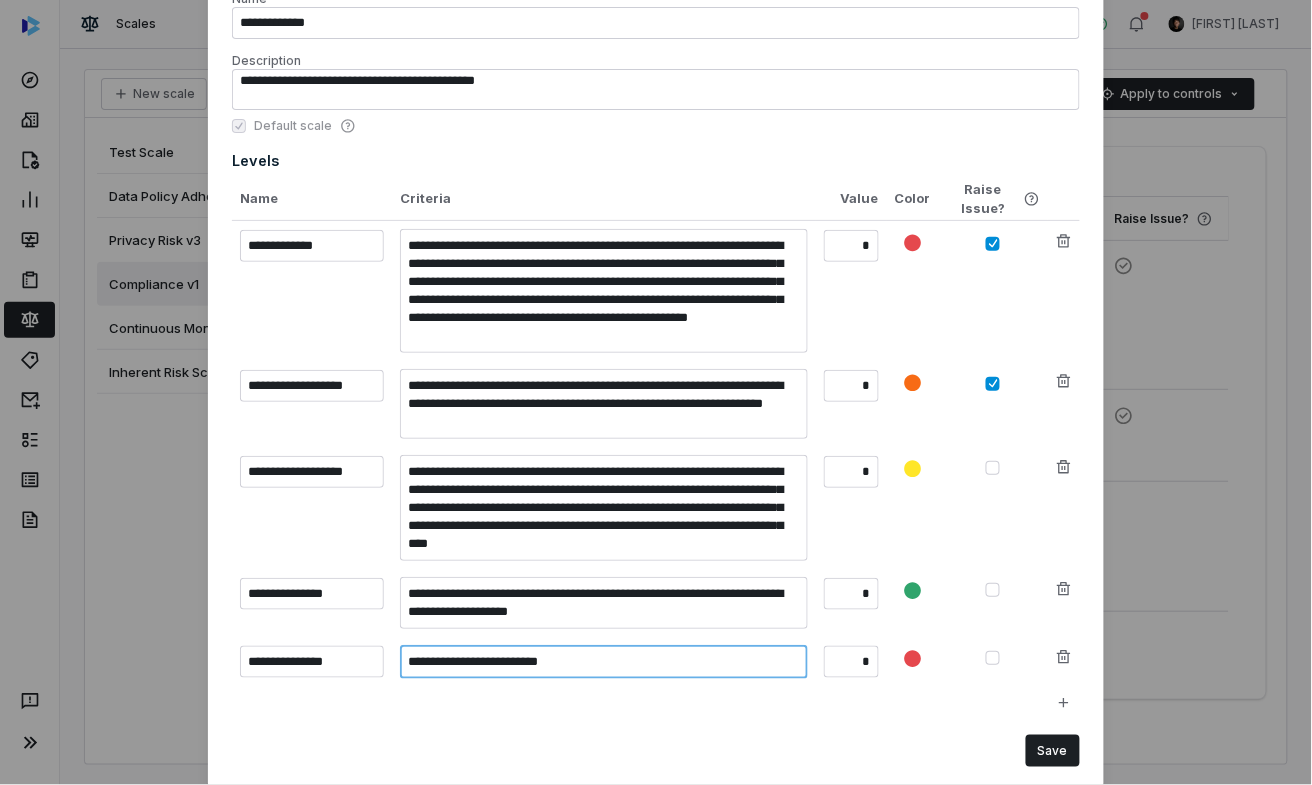 type on "*" 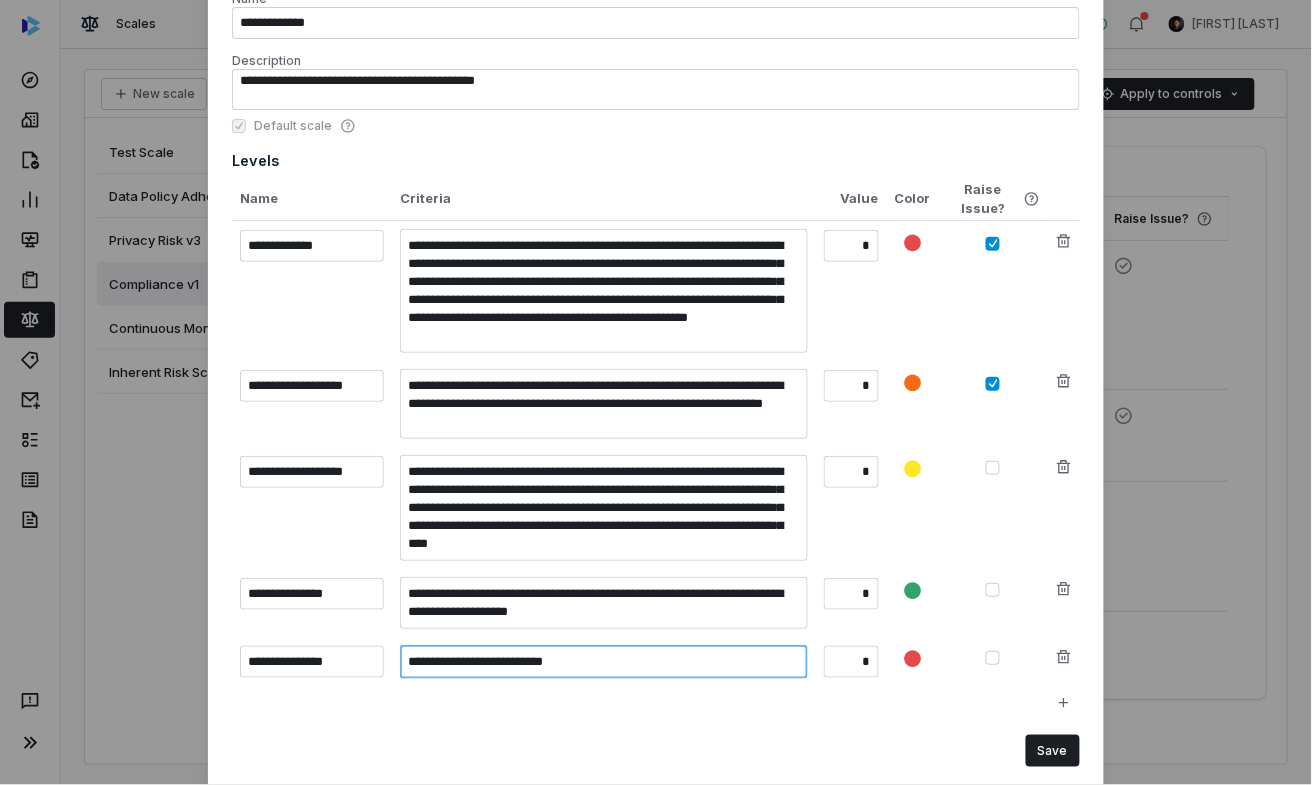 type on "*" 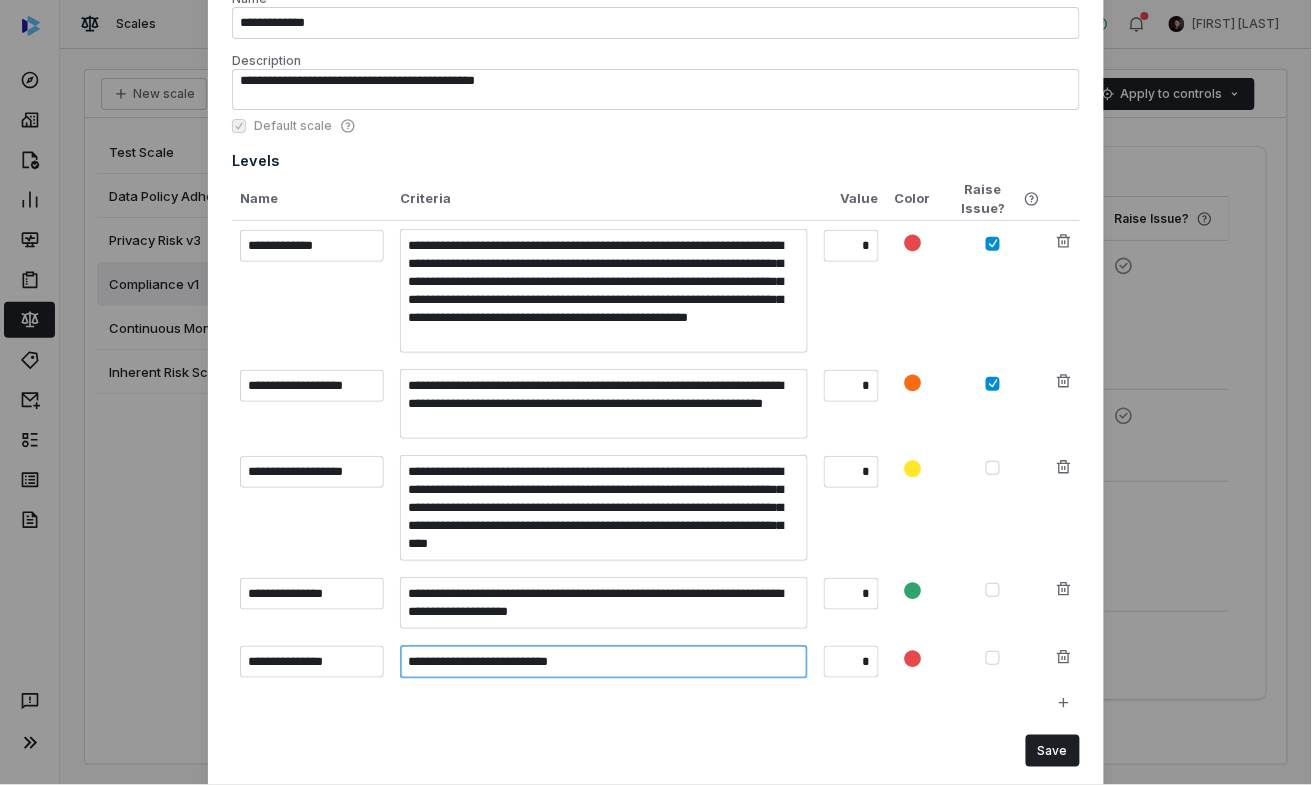 type on "*" 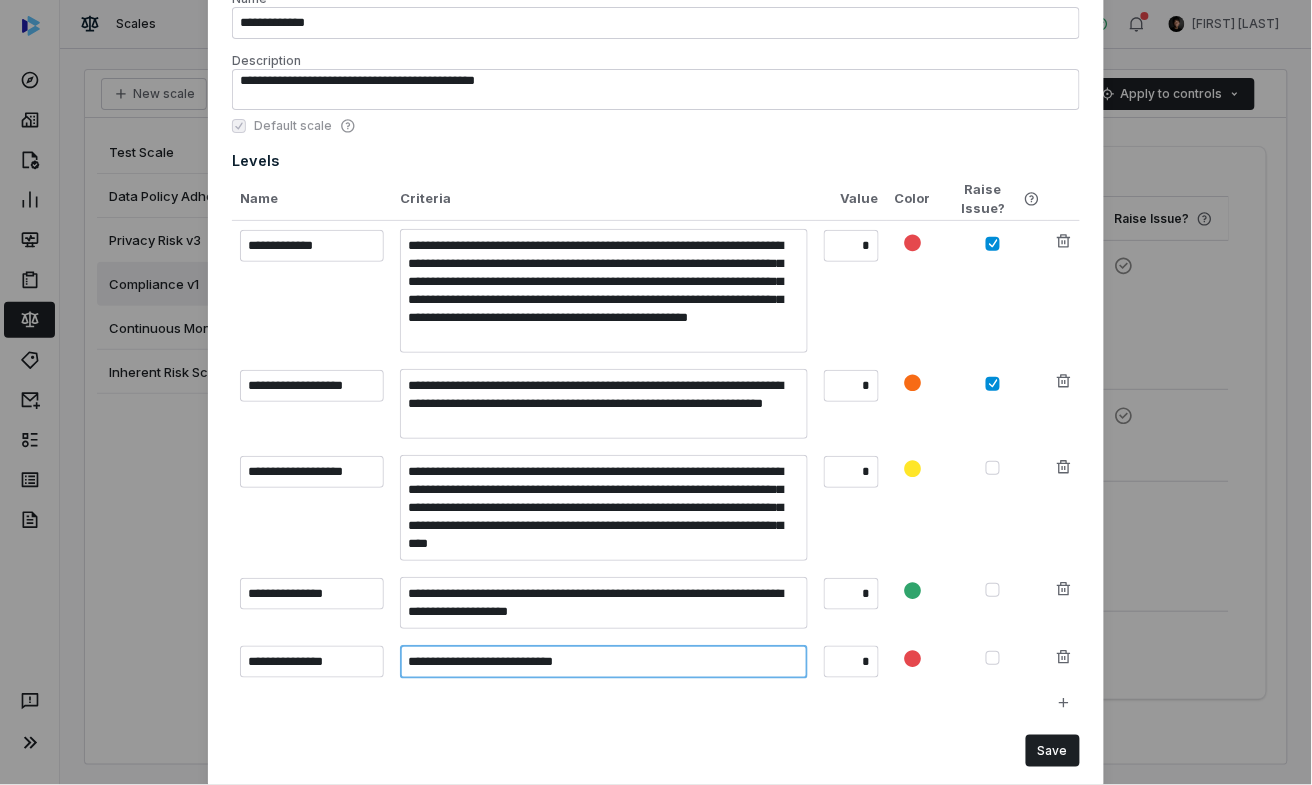 type on "*" 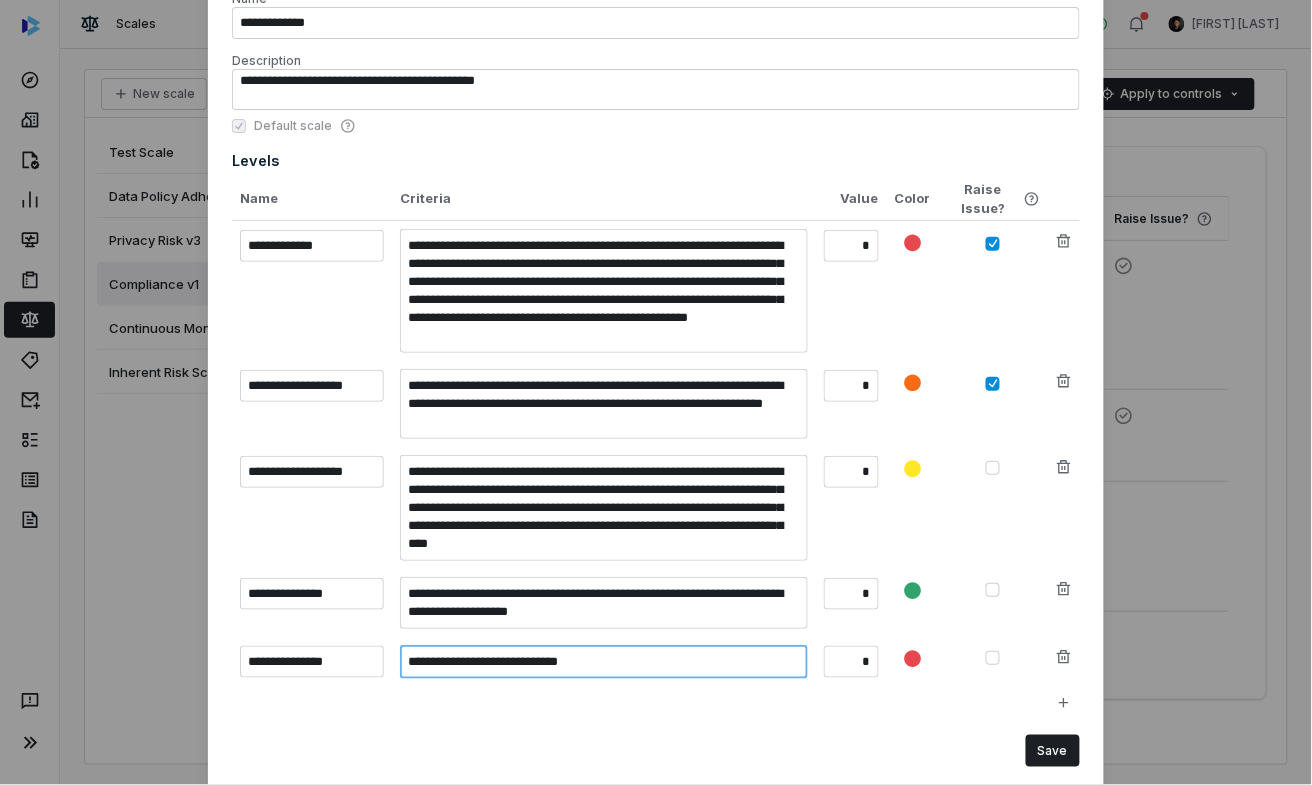 type on "*" 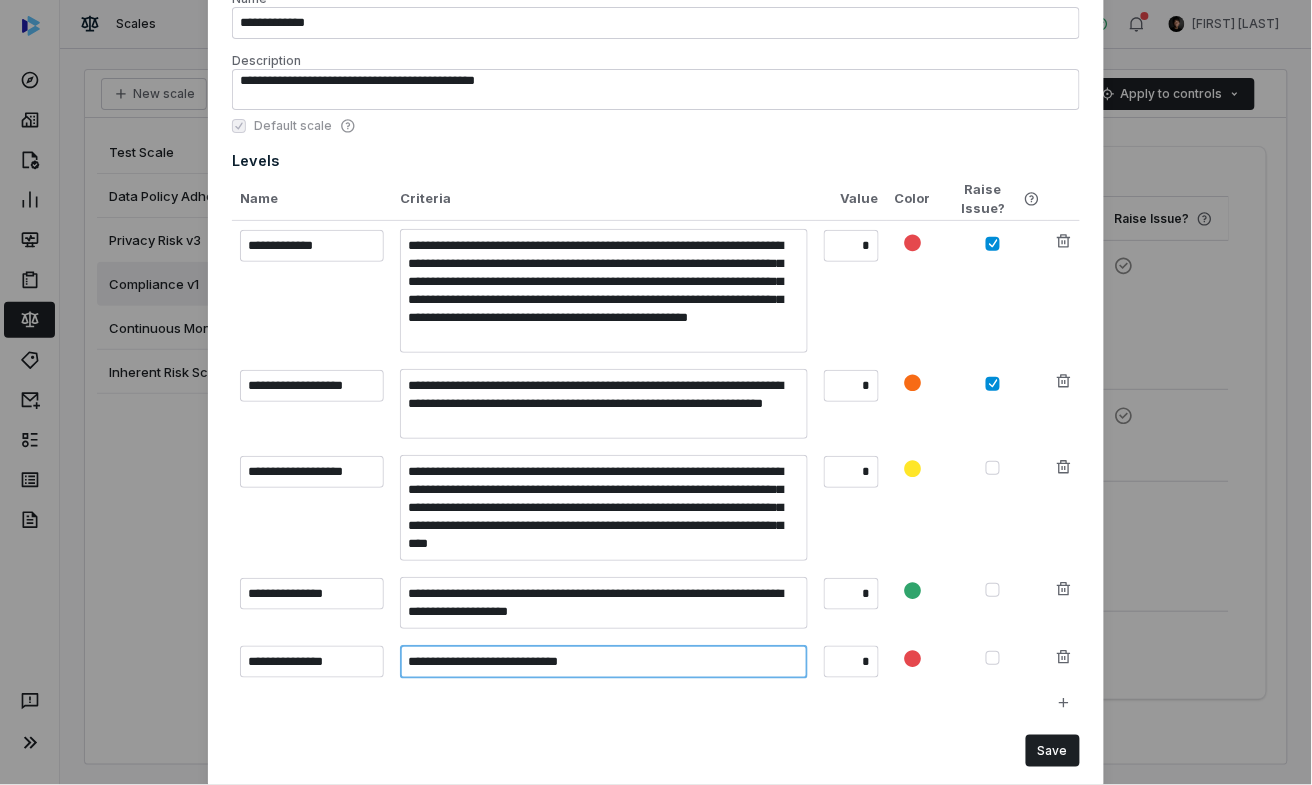 type on "**********" 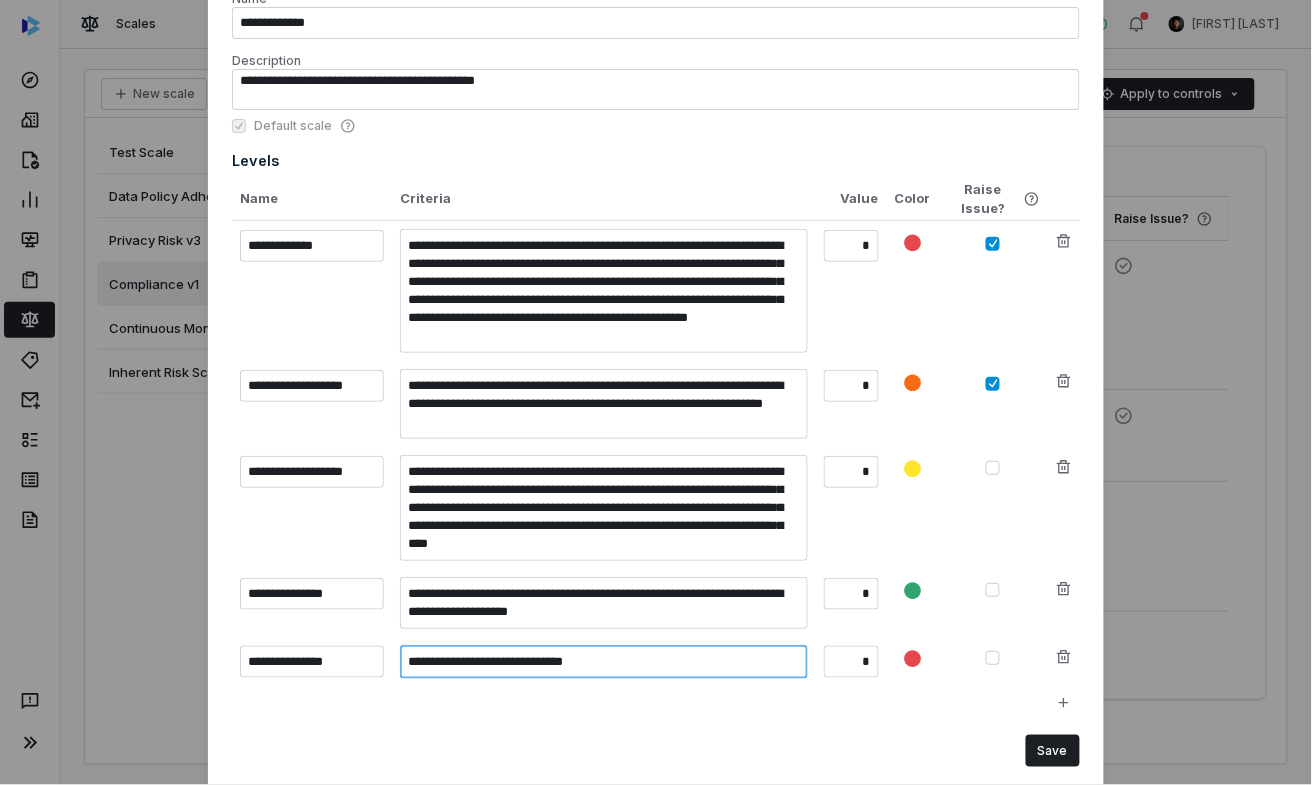 type on "*" 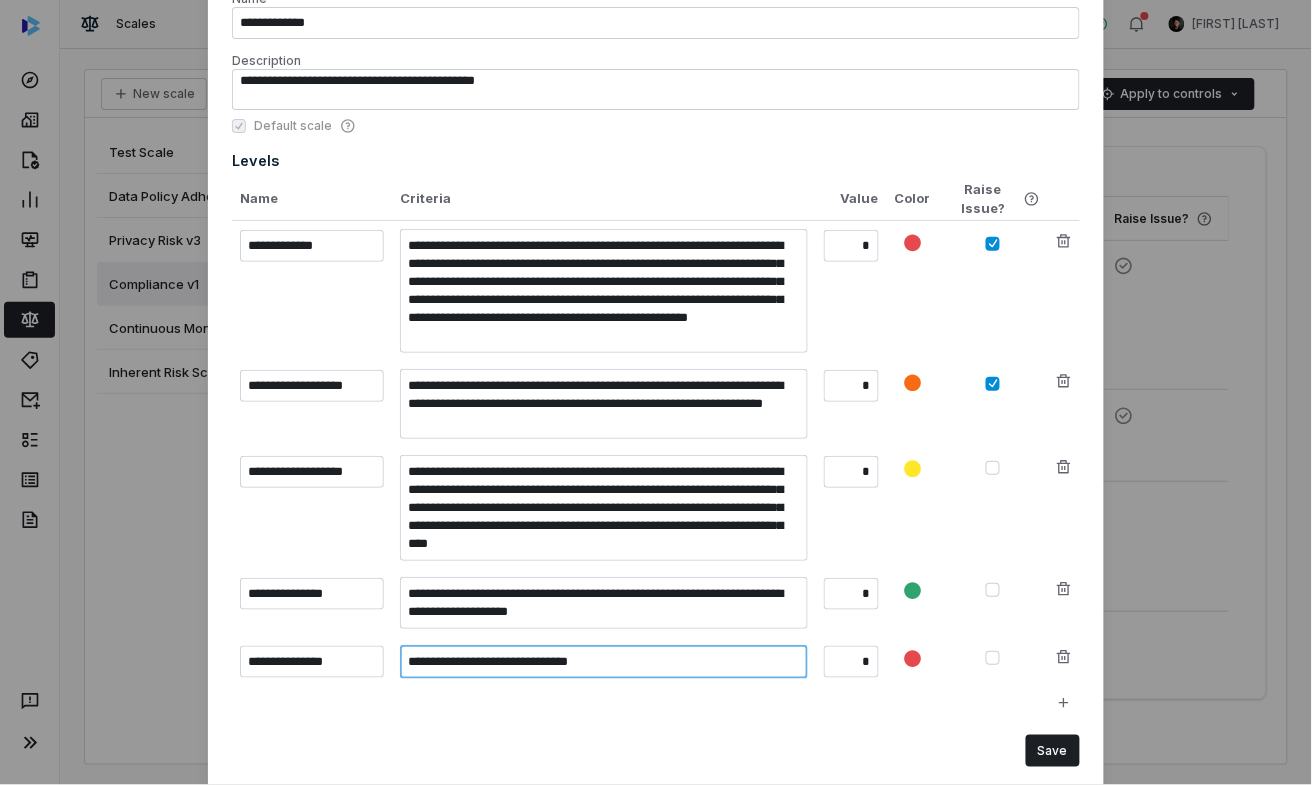 type on "*" 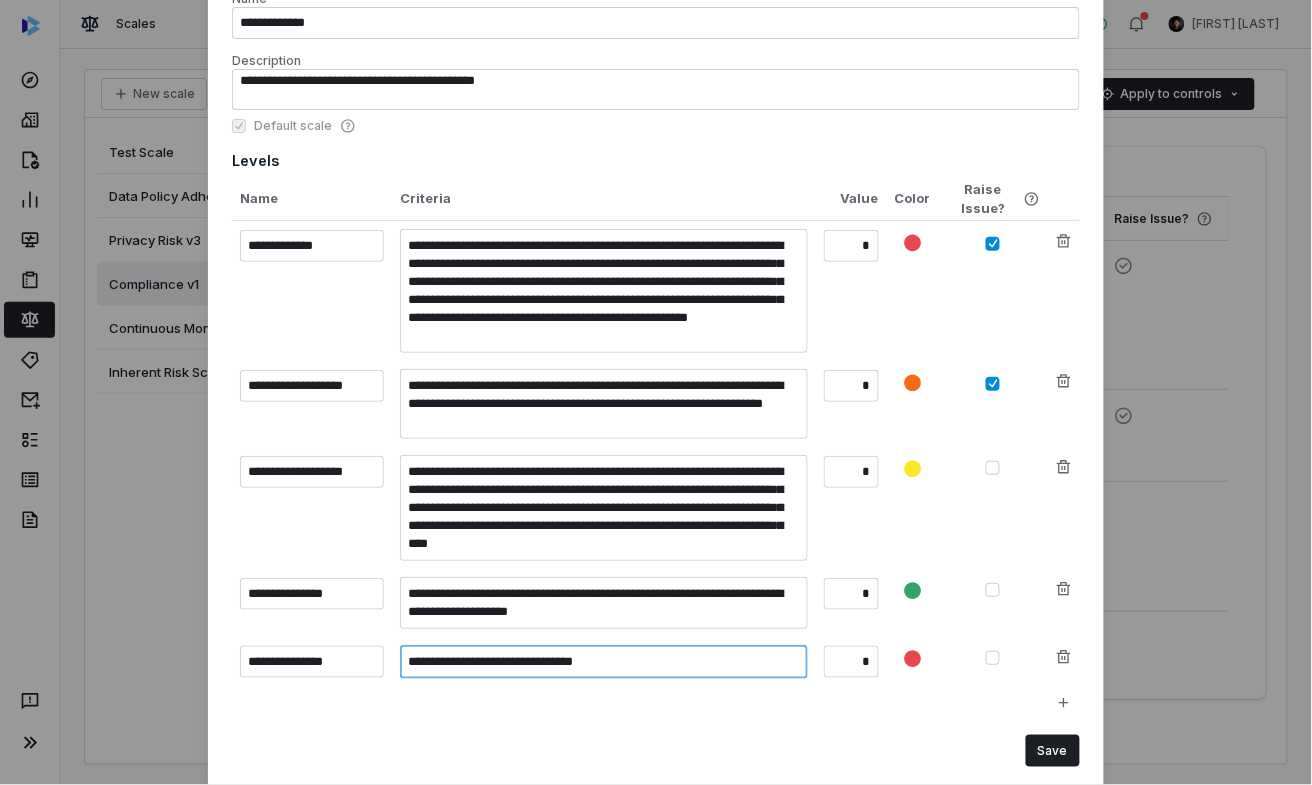 type on "*" 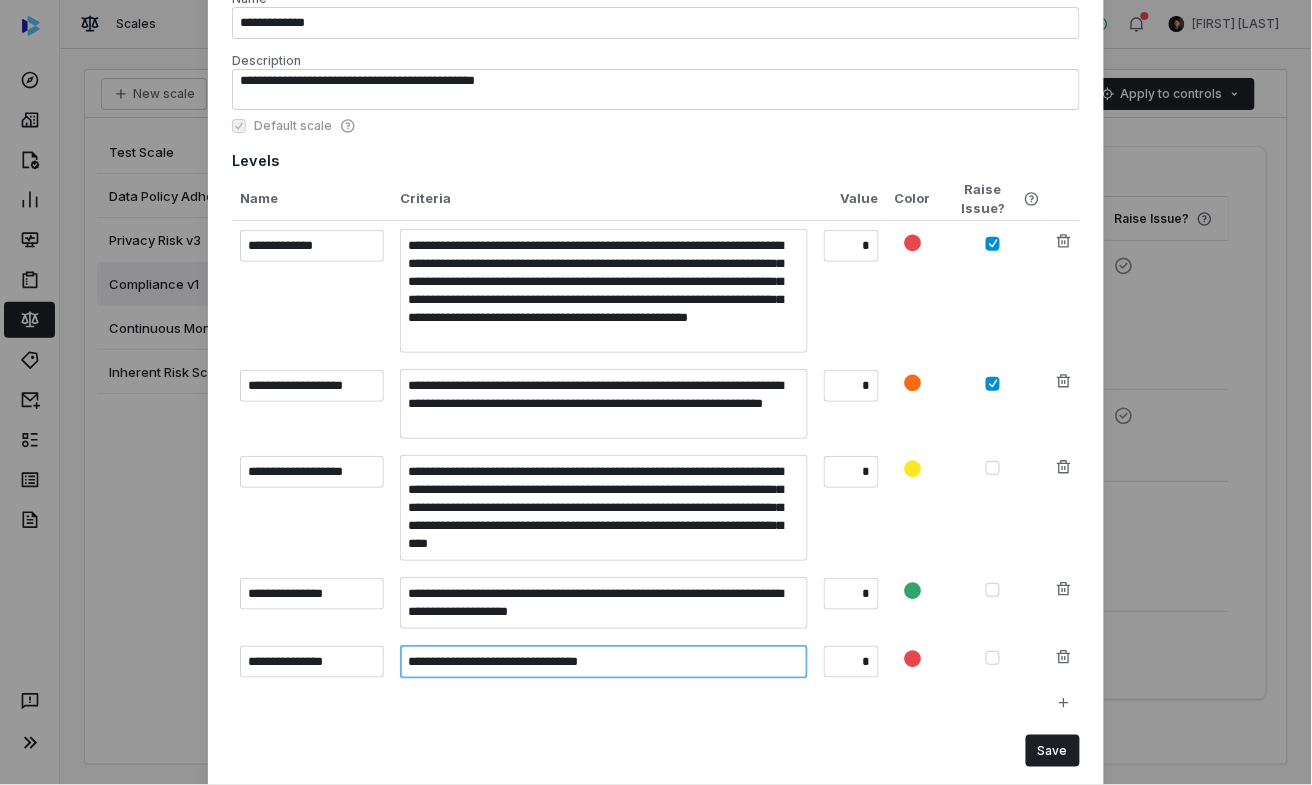 type on "**********" 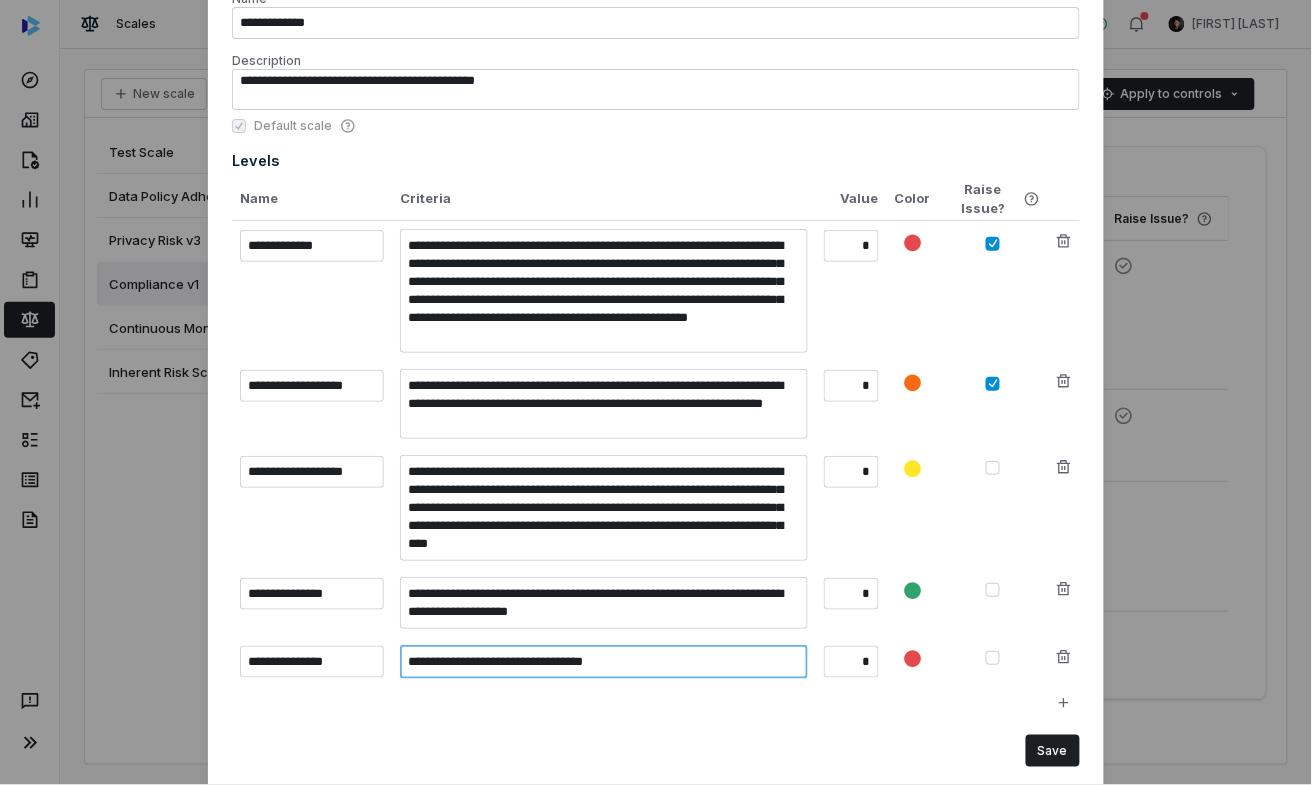 type on "*" 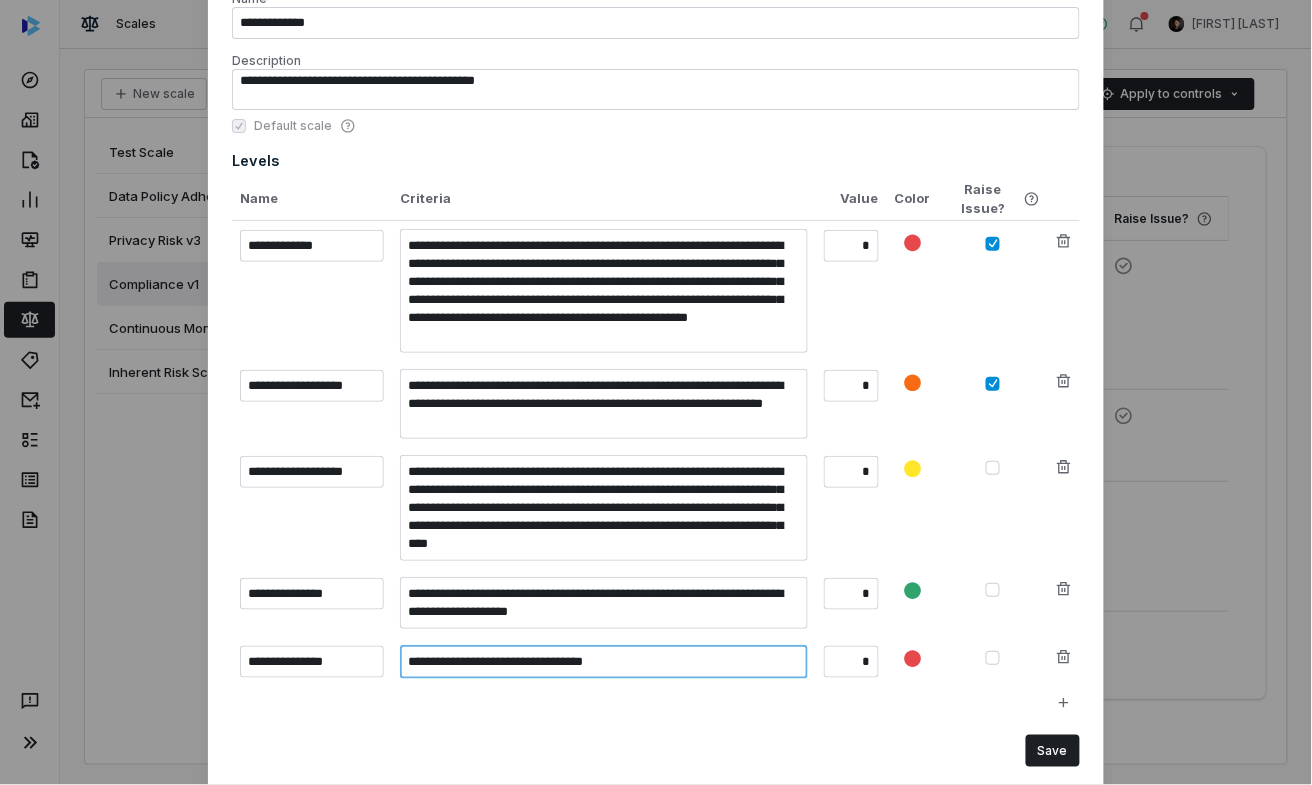 type on "**********" 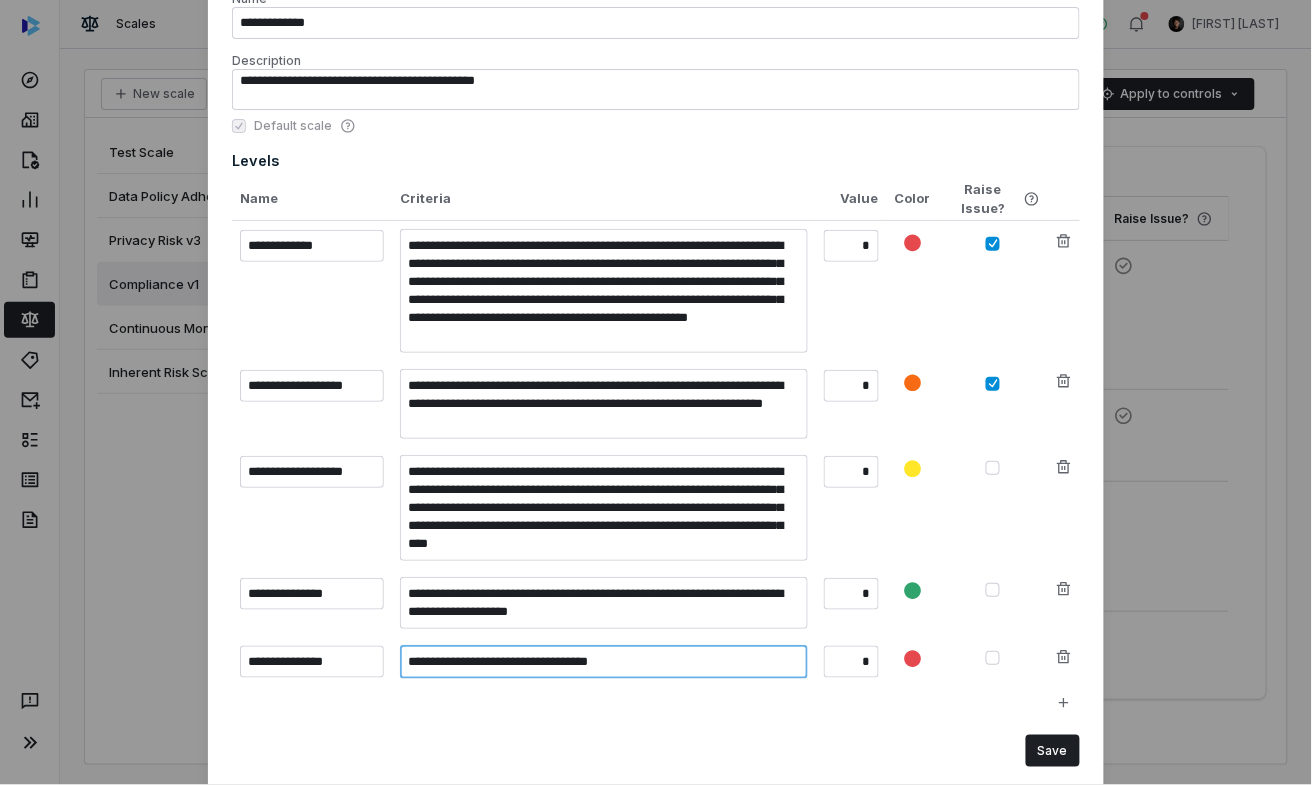 type on "*" 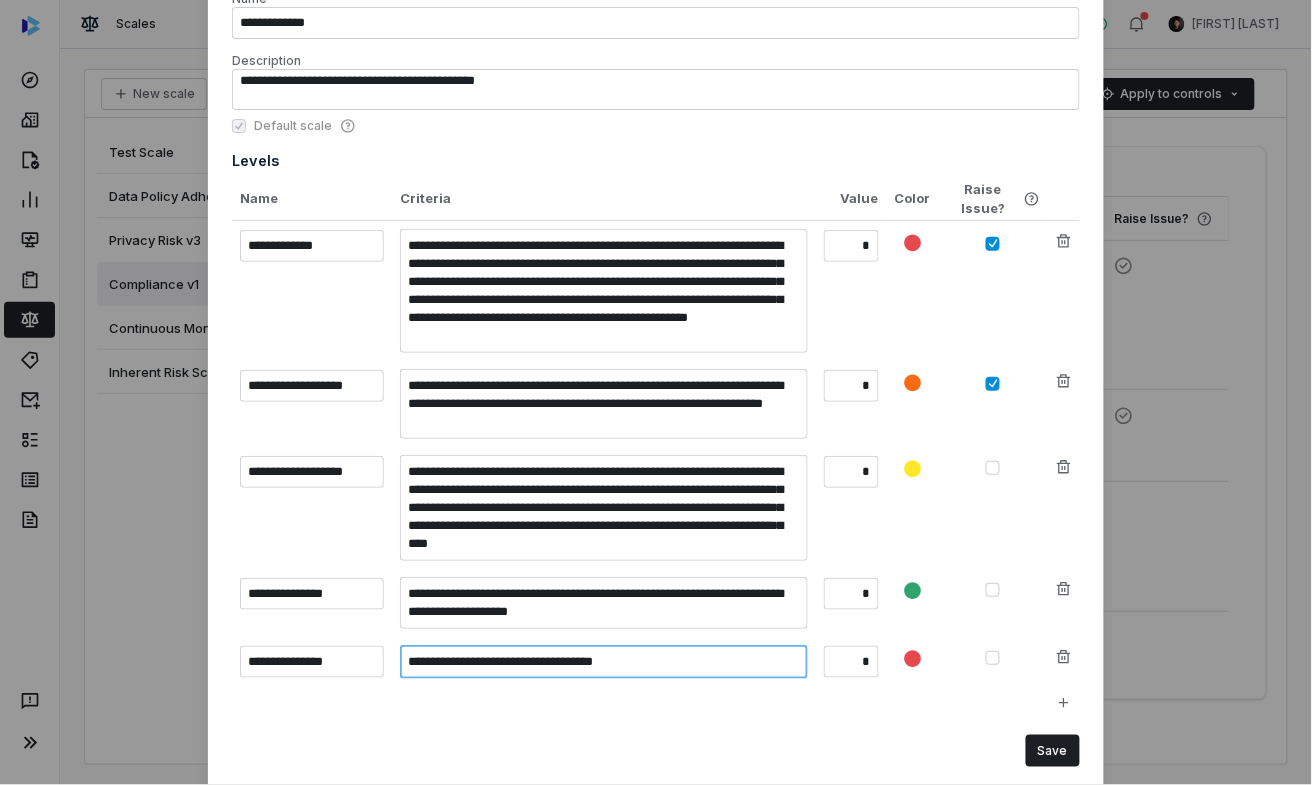 type on "**********" 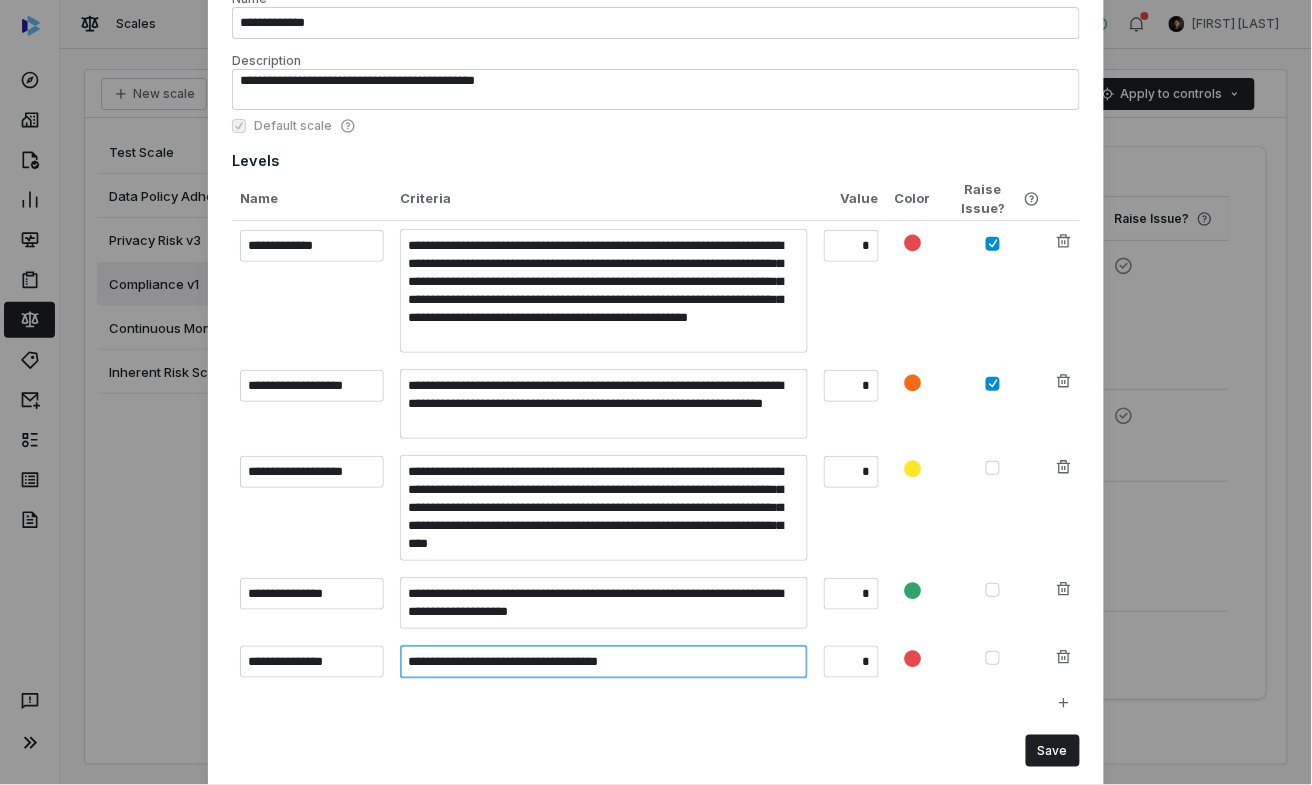 type on "*" 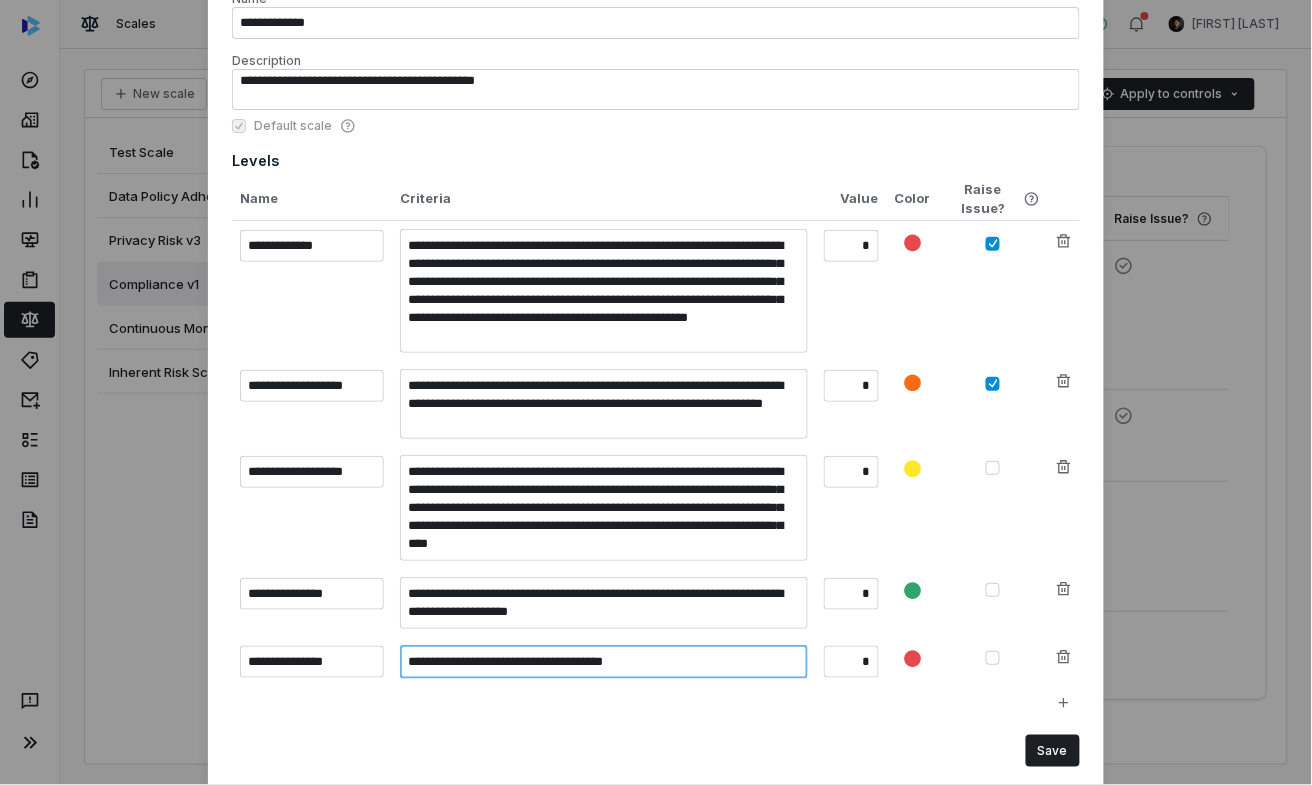 type on "*" 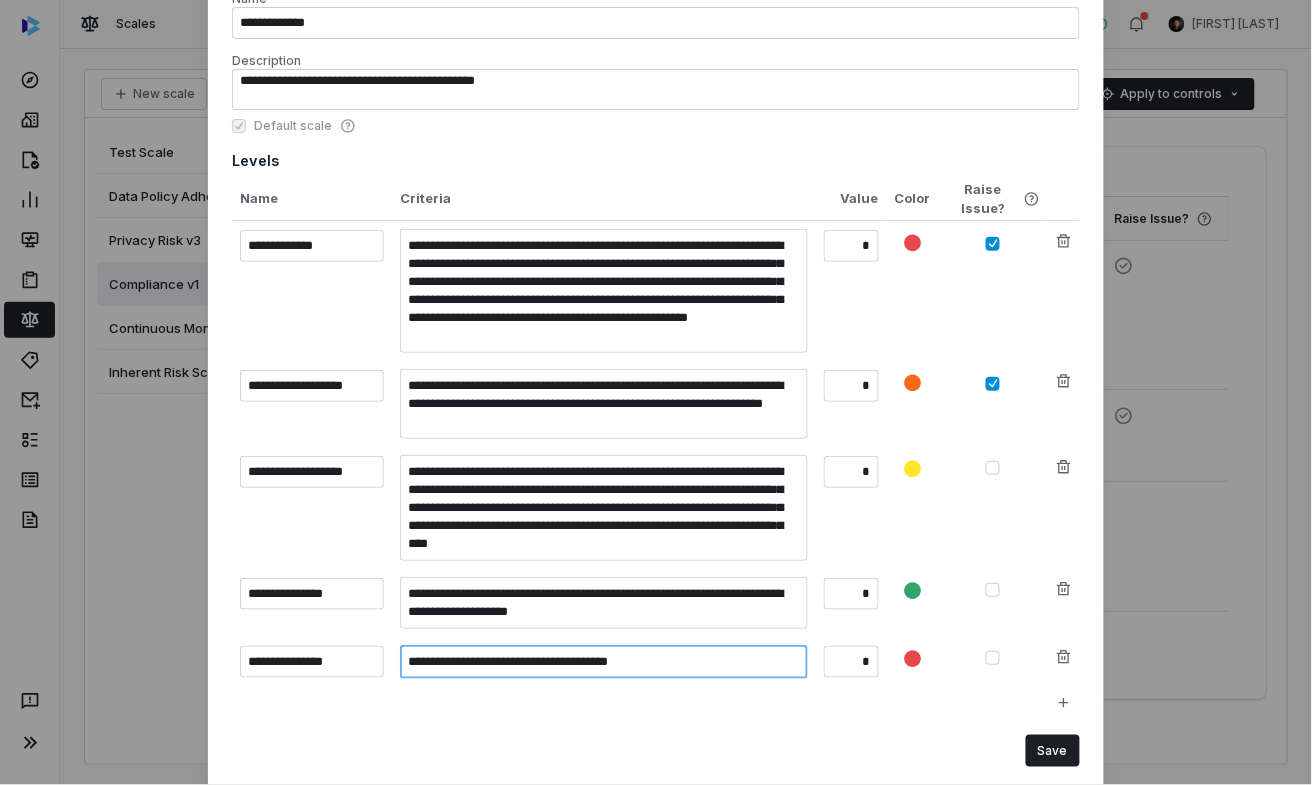 type on "*" 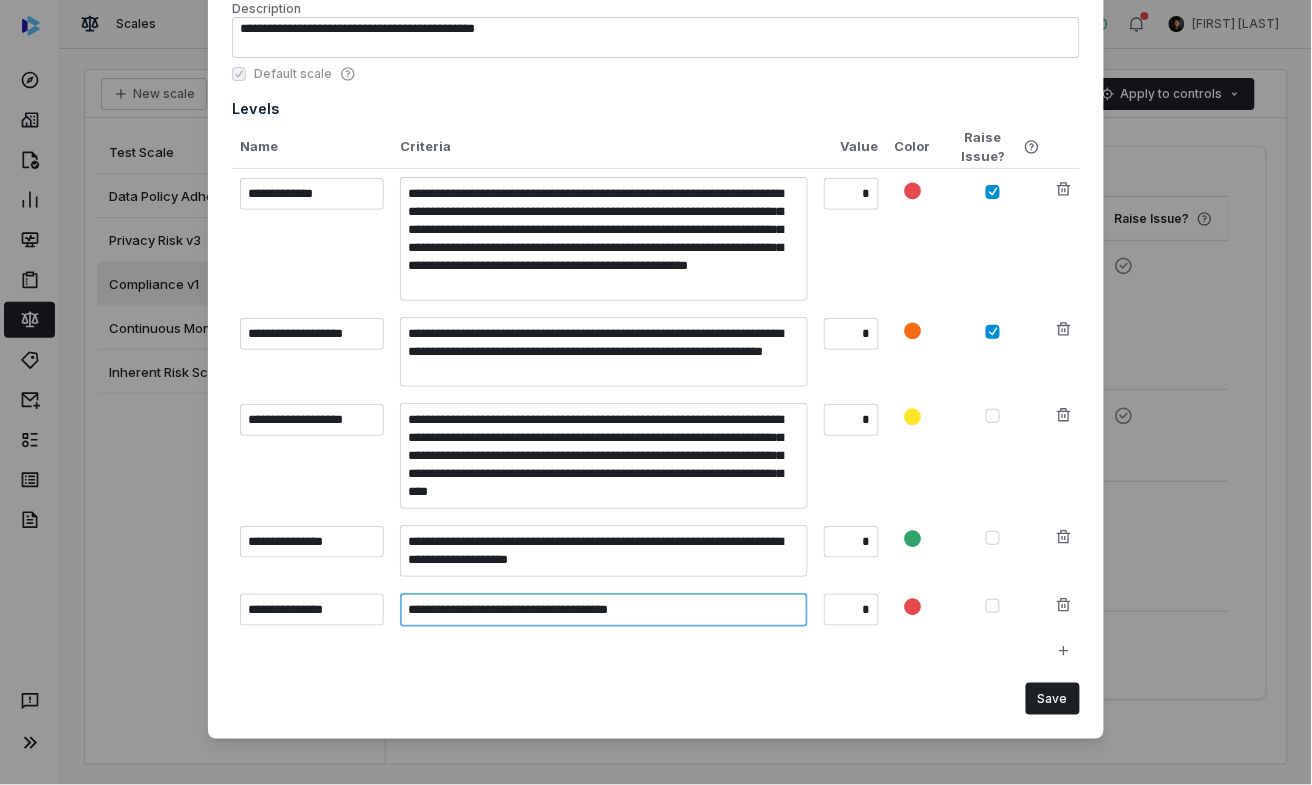 type on "**********" 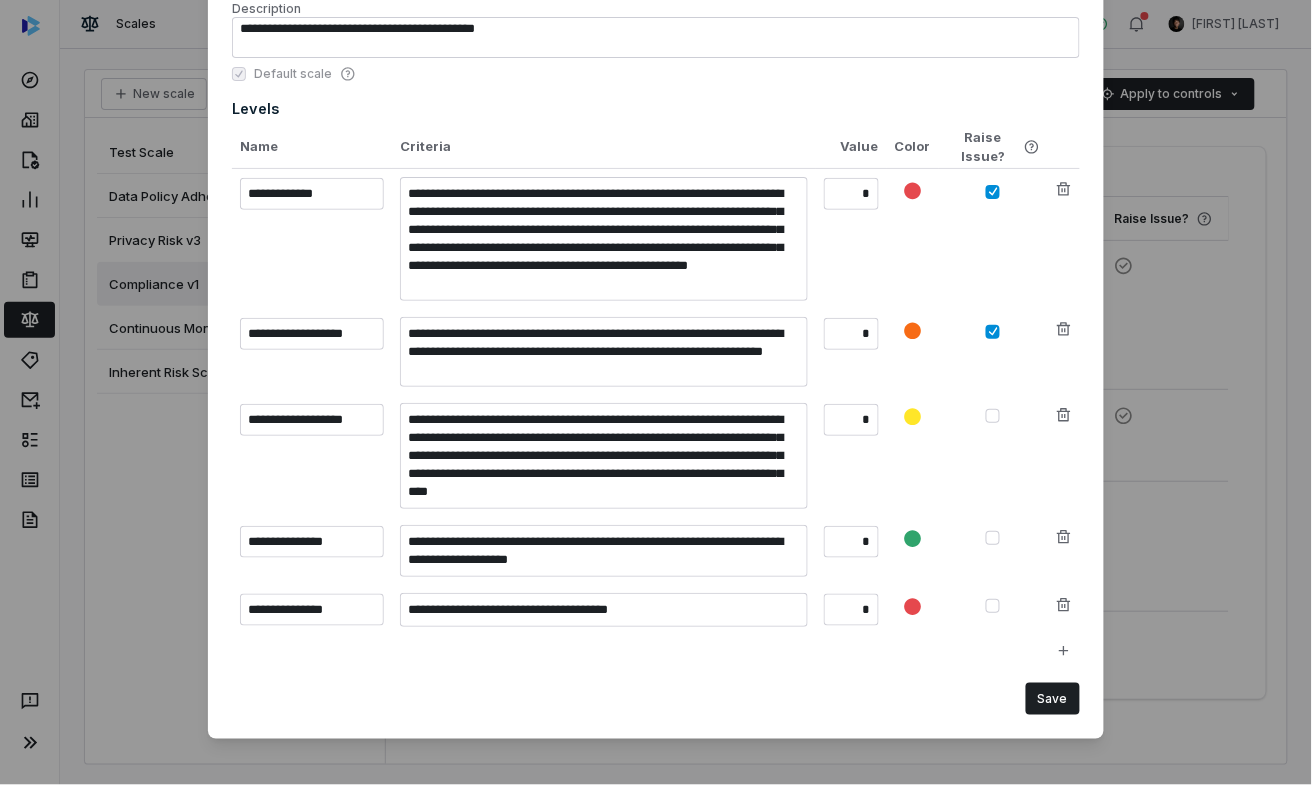 type on "*" 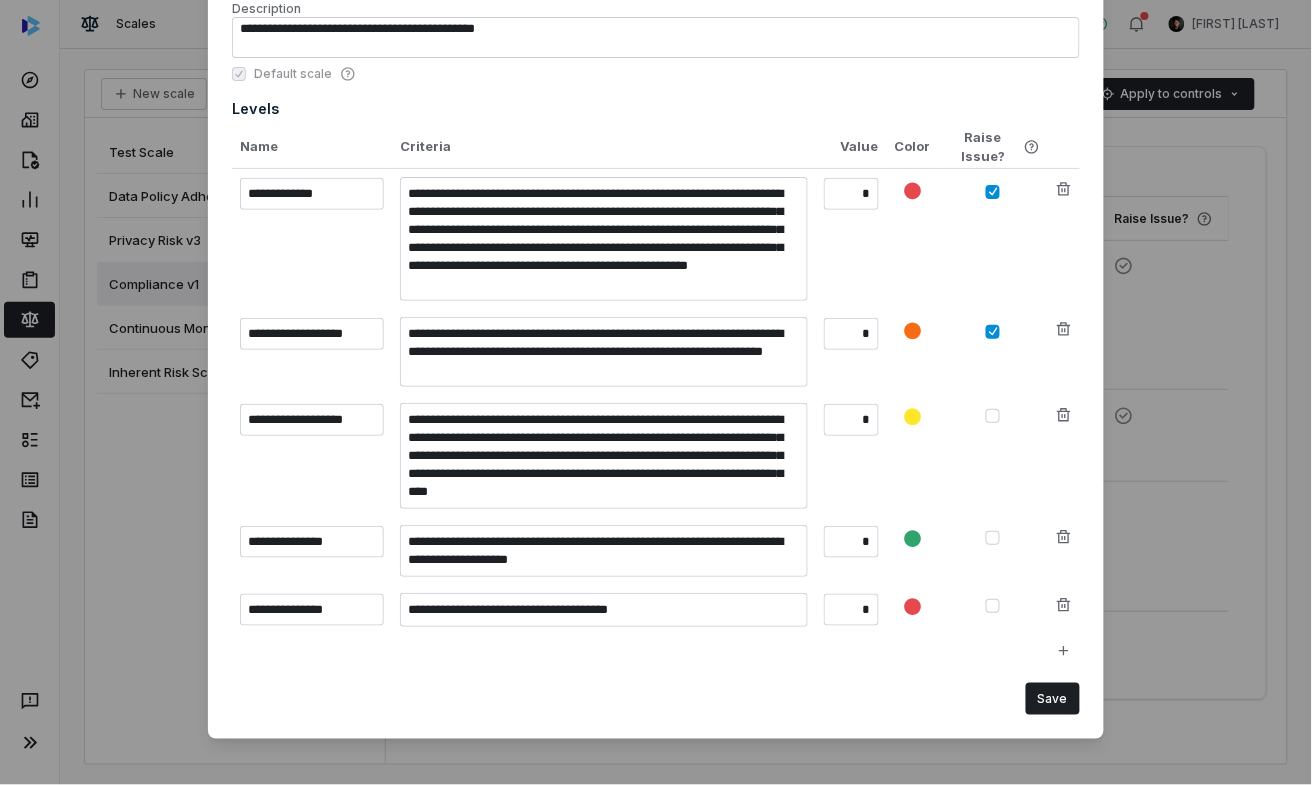 click on "**********" at bounding box center (656, 318) 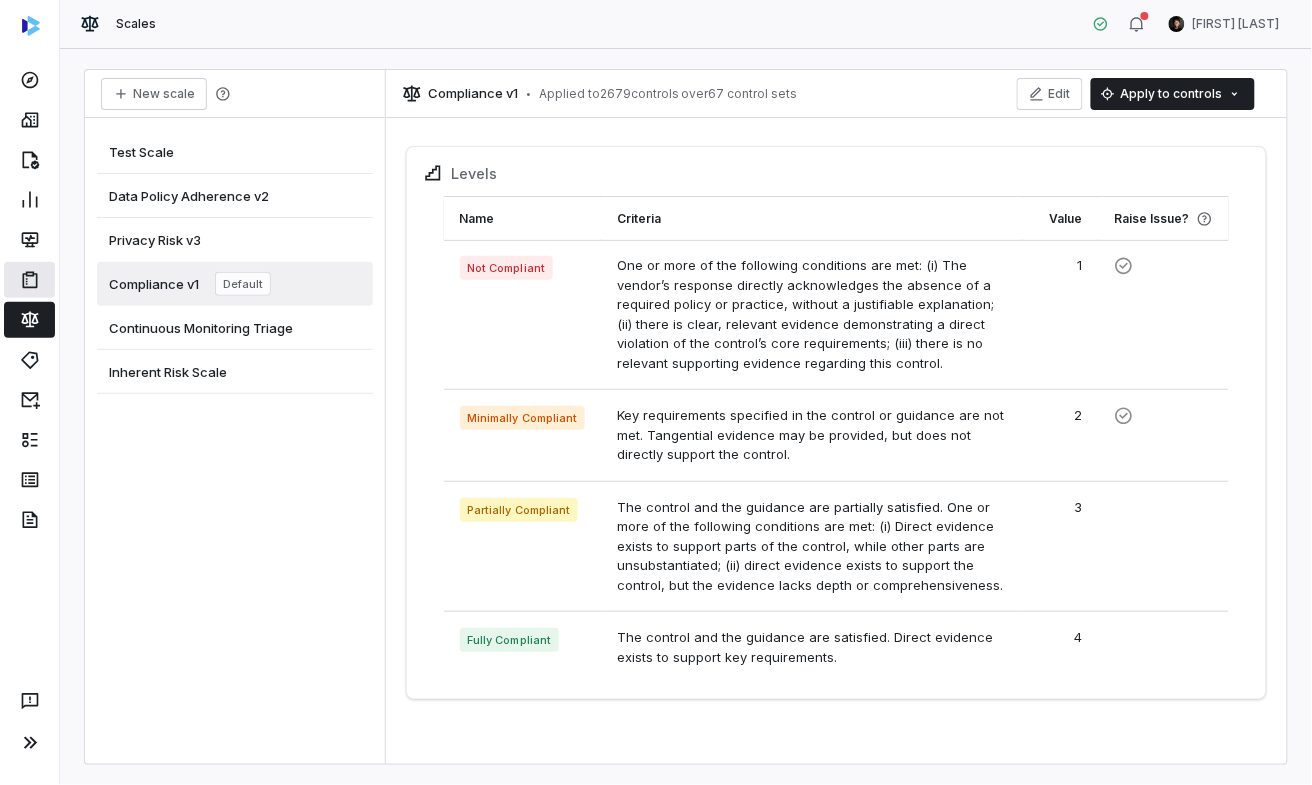 click 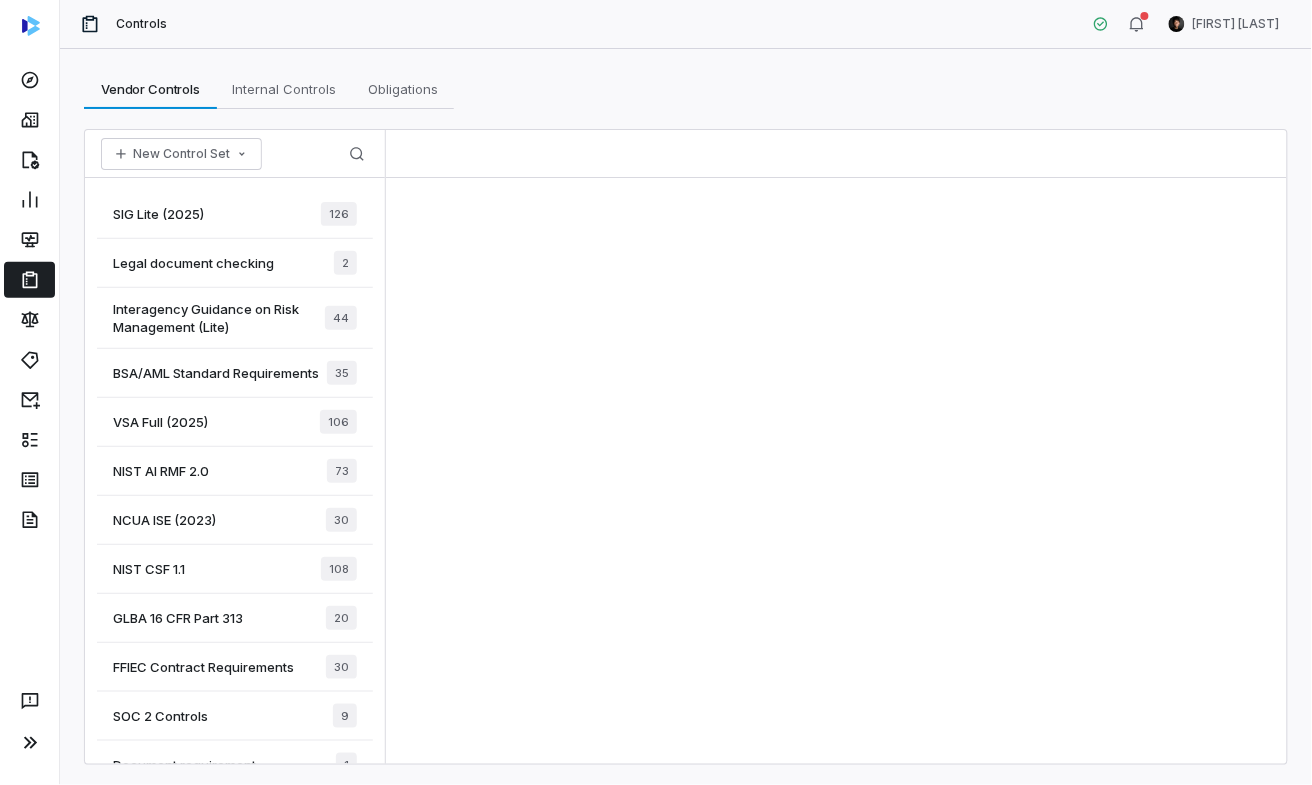 click on "SIG Lite (2025) 126" at bounding box center [235, 214] 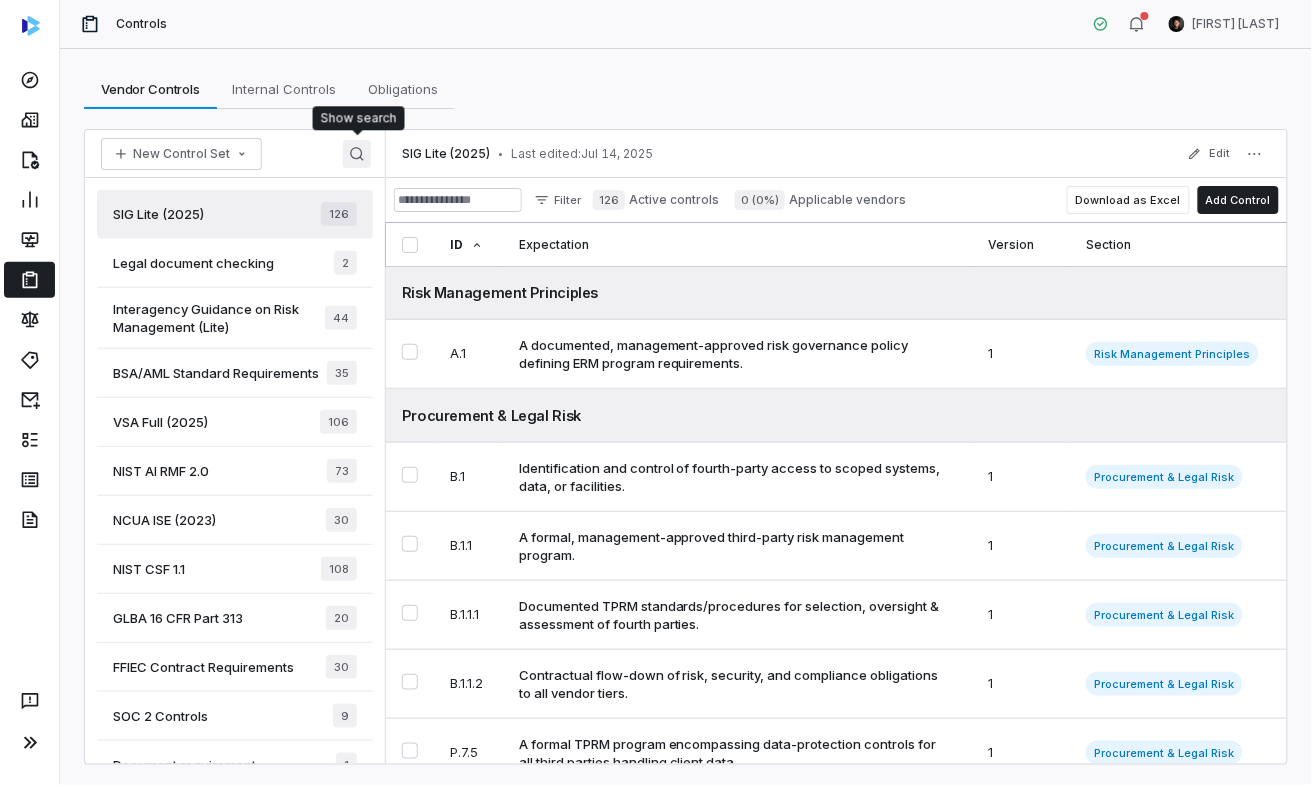 click 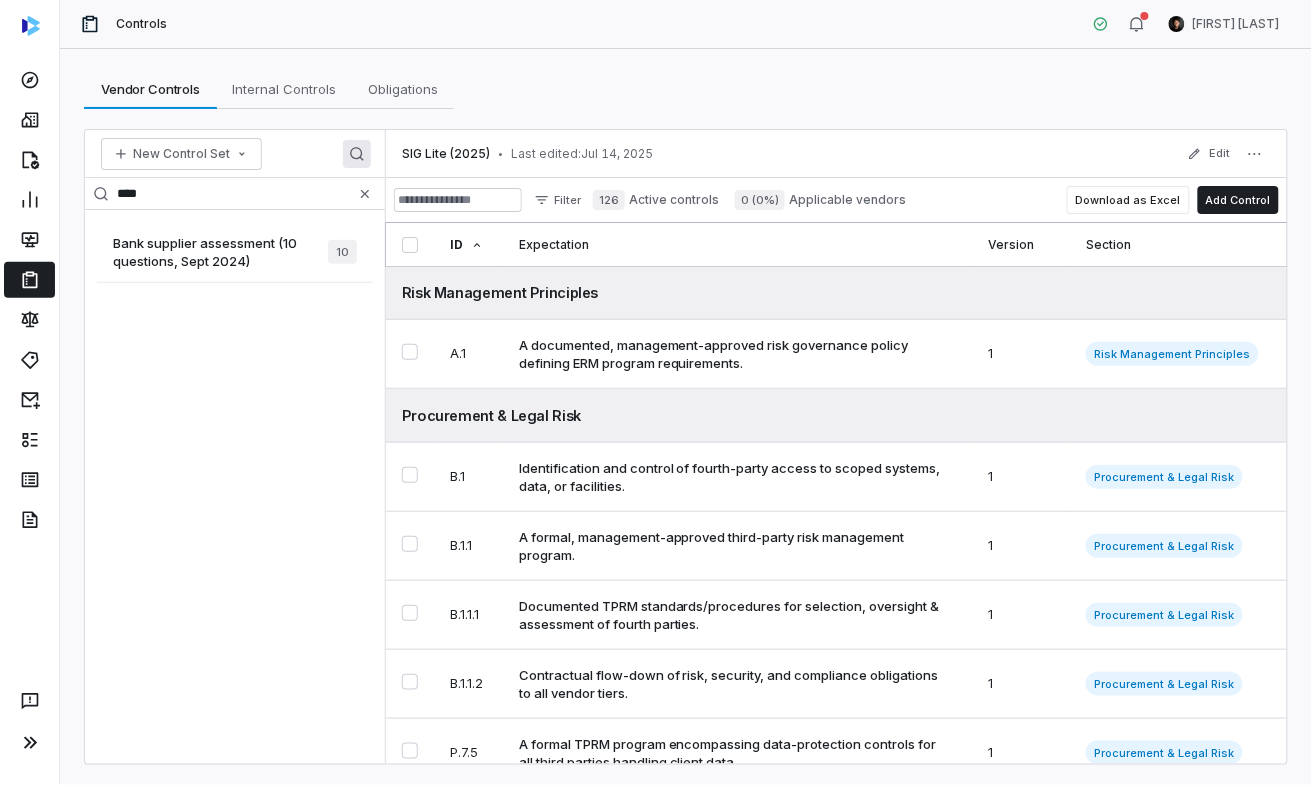 type on "****" 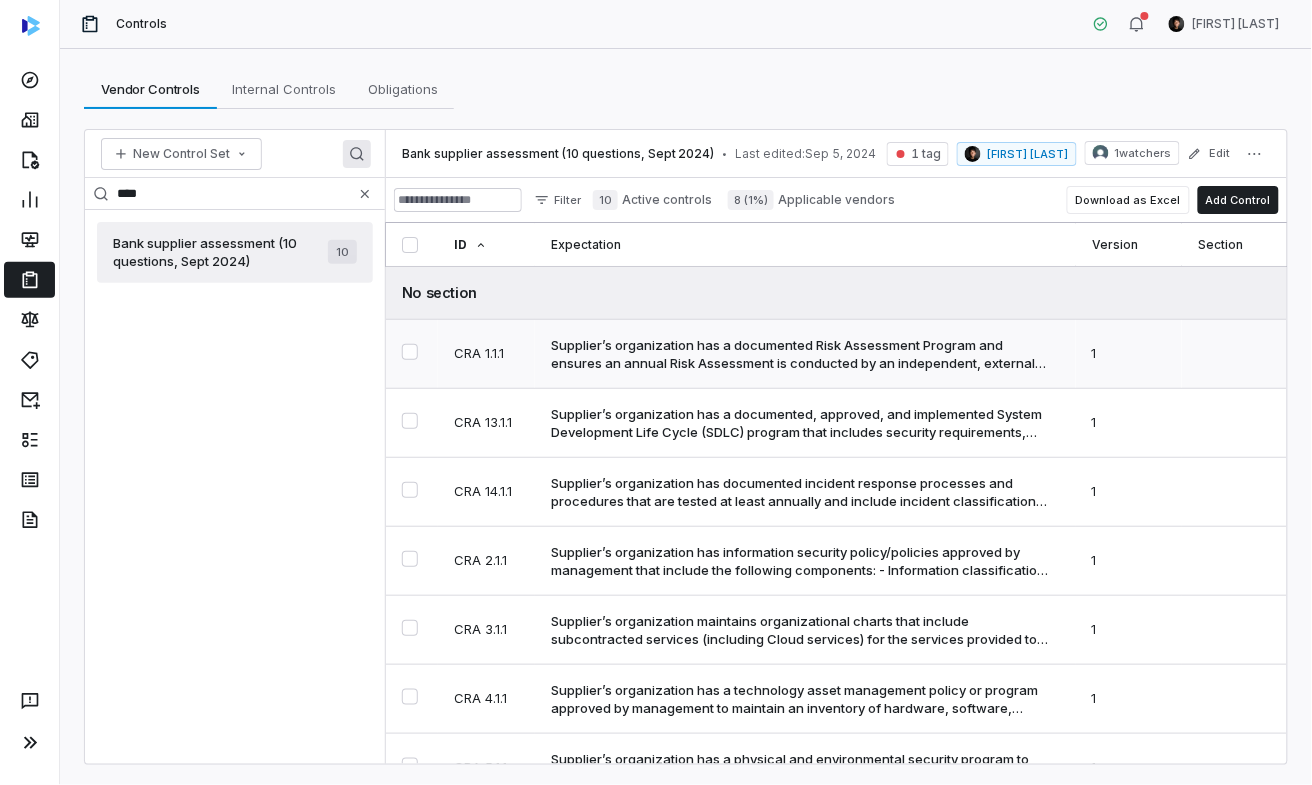 click on "Supplier’s organization has a documented Risk Assessment Program and ensures an annual Risk Assessment is conducted by an independent, external party (such as a Service Organization Control (SOC) 2 Type II or other industry-recognized independent compliance assessment). The effectiveness of controls is regularly reviewed via Internal Audit.
Supplier’s organization provides results from the most recent Risk Assessment(s) and Internal Audit(s), including a copy of the full attestation, review or report, and the identity of the party that completed the assessment/audit." at bounding box center [801, 354] 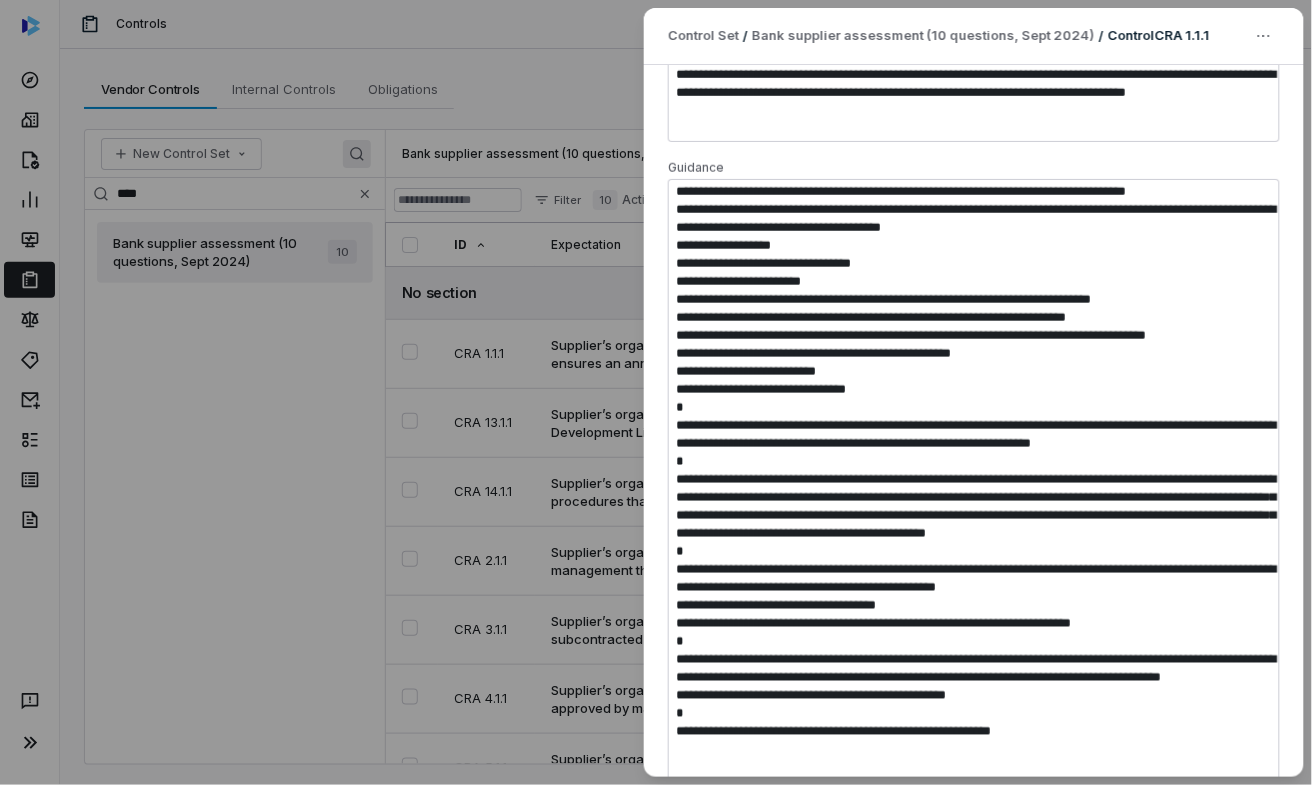 scroll, scrollTop: 392, scrollLeft: 0, axis: vertical 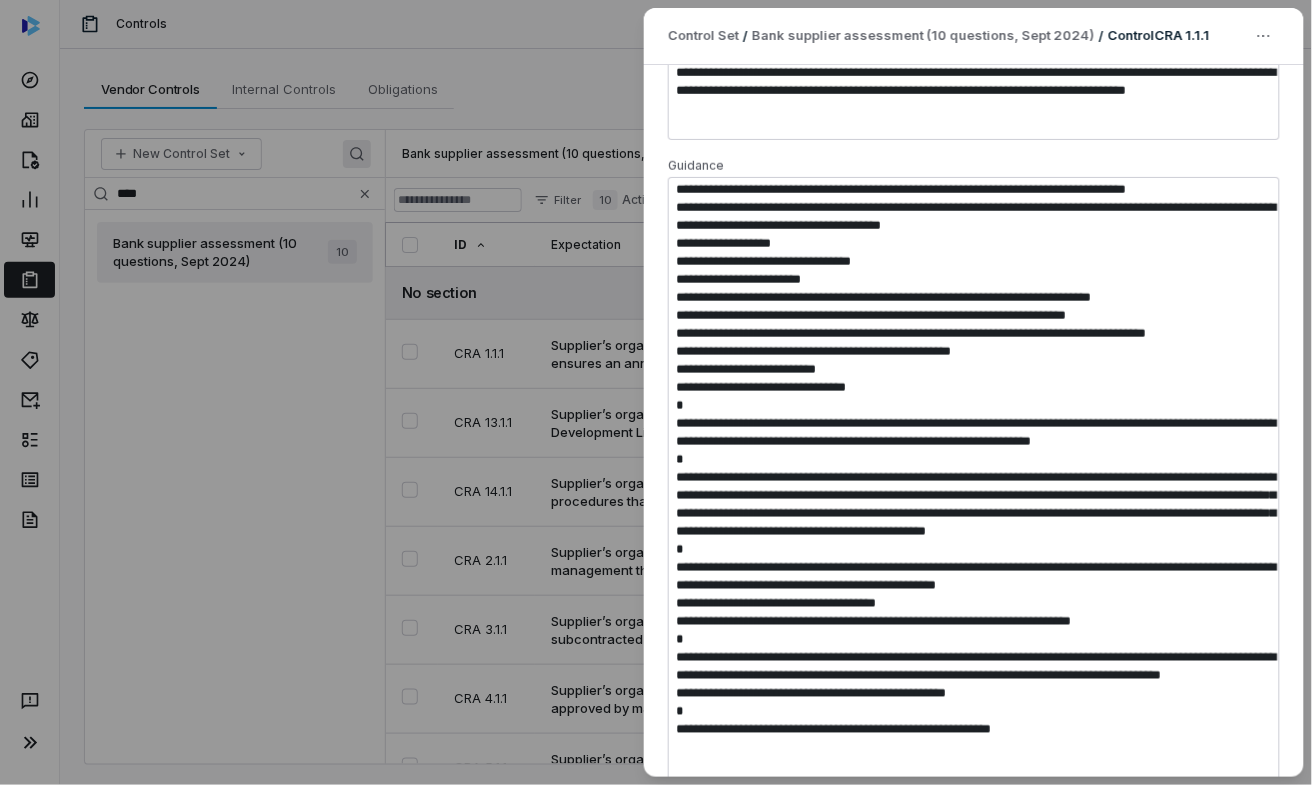click on "**********" at bounding box center [656, 392] 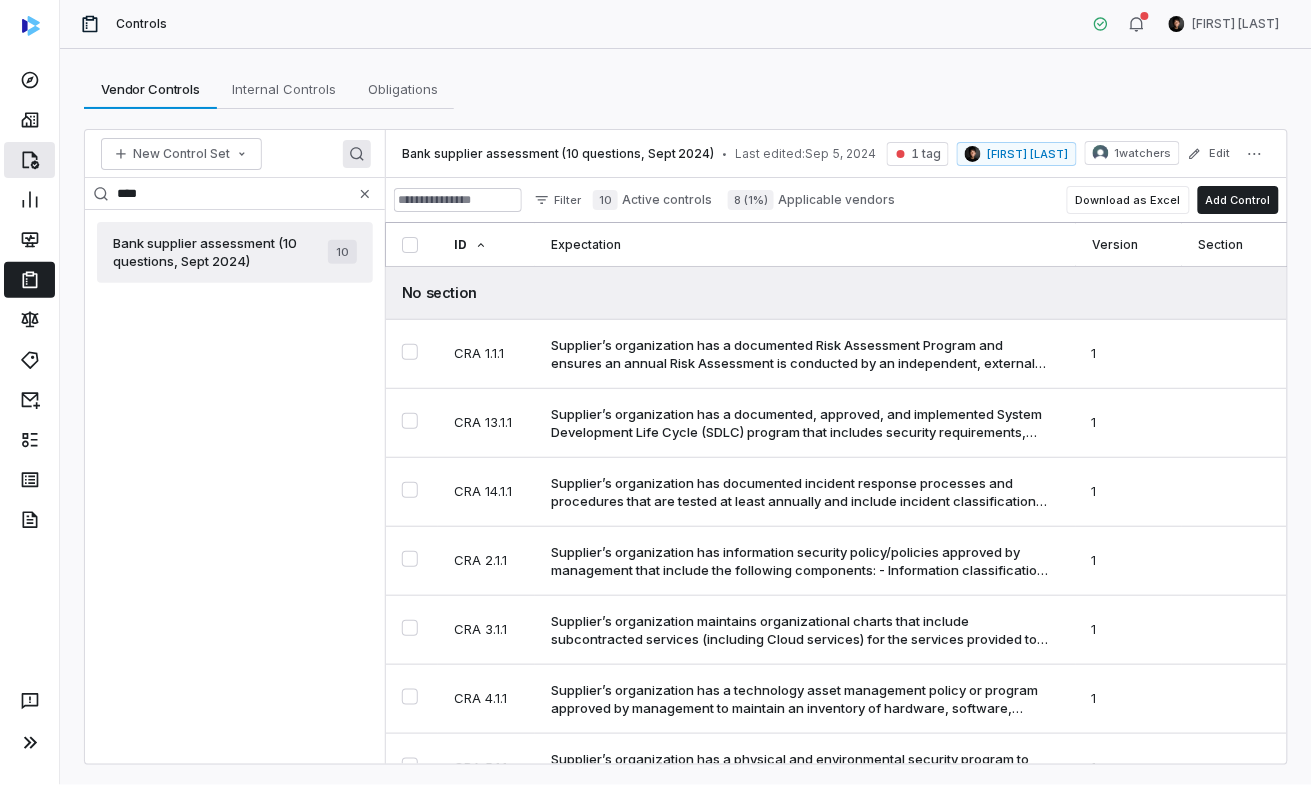 click 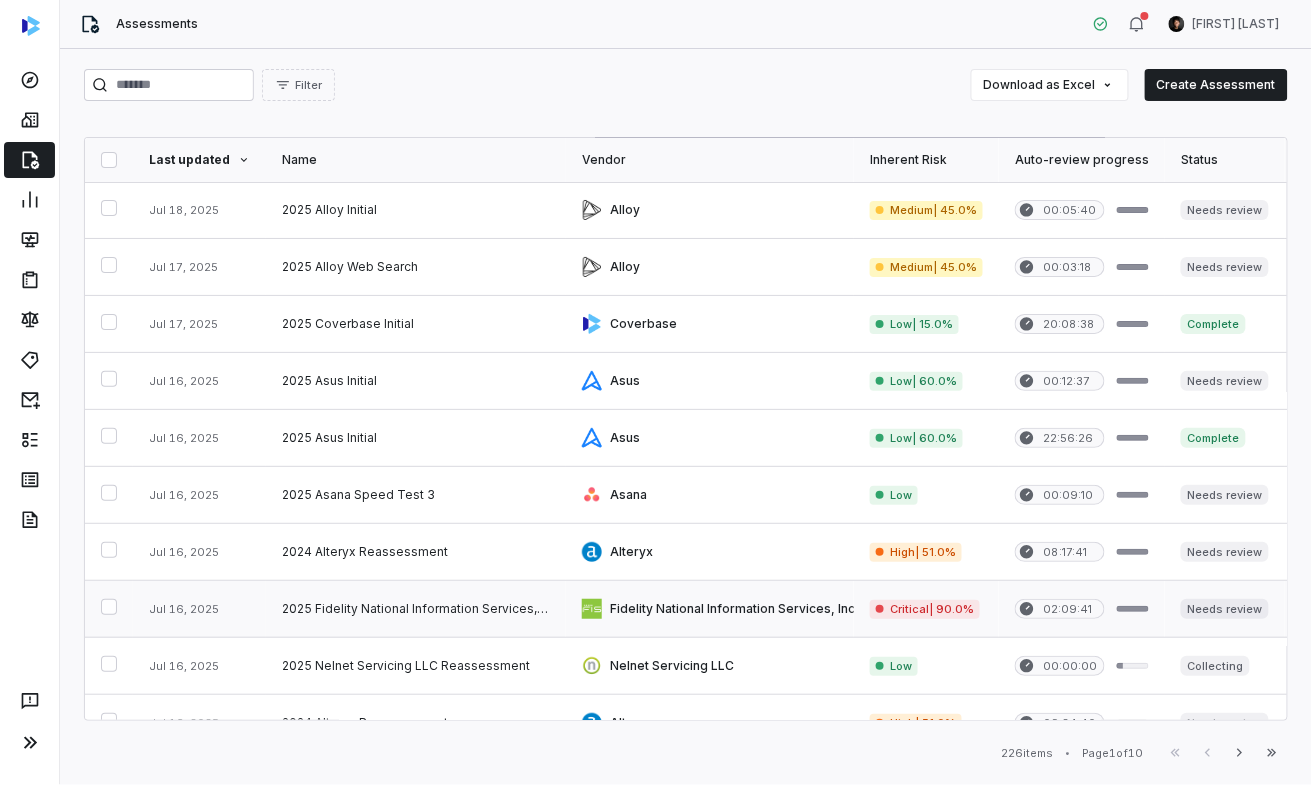 click at bounding box center [710, 609] 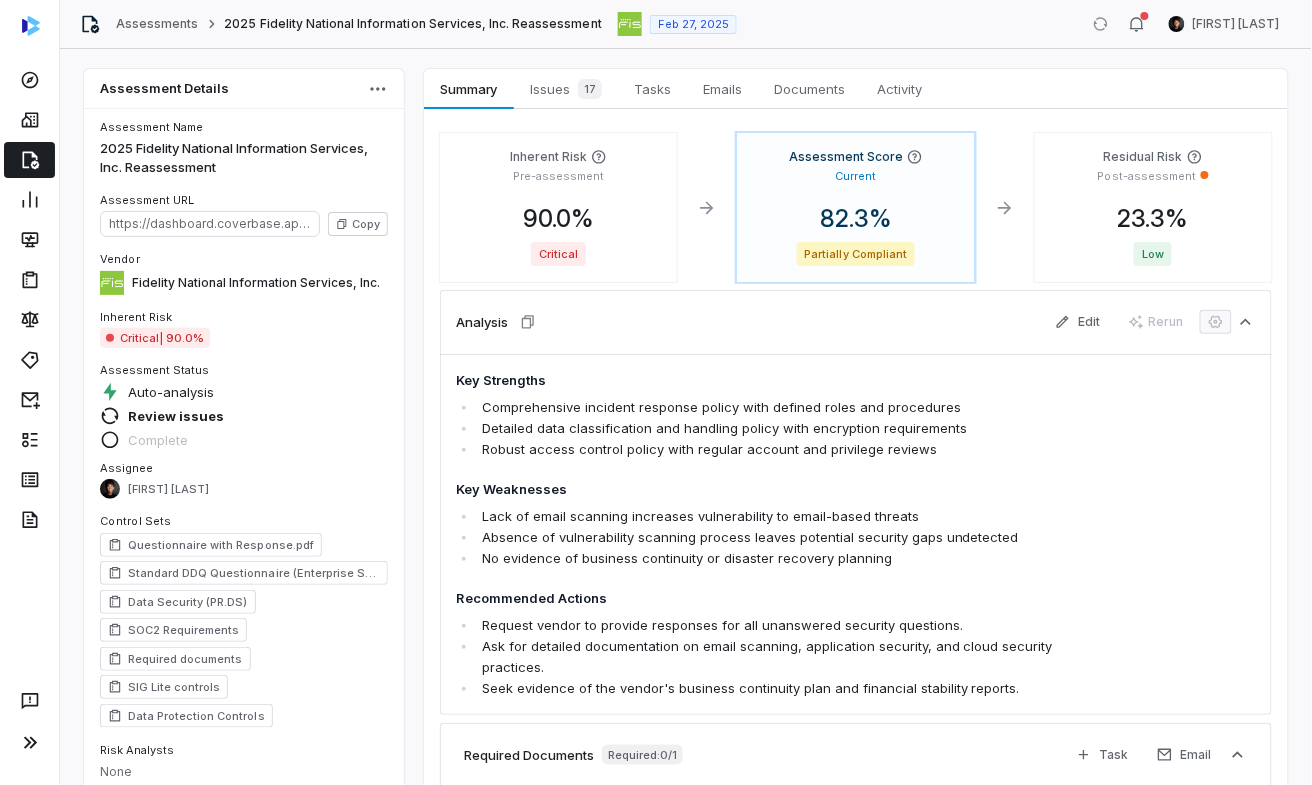 click on "Issues 17" at bounding box center [566, 89] 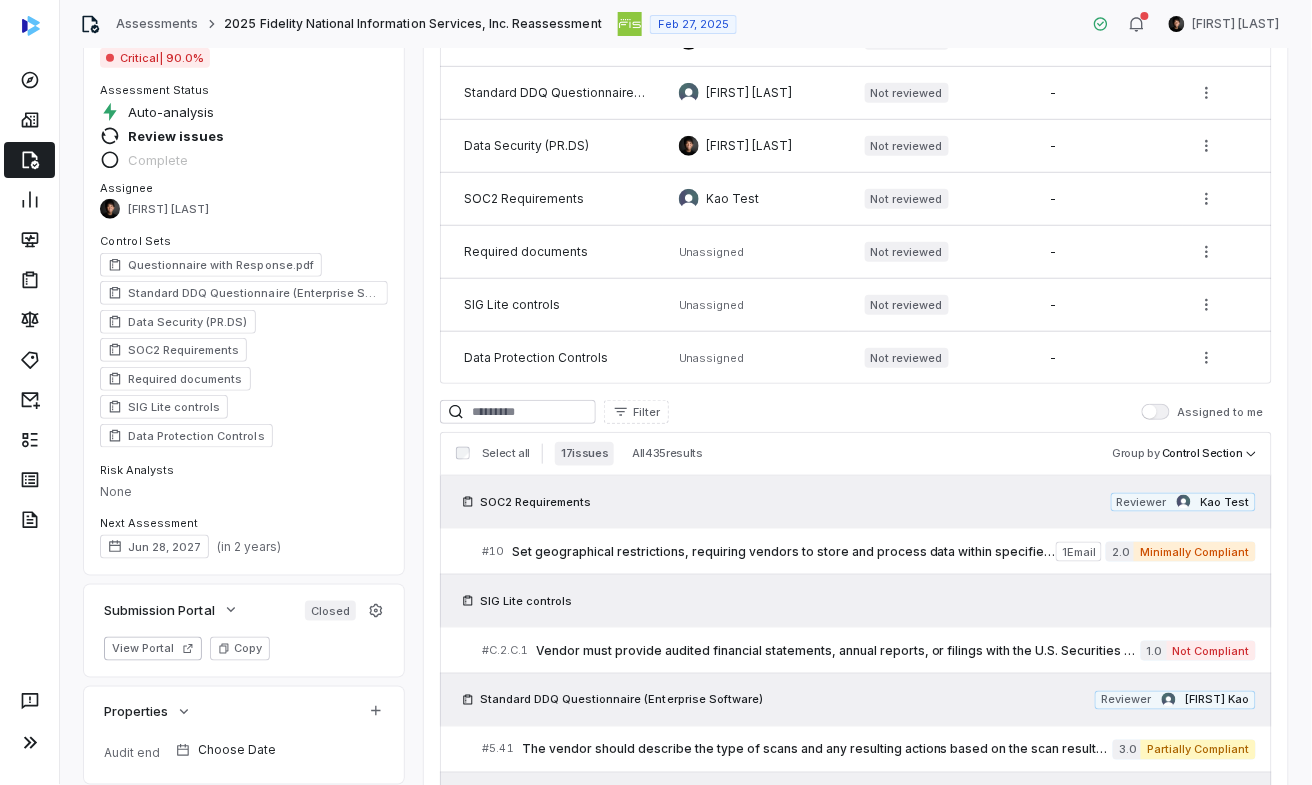 scroll, scrollTop: 281, scrollLeft: 0, axis: vertical 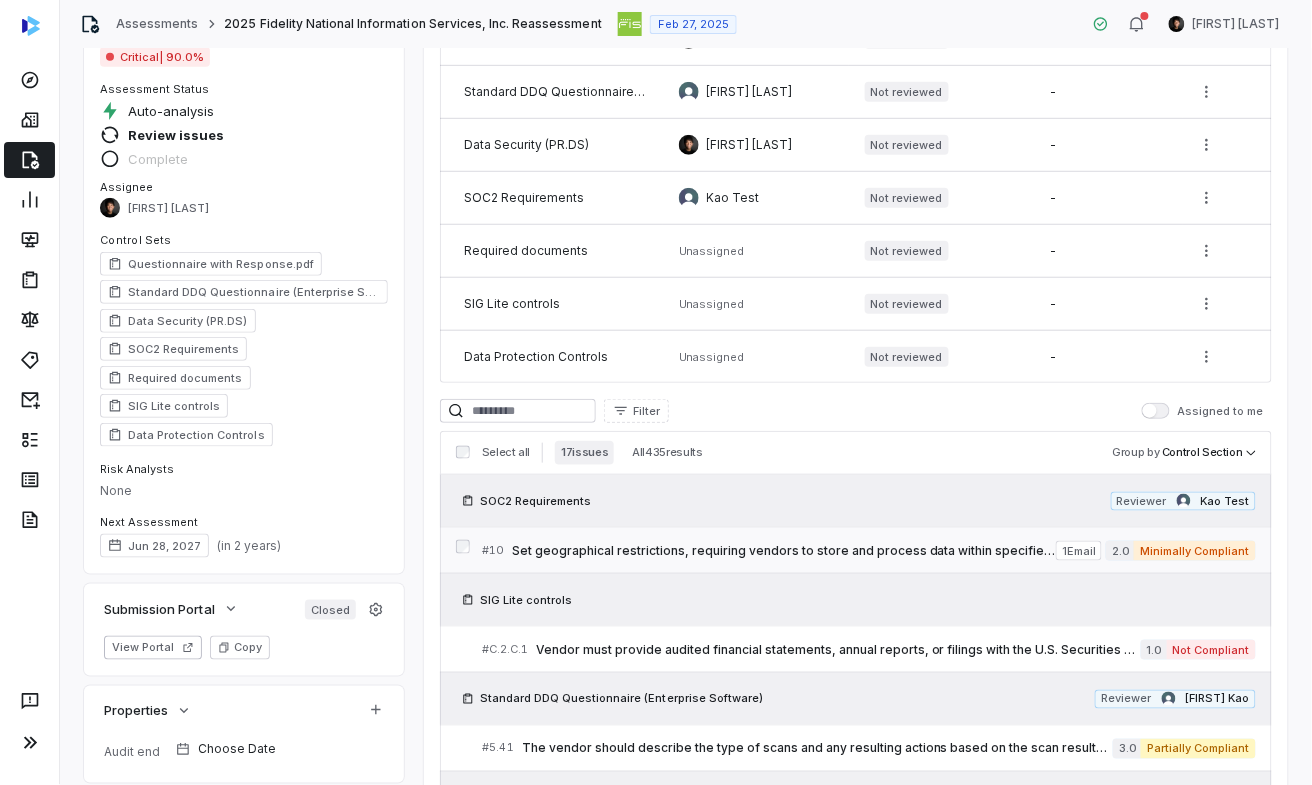 click on "Set geographical restrictions, requiring vendors to store and process data within specified locations, aligning with regulatory requirements and ensuring data sovereignty." at bounding box center [784, 551] 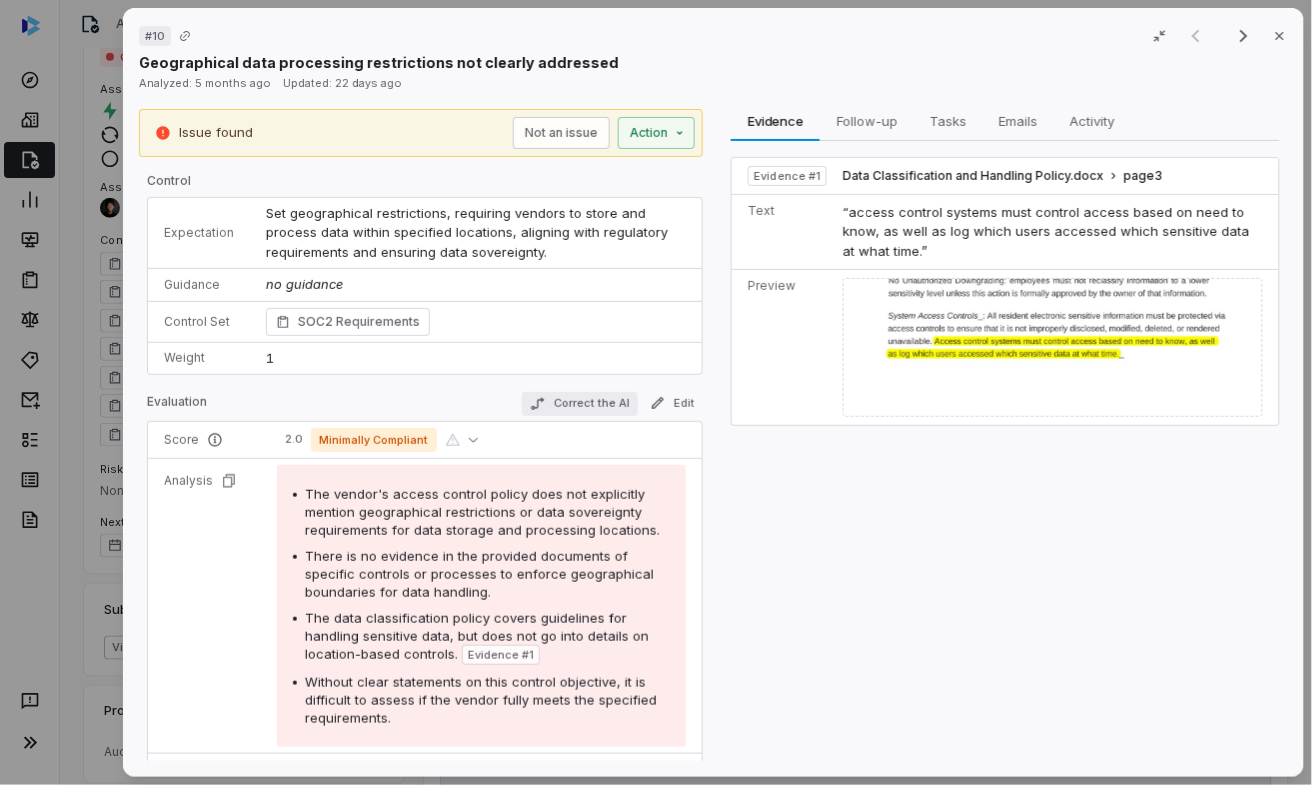 click on "Correct the AI" at bounding box center (581, 404) 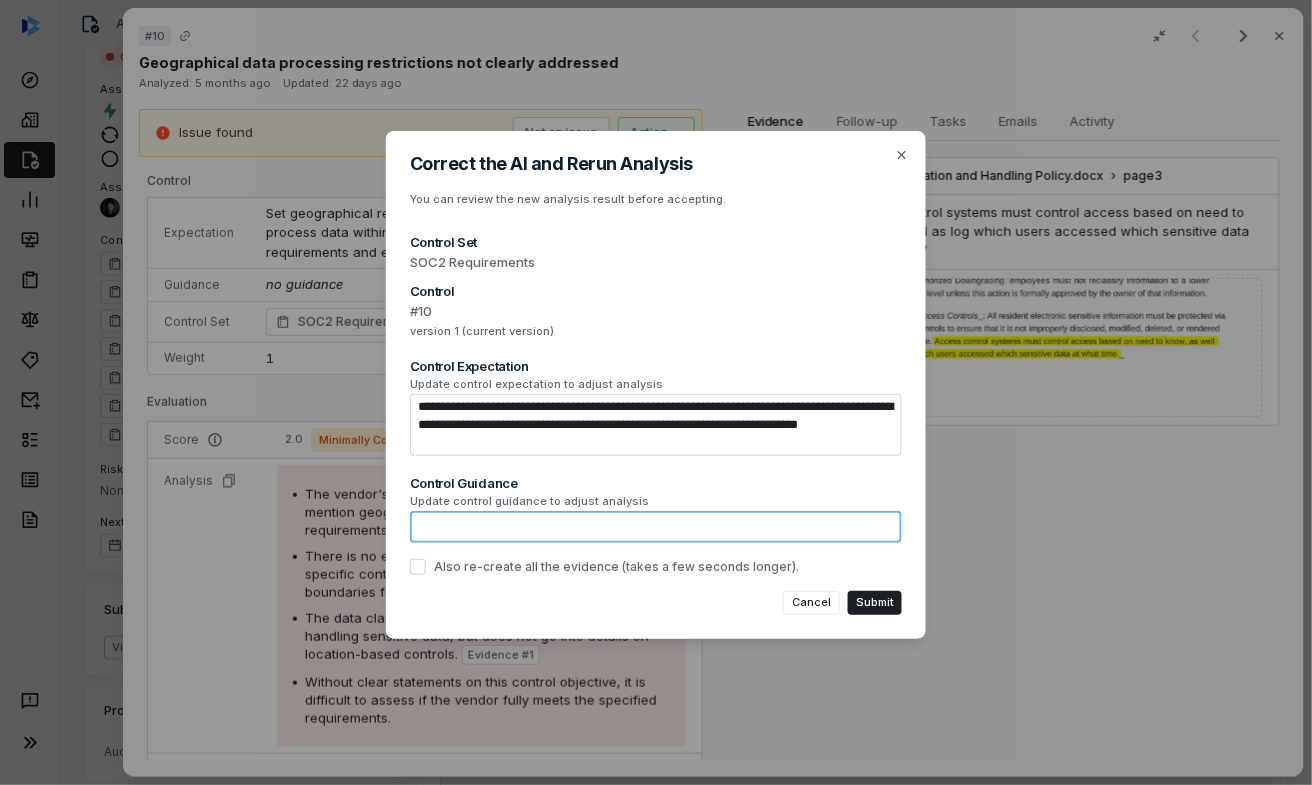 click at bounding box center (656, 527) 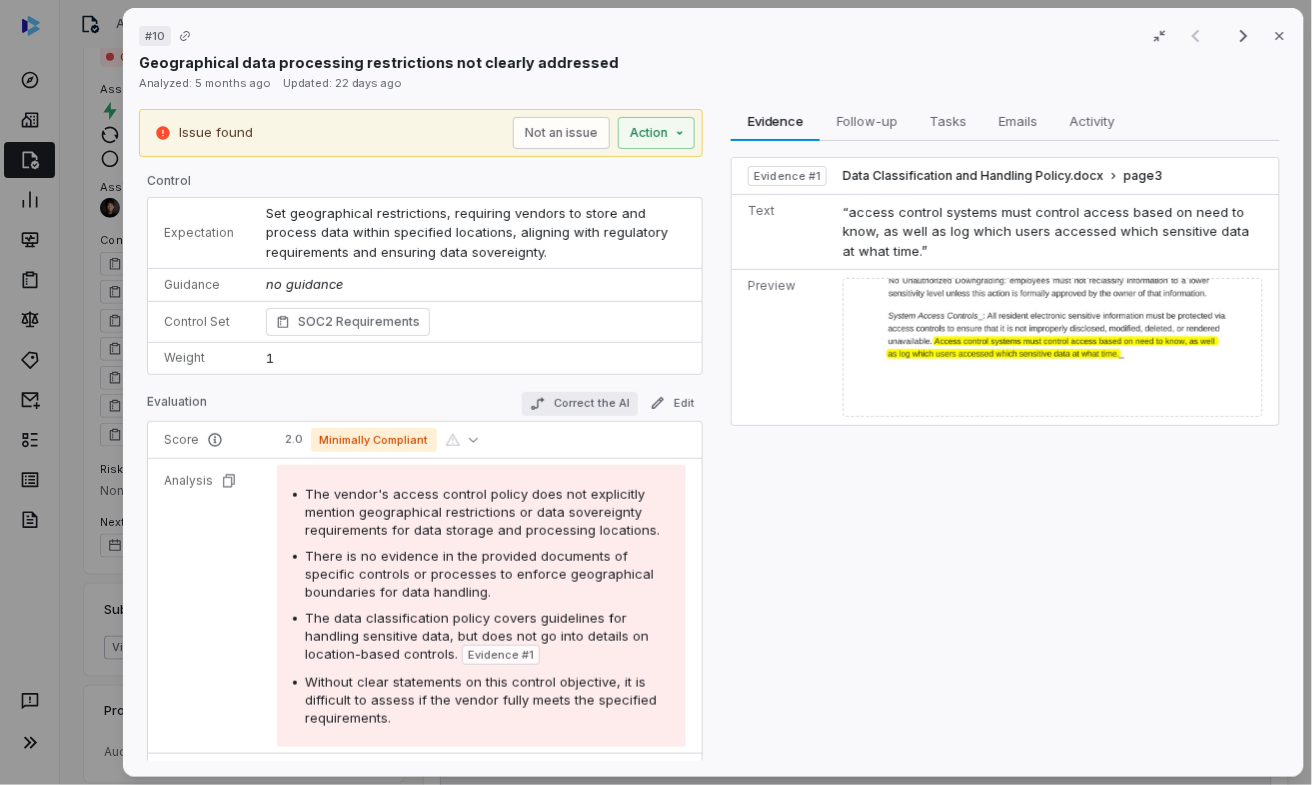 click on "Correct the AI" at bounding box center (581, 404) 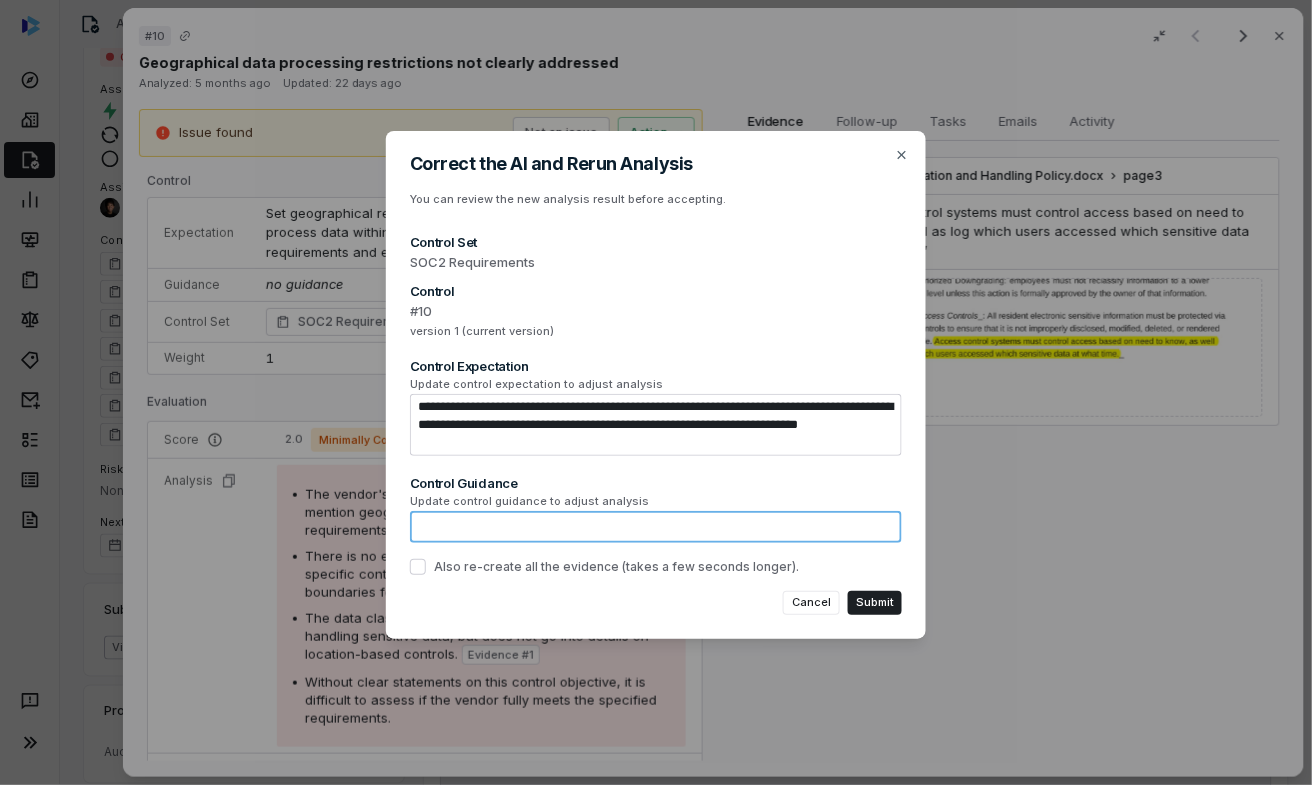 click at bounding box center (656, 527) 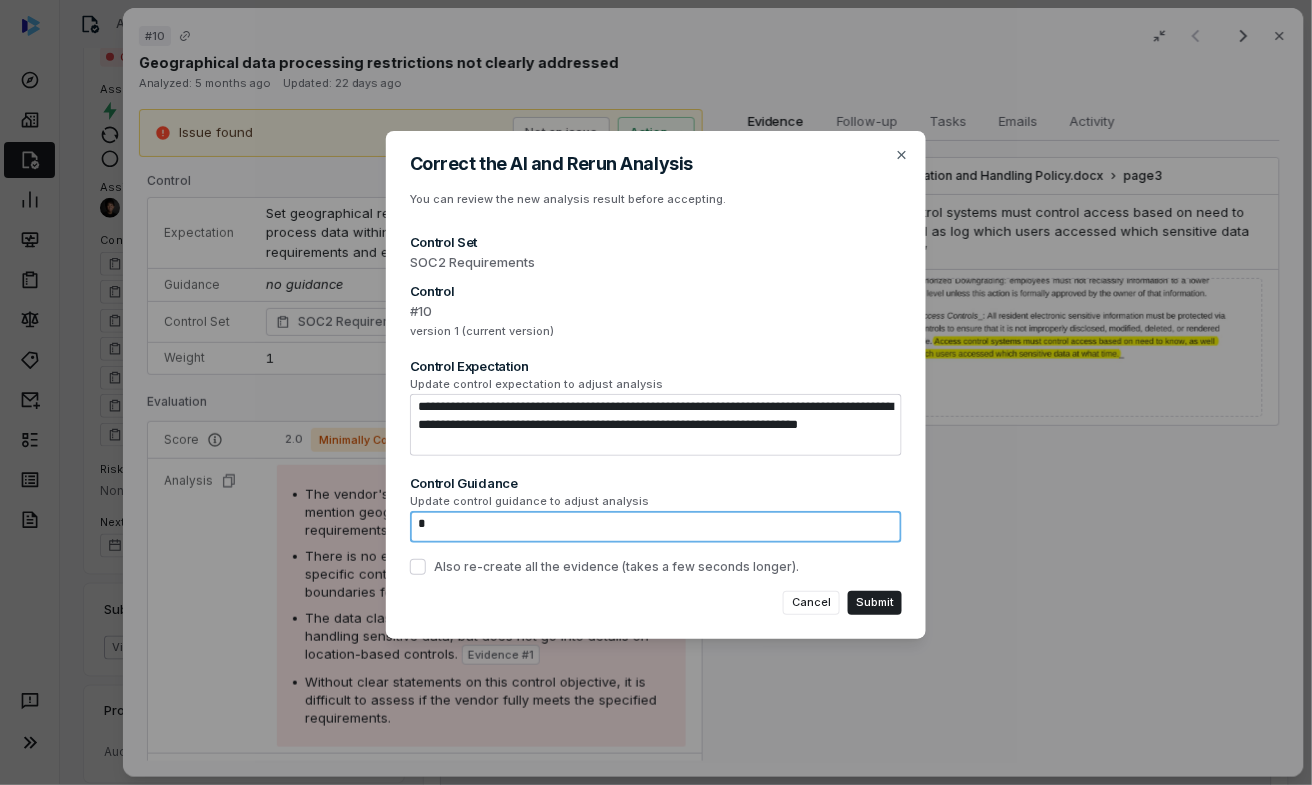 type on "**" 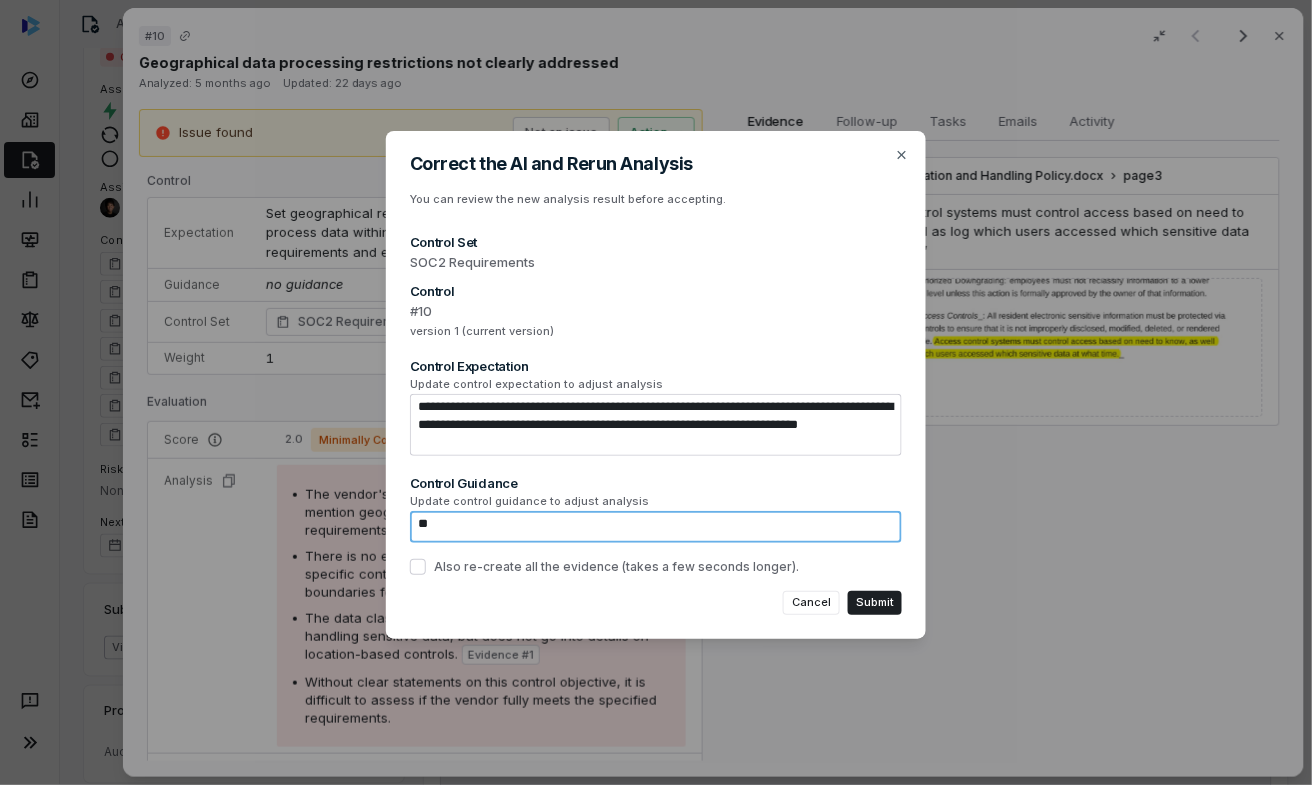 type on "*" 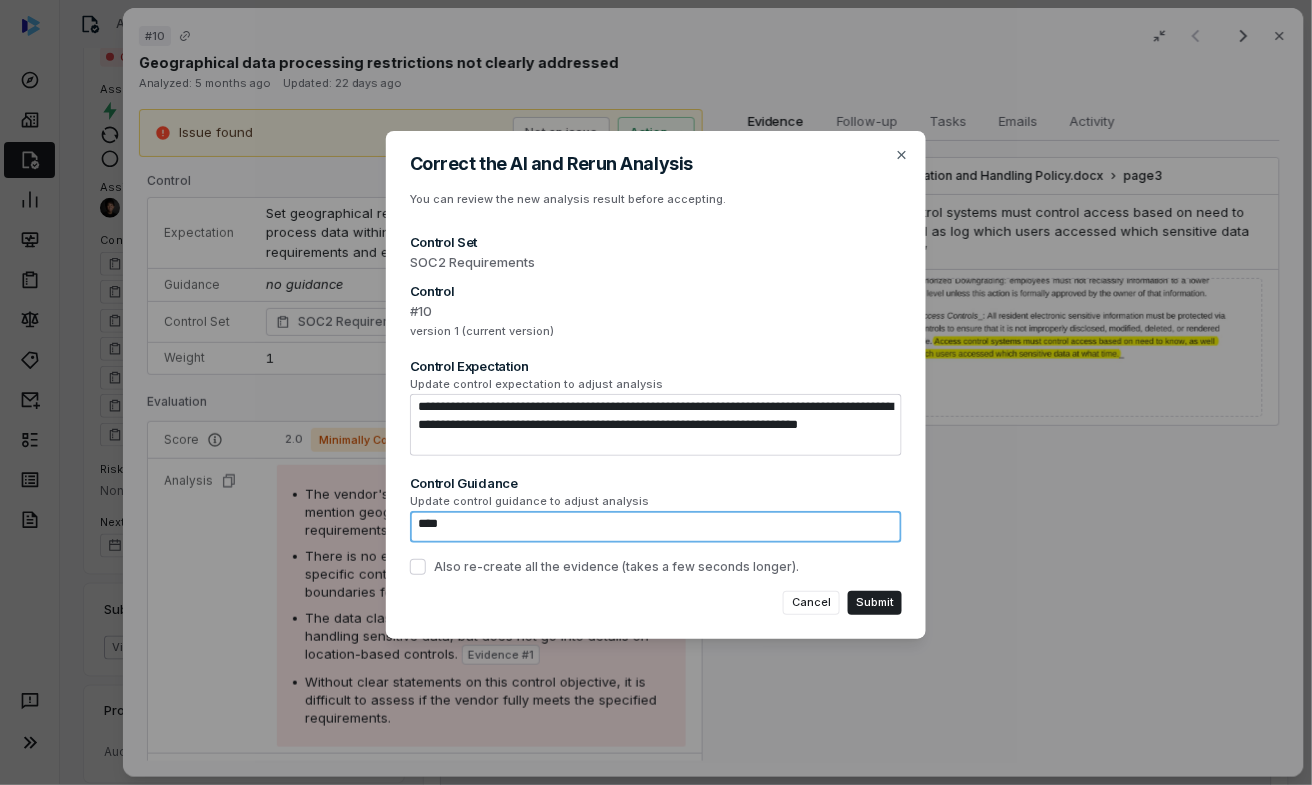 type on "*****" 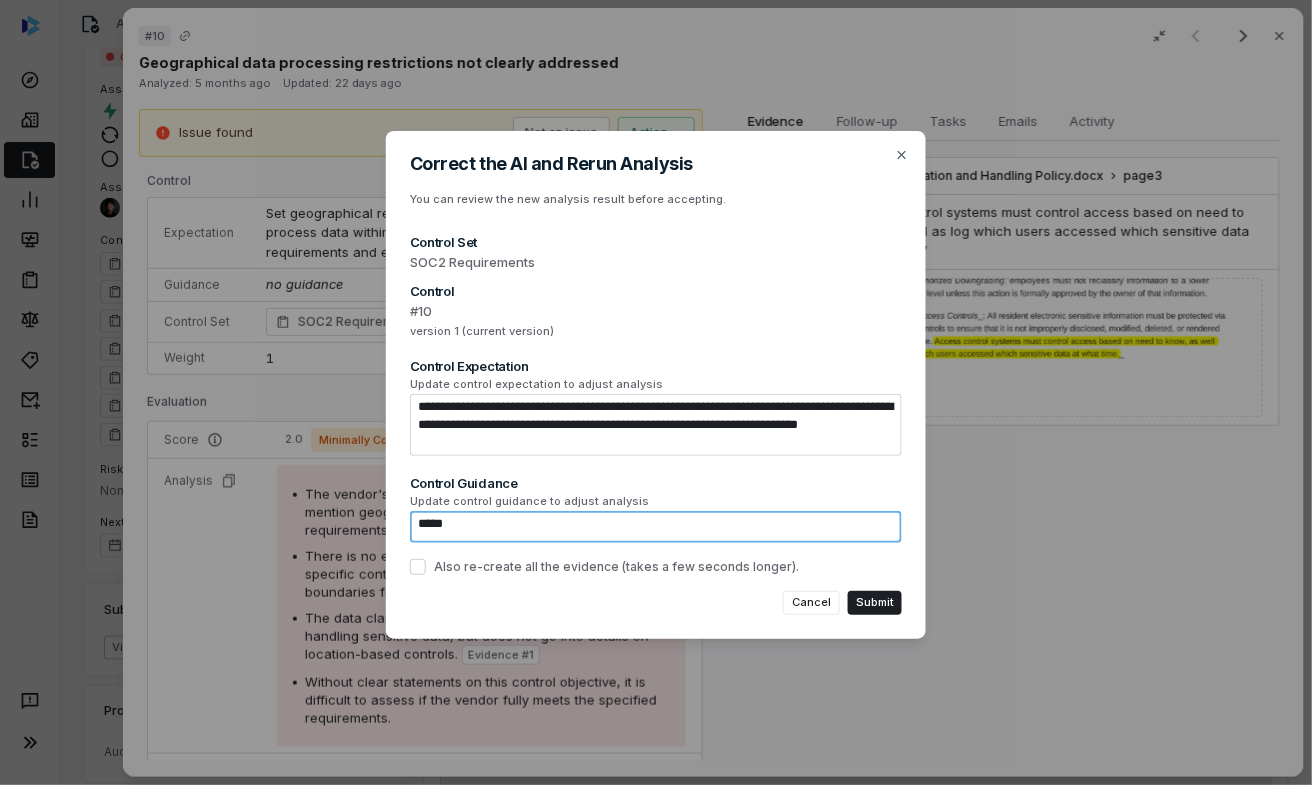 type on "*" 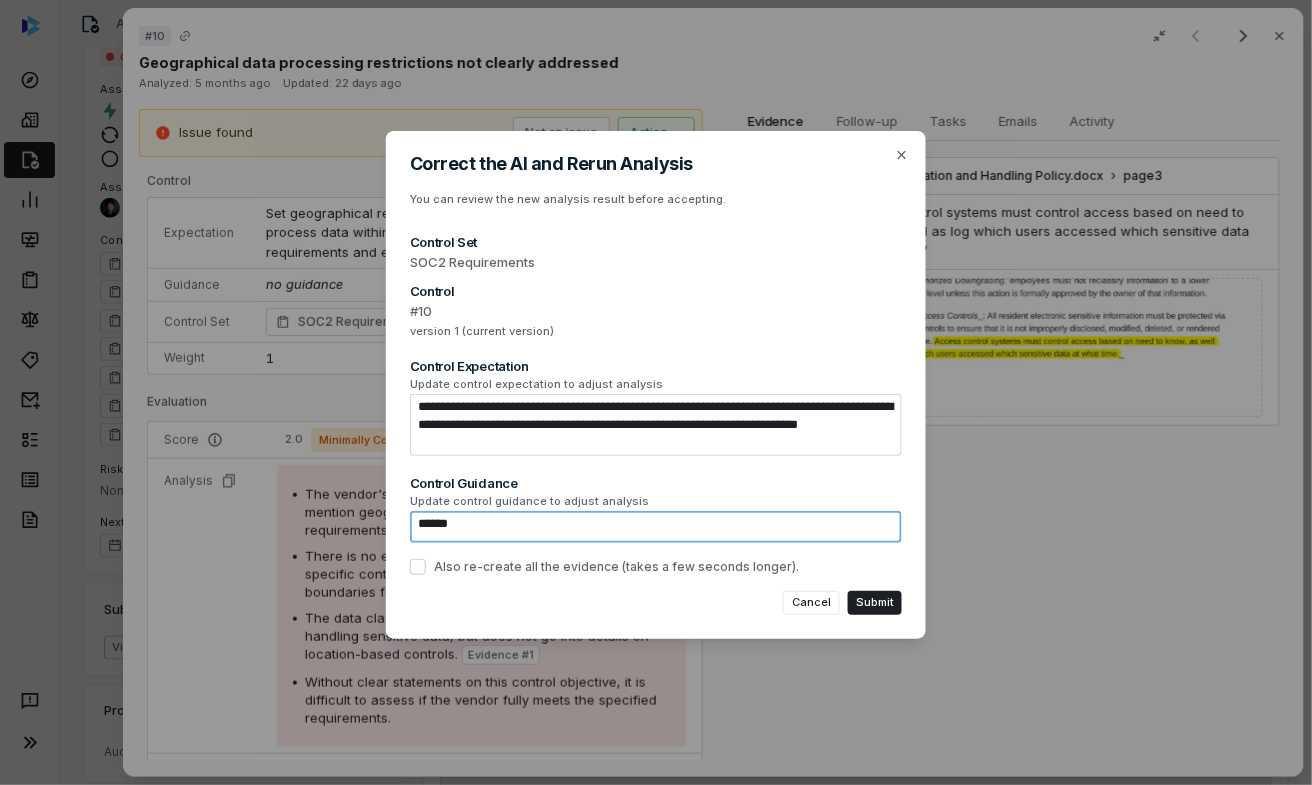 type on "*" 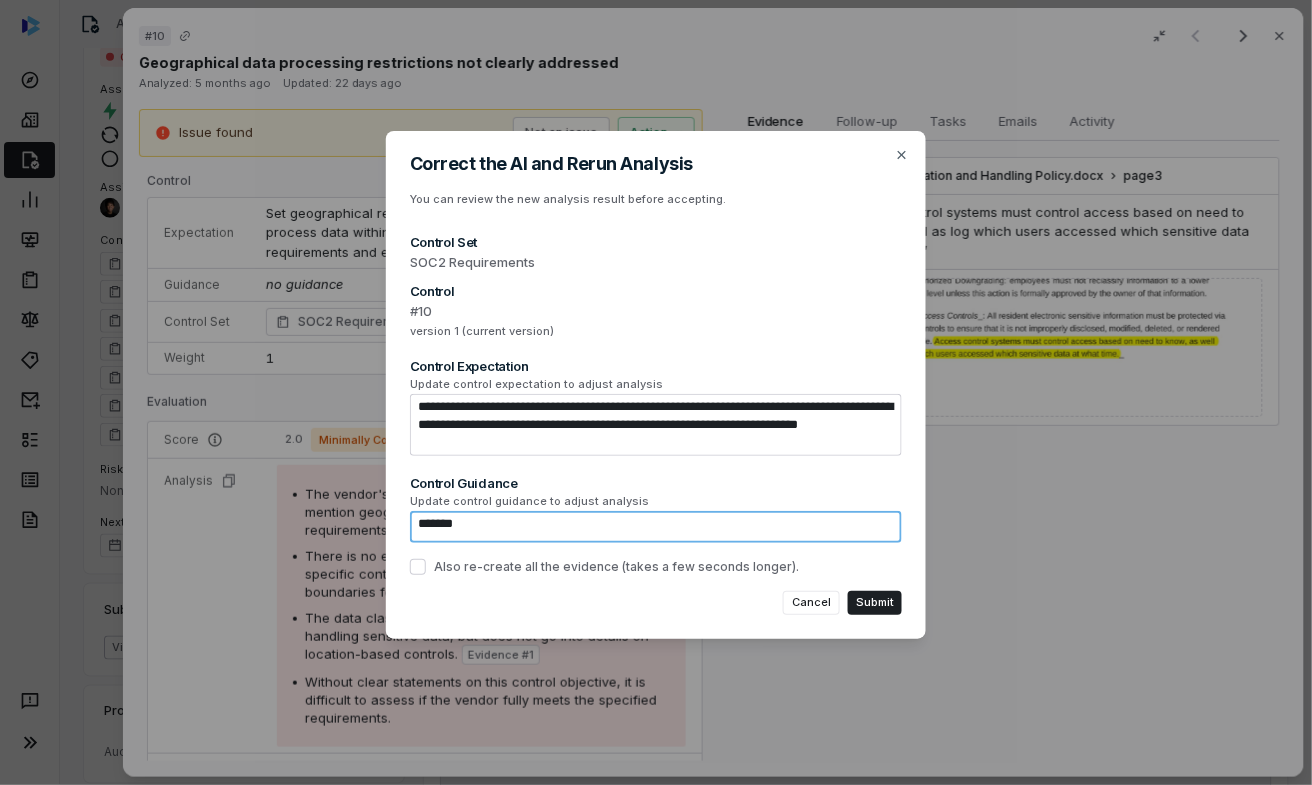 type on "*" 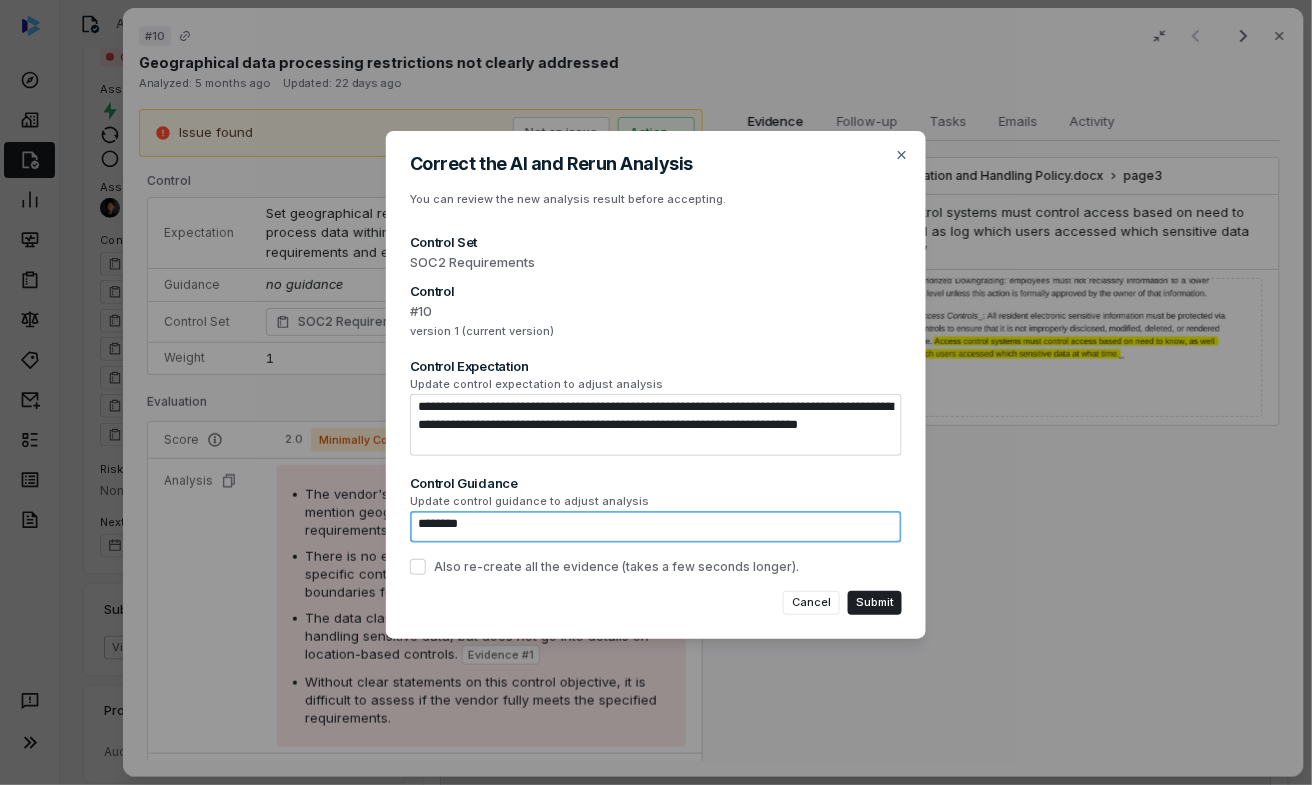 type on "*" 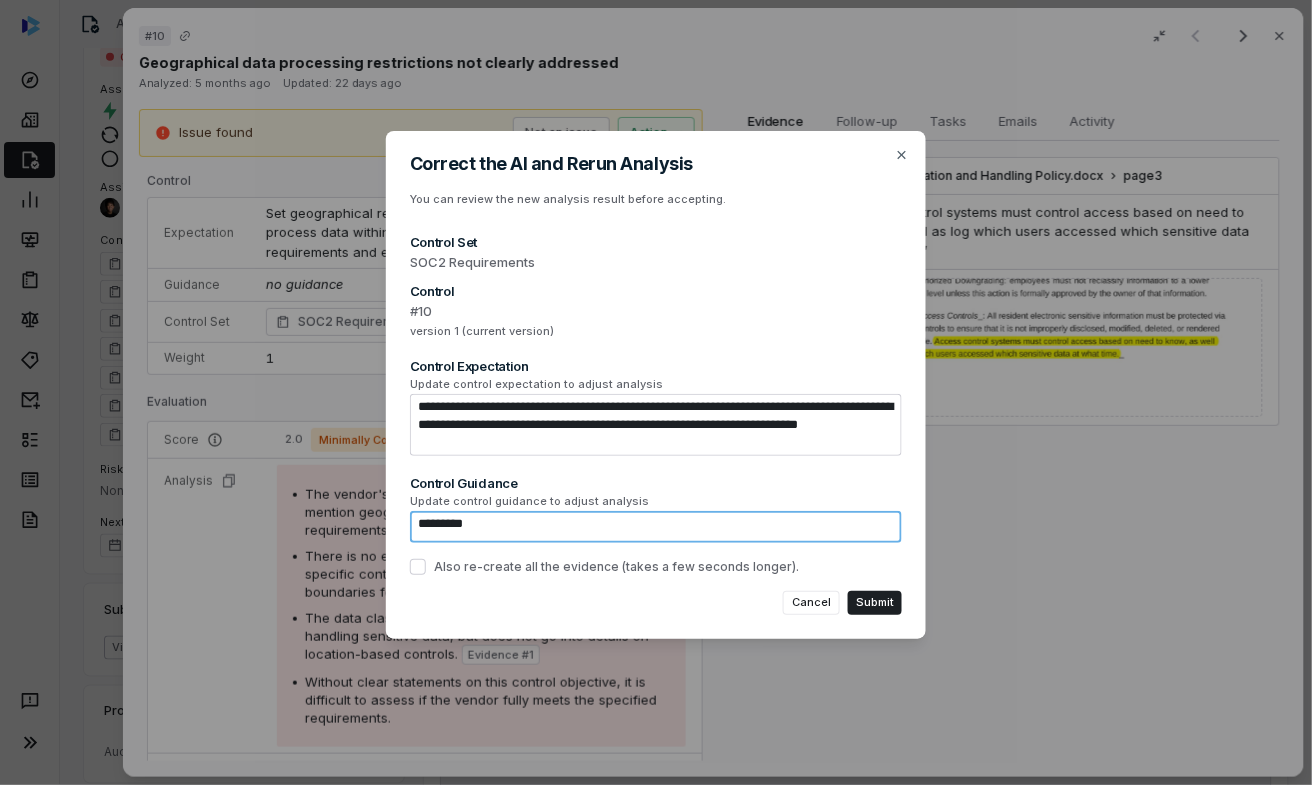 type on "*" 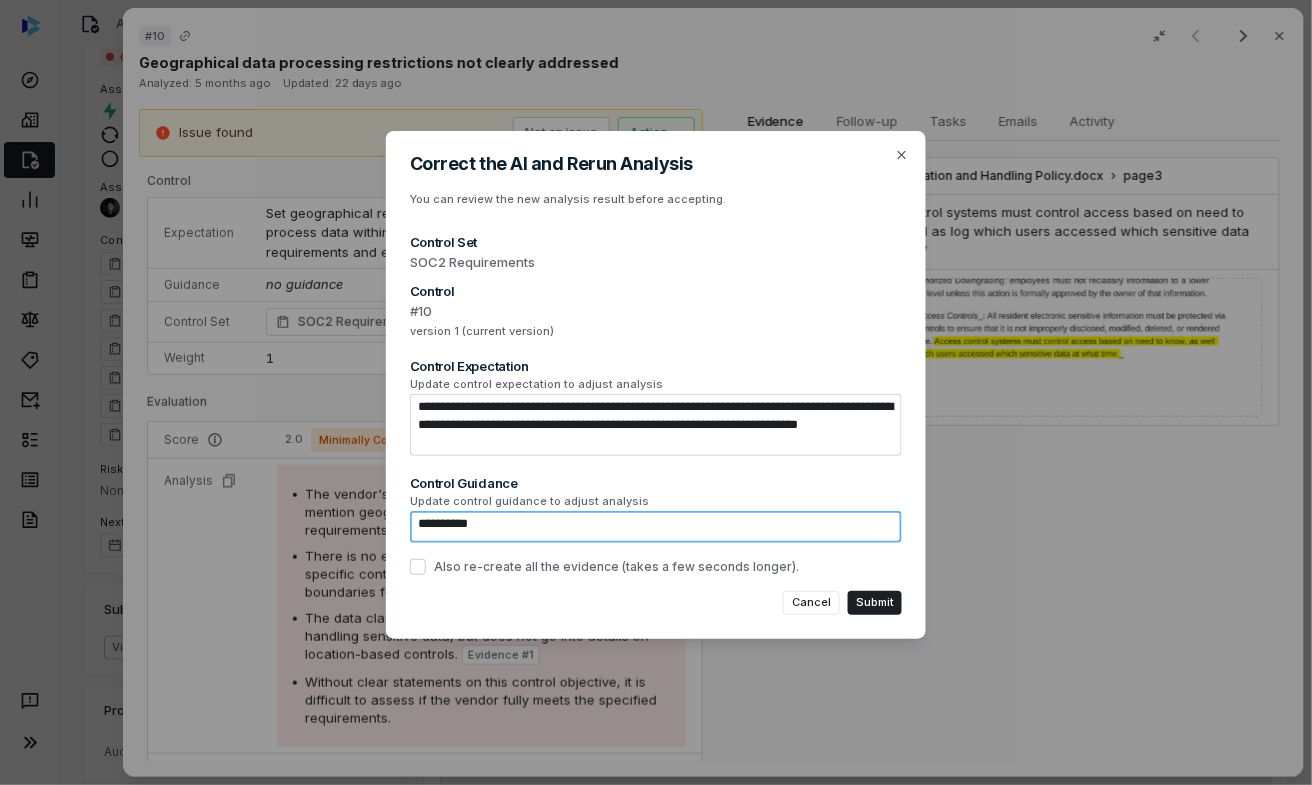 type on "**********" 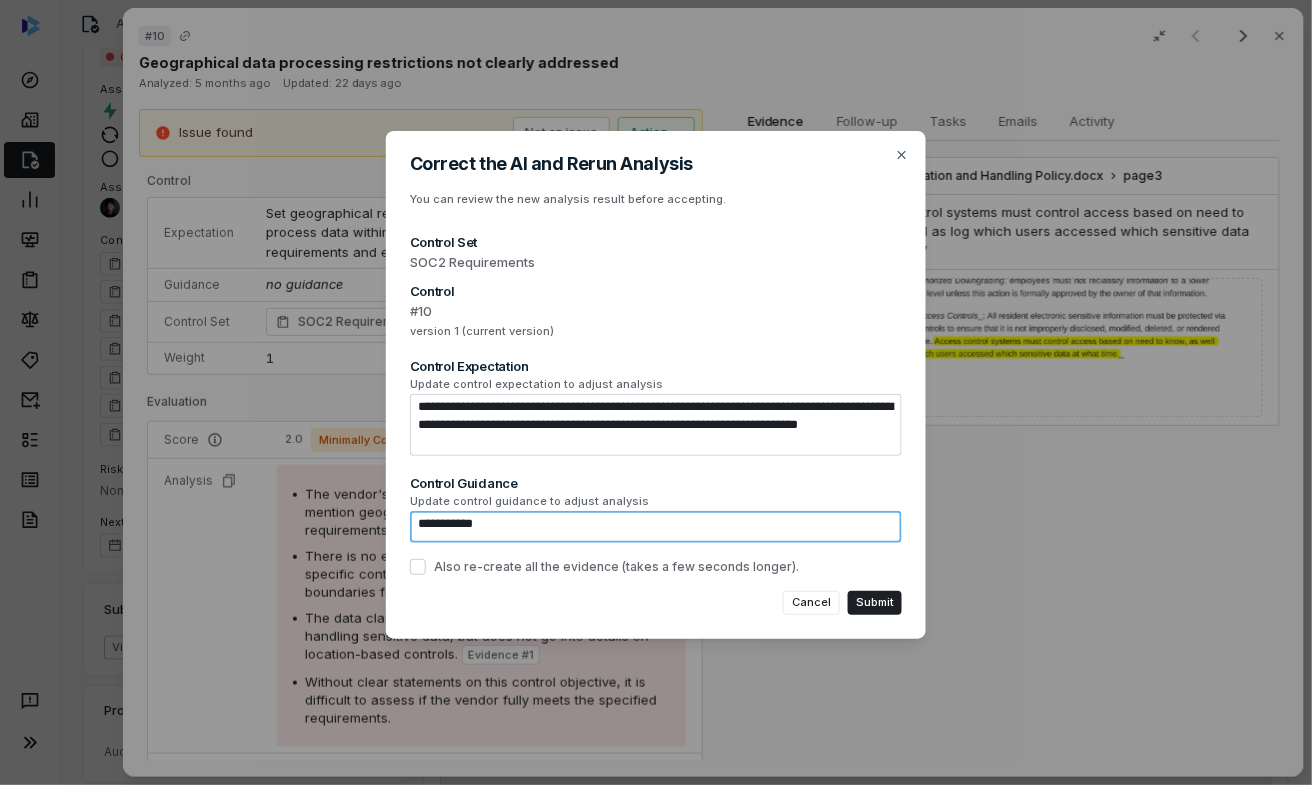 type on "*" 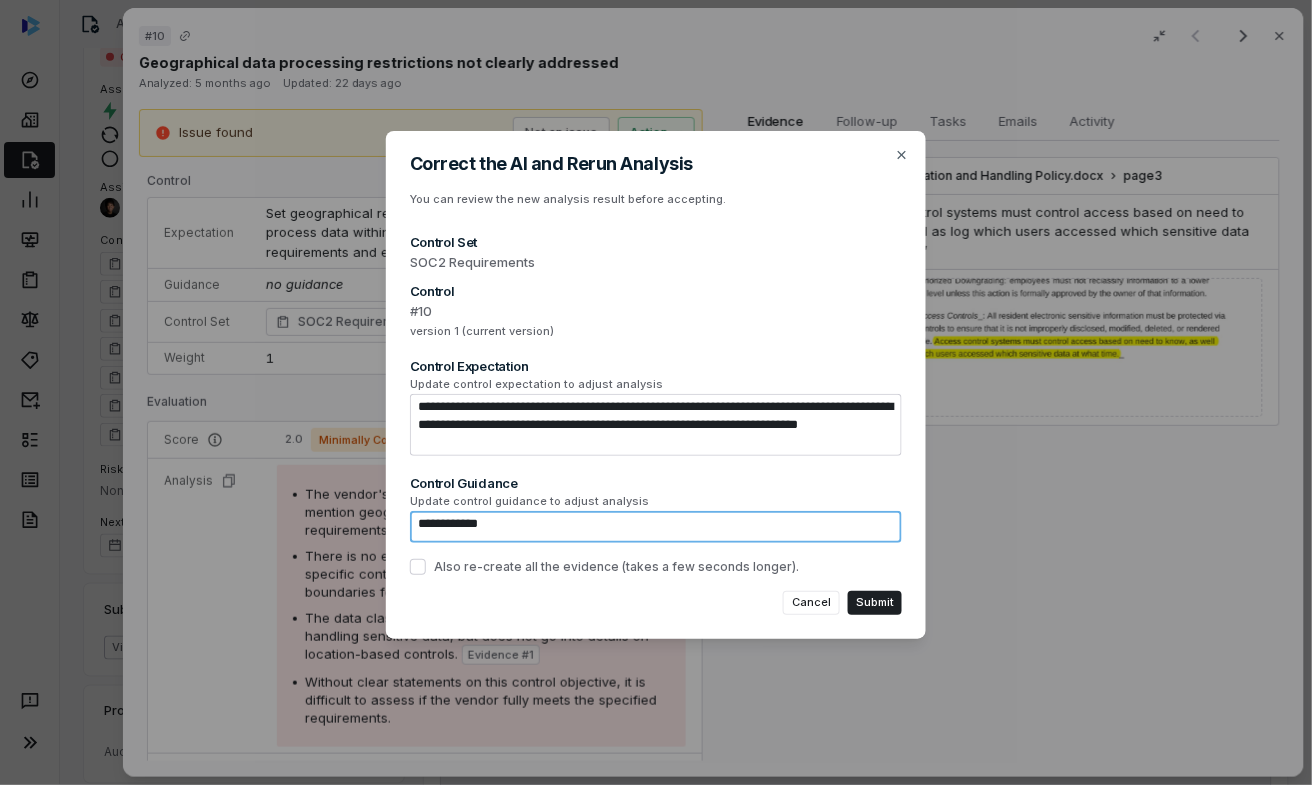 type on "*" 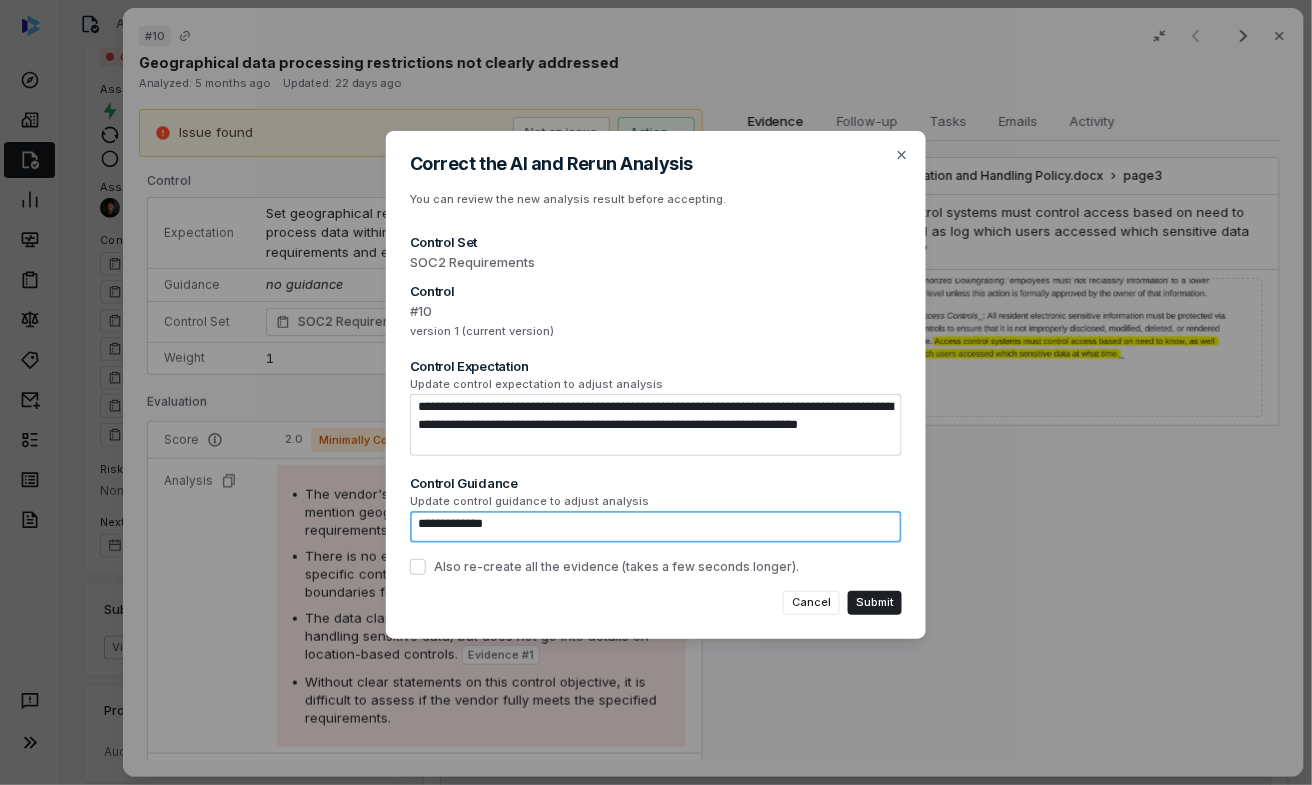 type on "*" 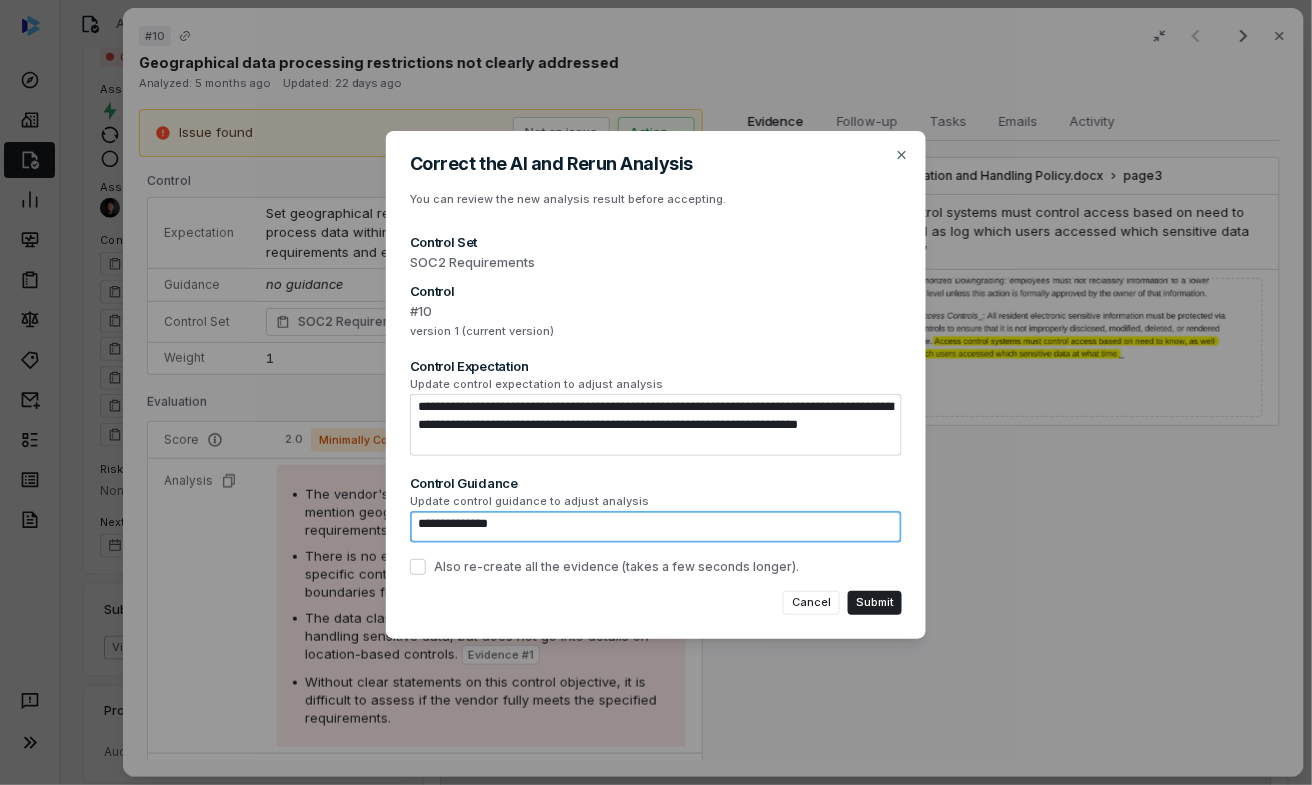 type on "*" 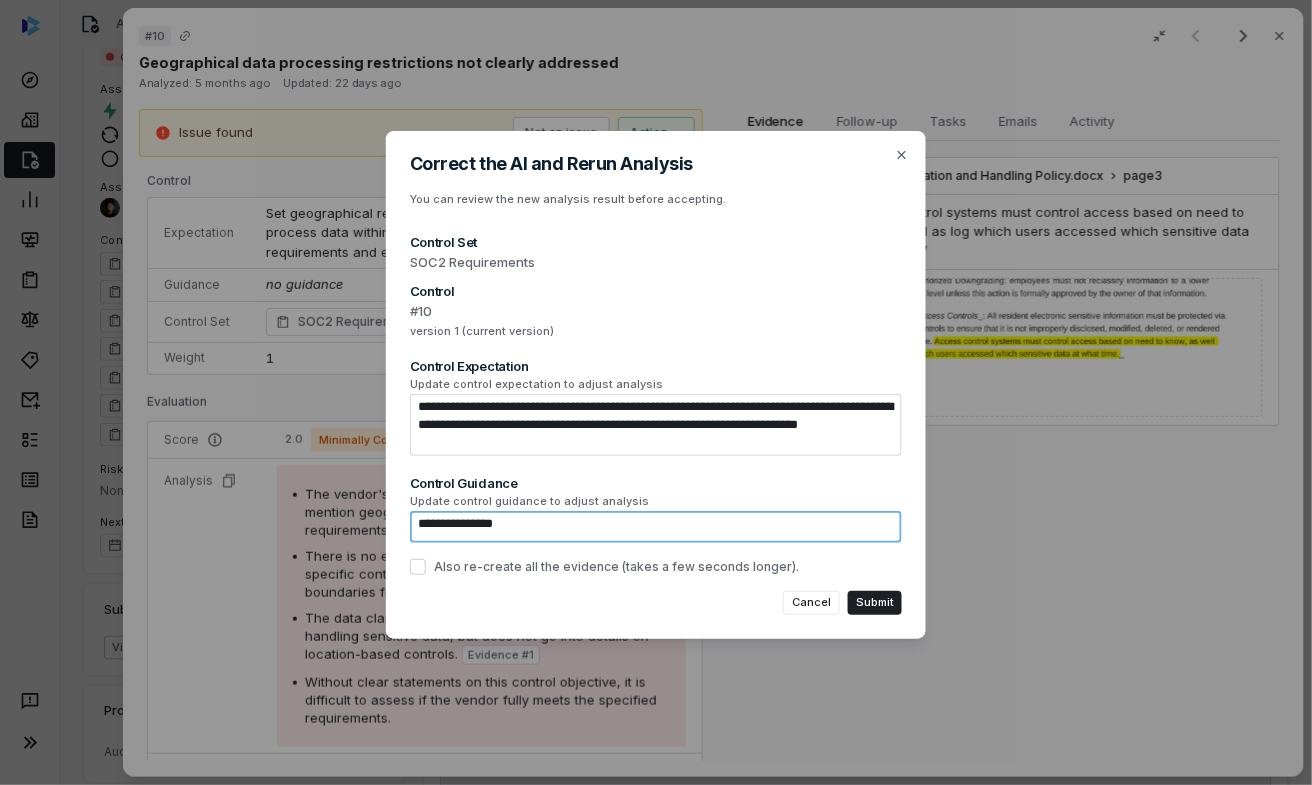 type on "**********" 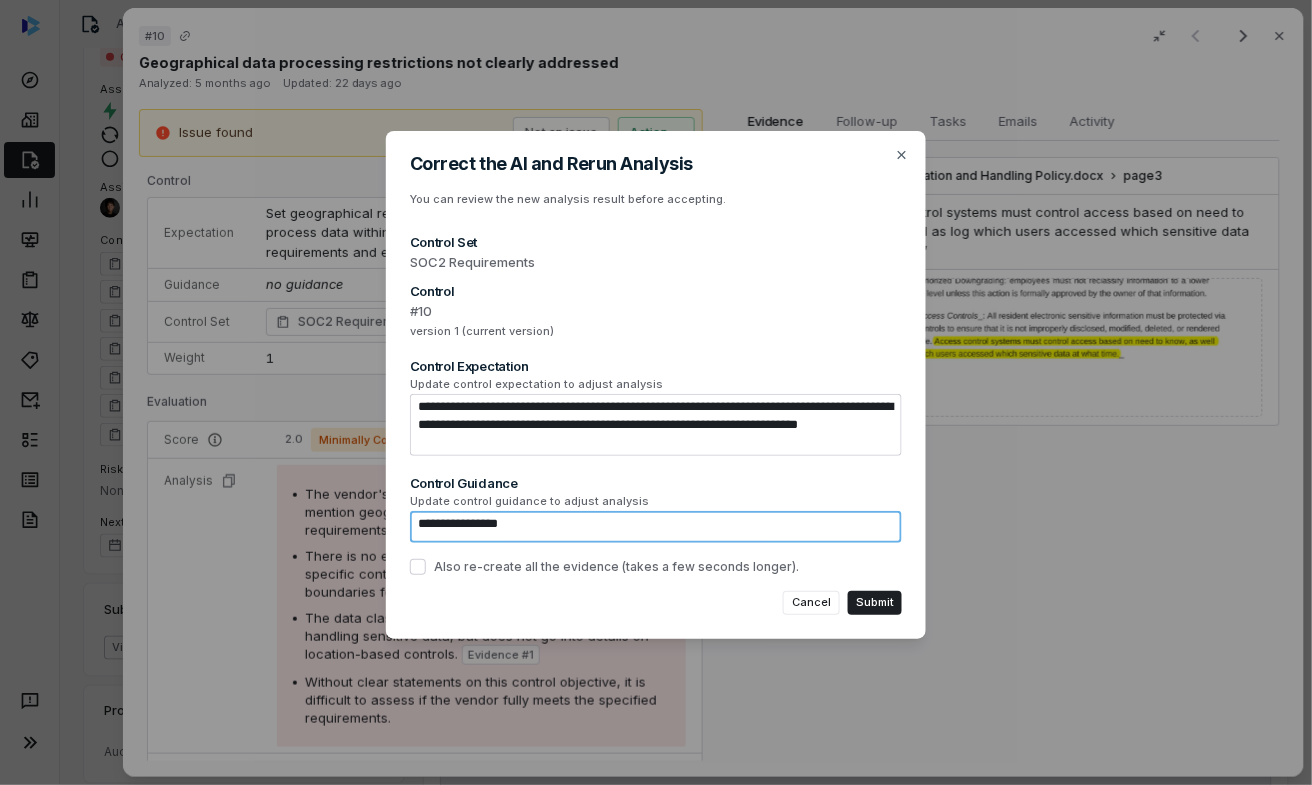 type on "*" 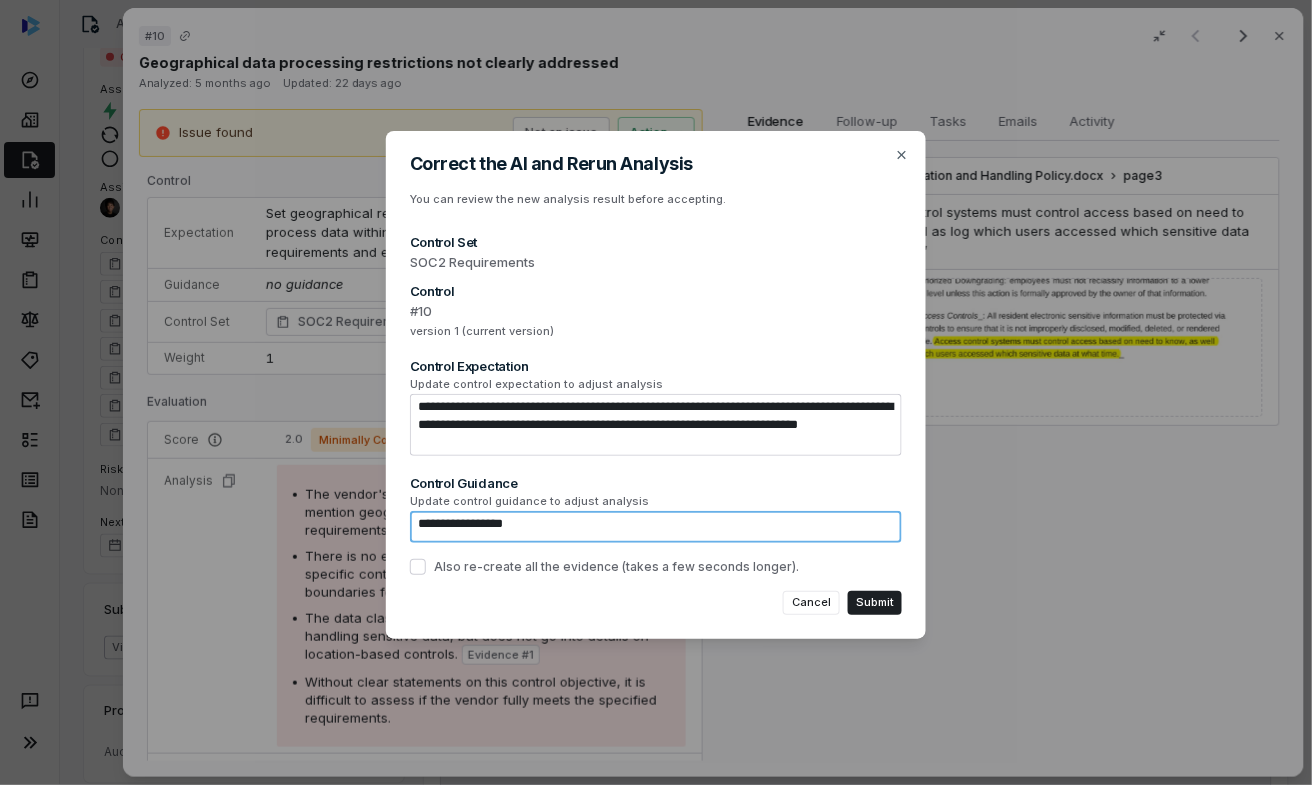 type on "*" 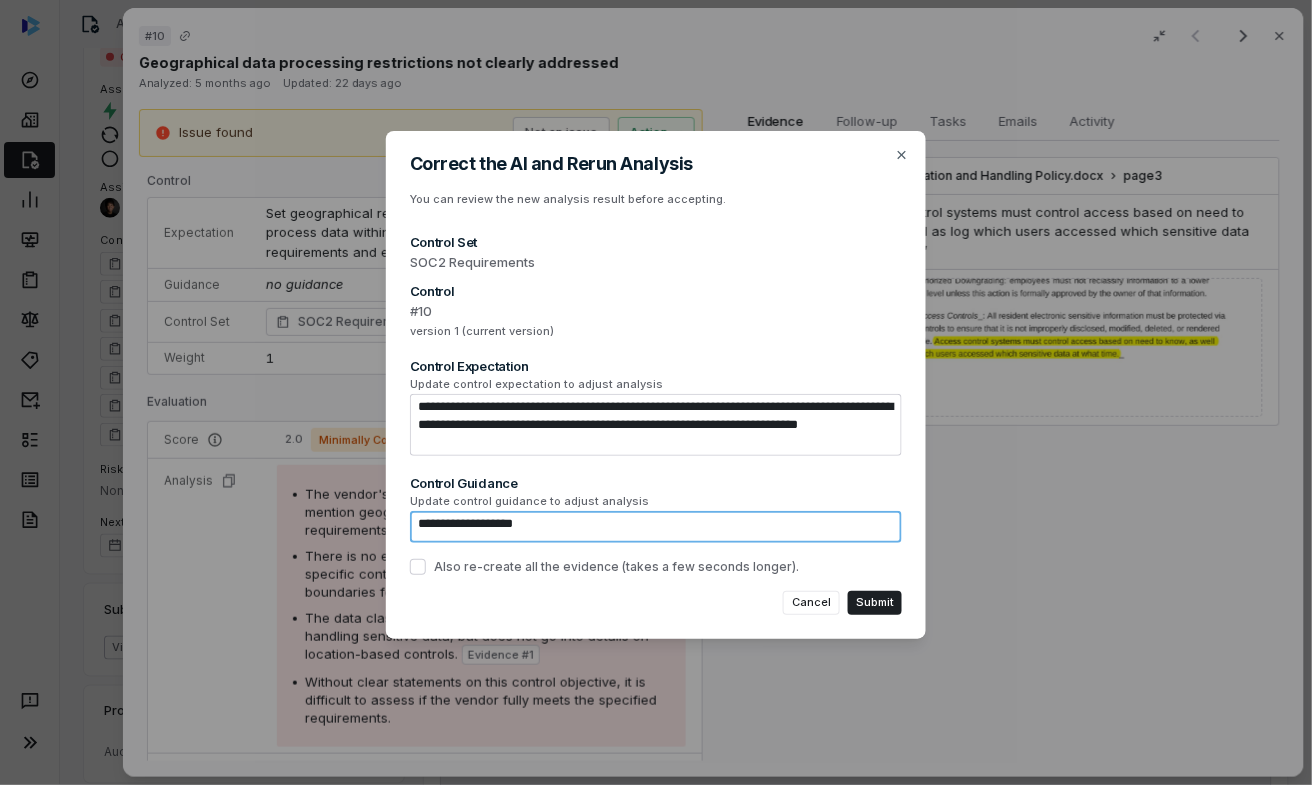 type on "**********" 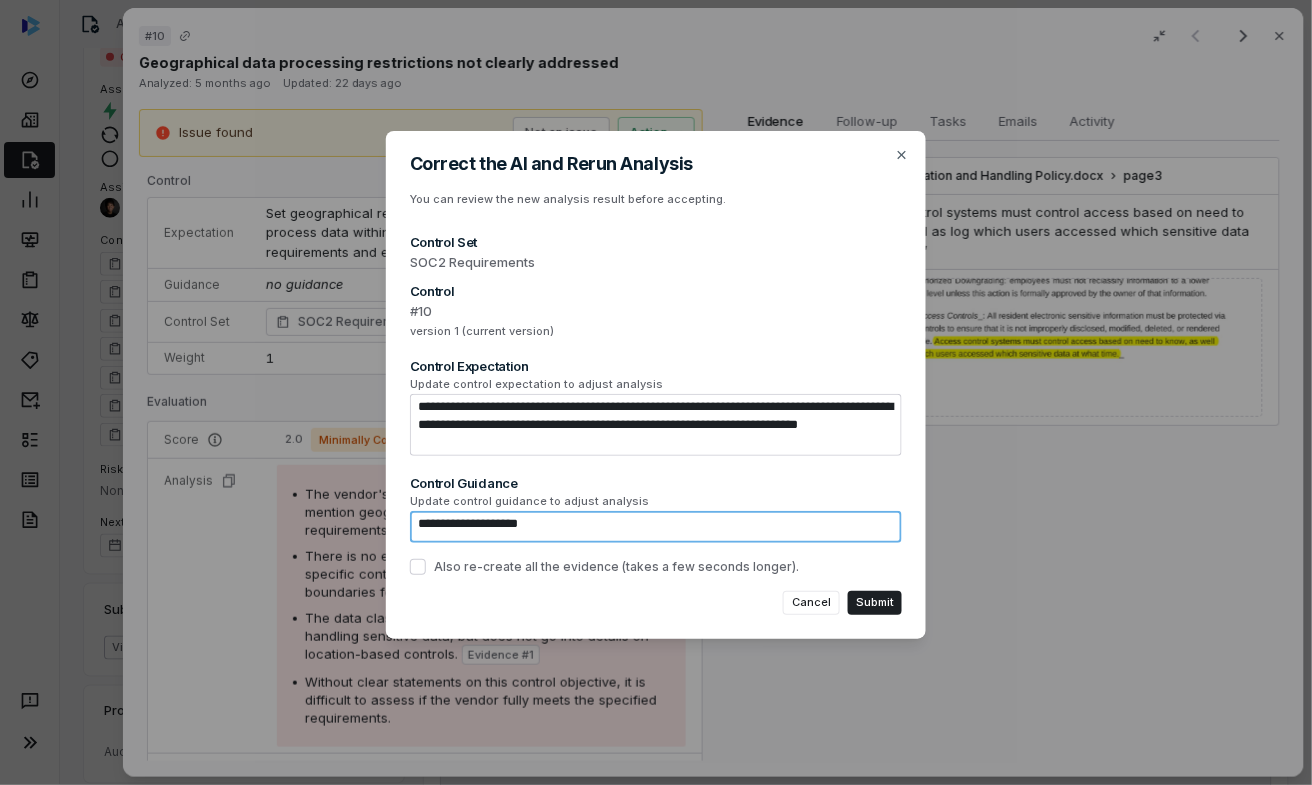 type on "*" 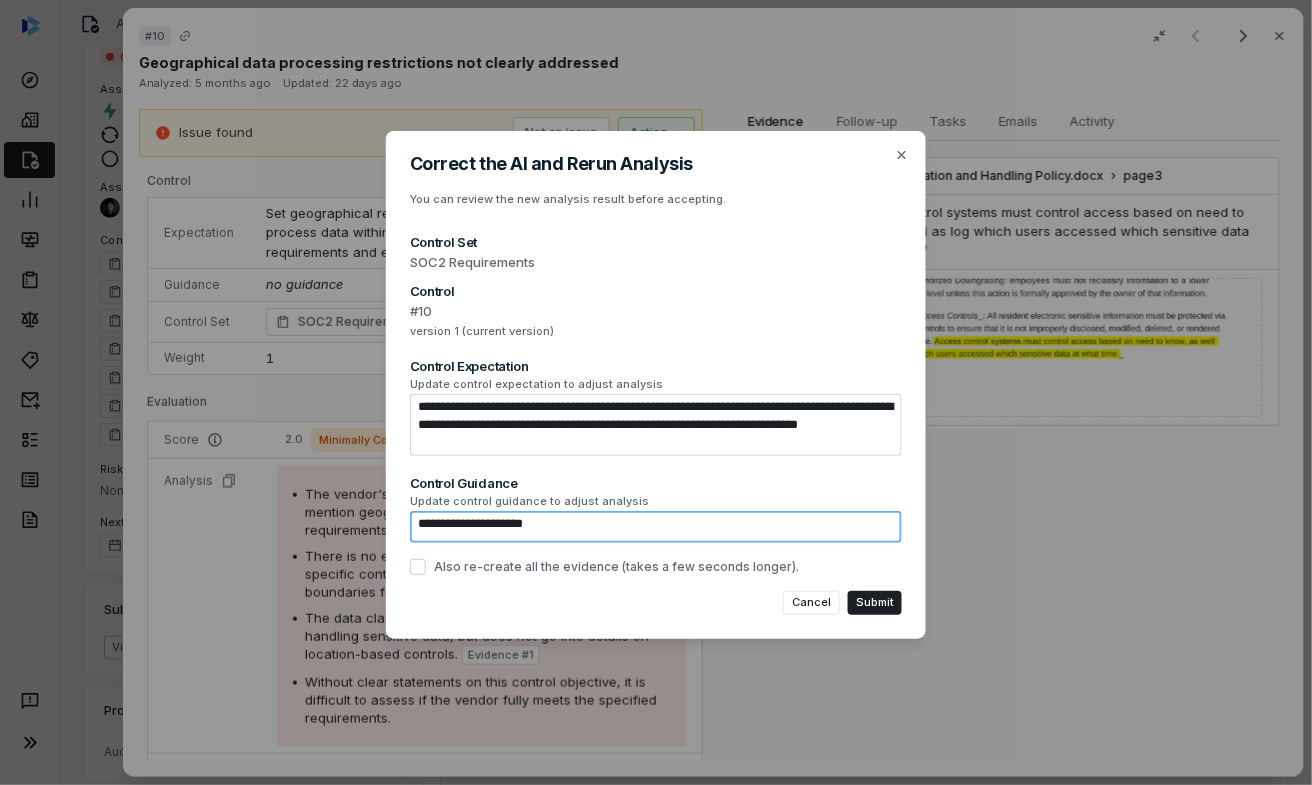 type on "*" 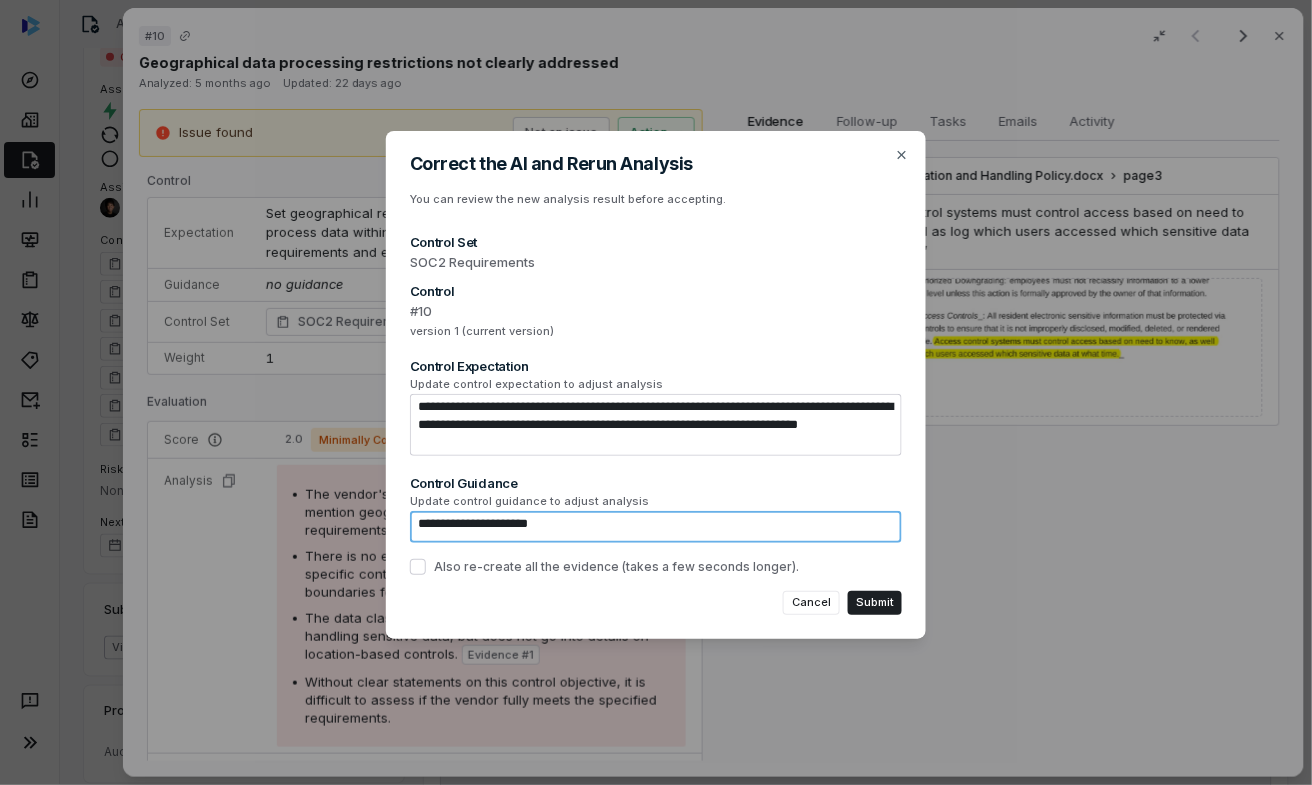 type on "*" 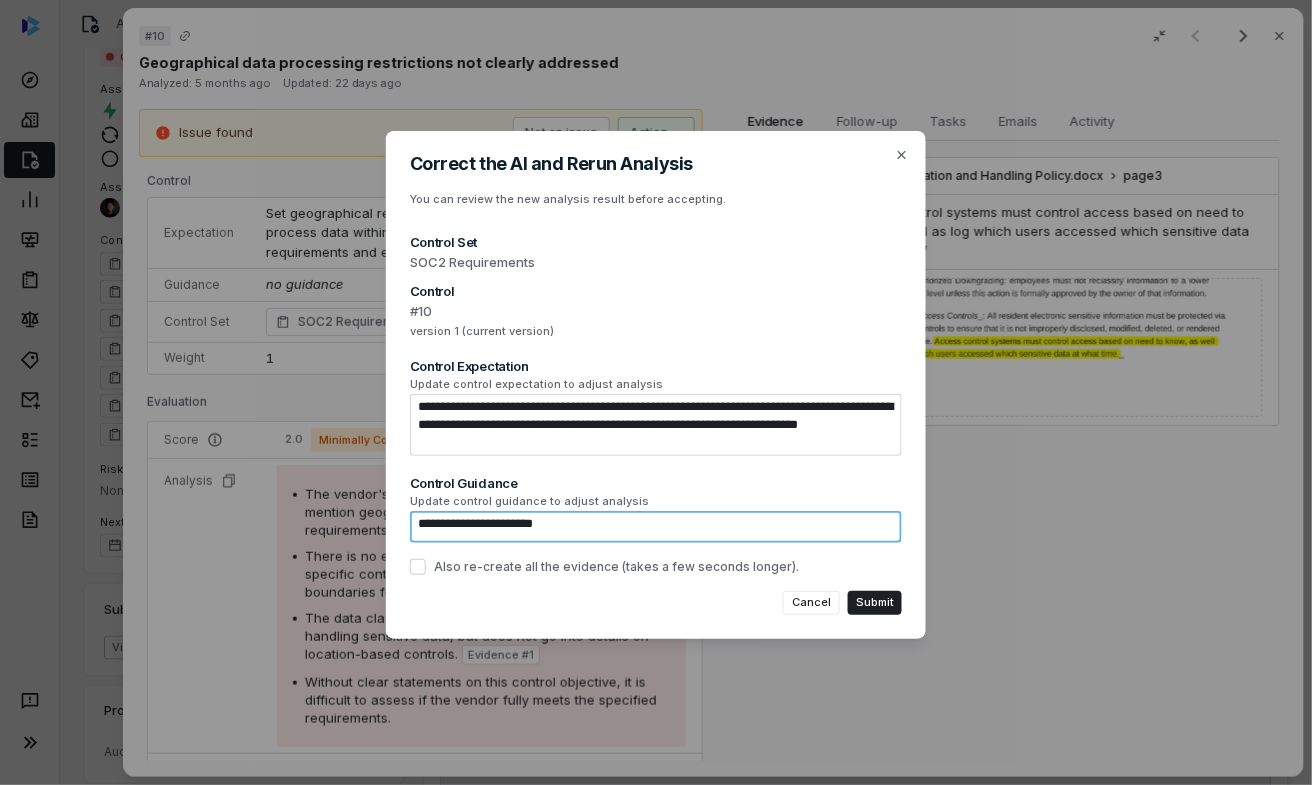 type on "*" 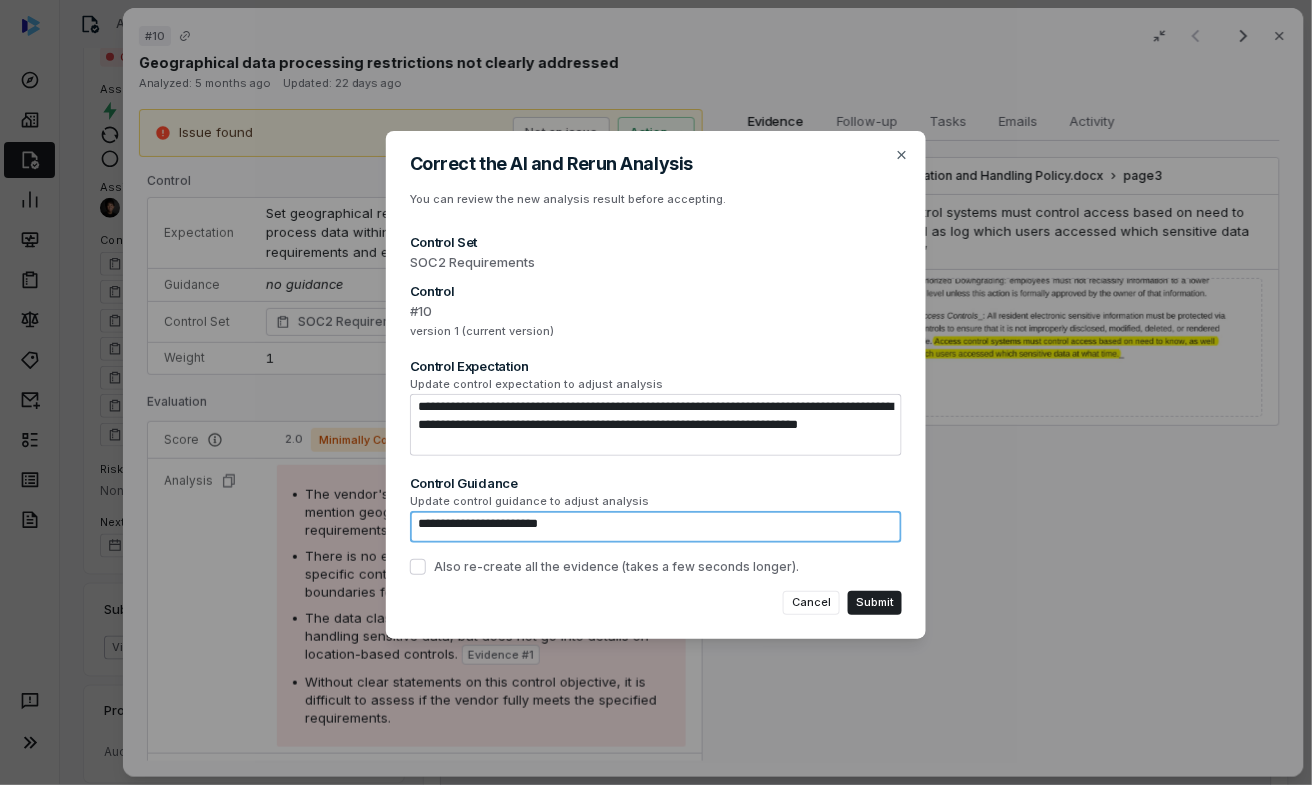 type on "**********" 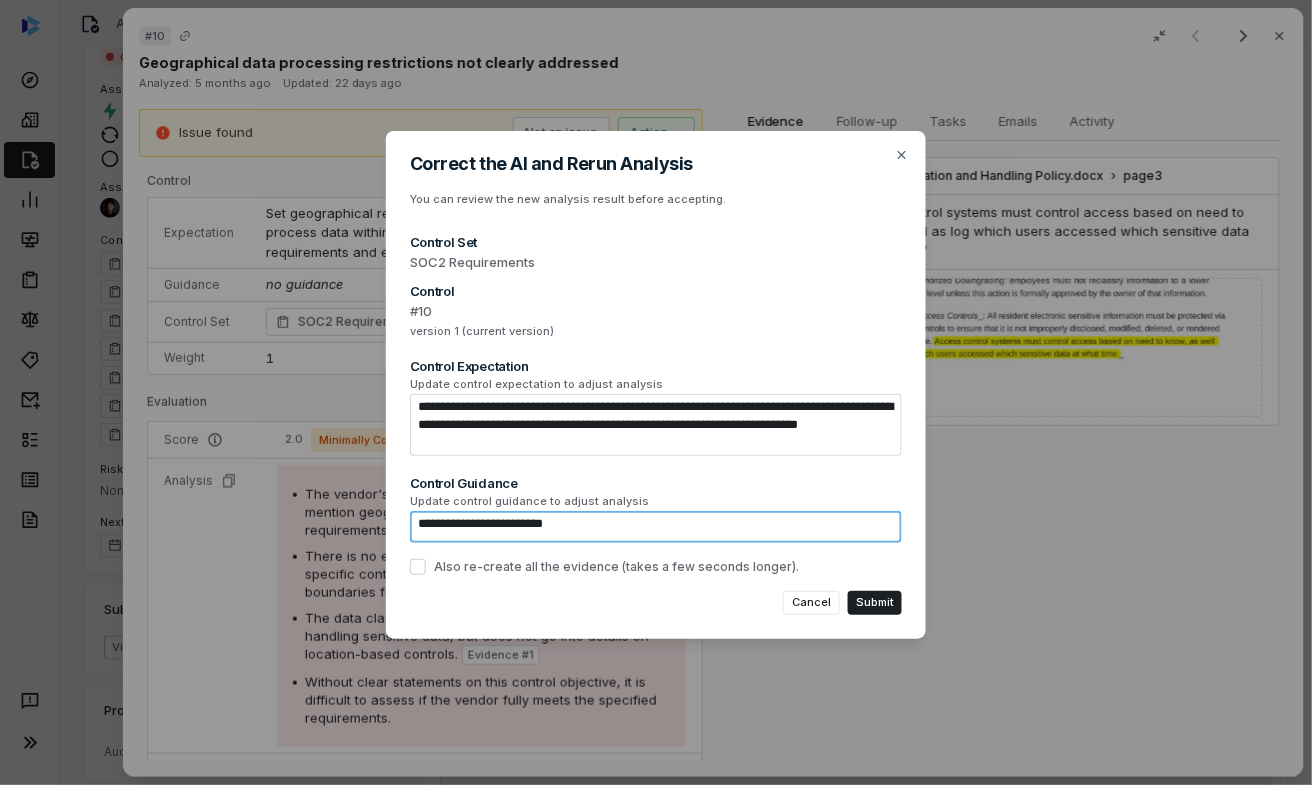 type on "*" 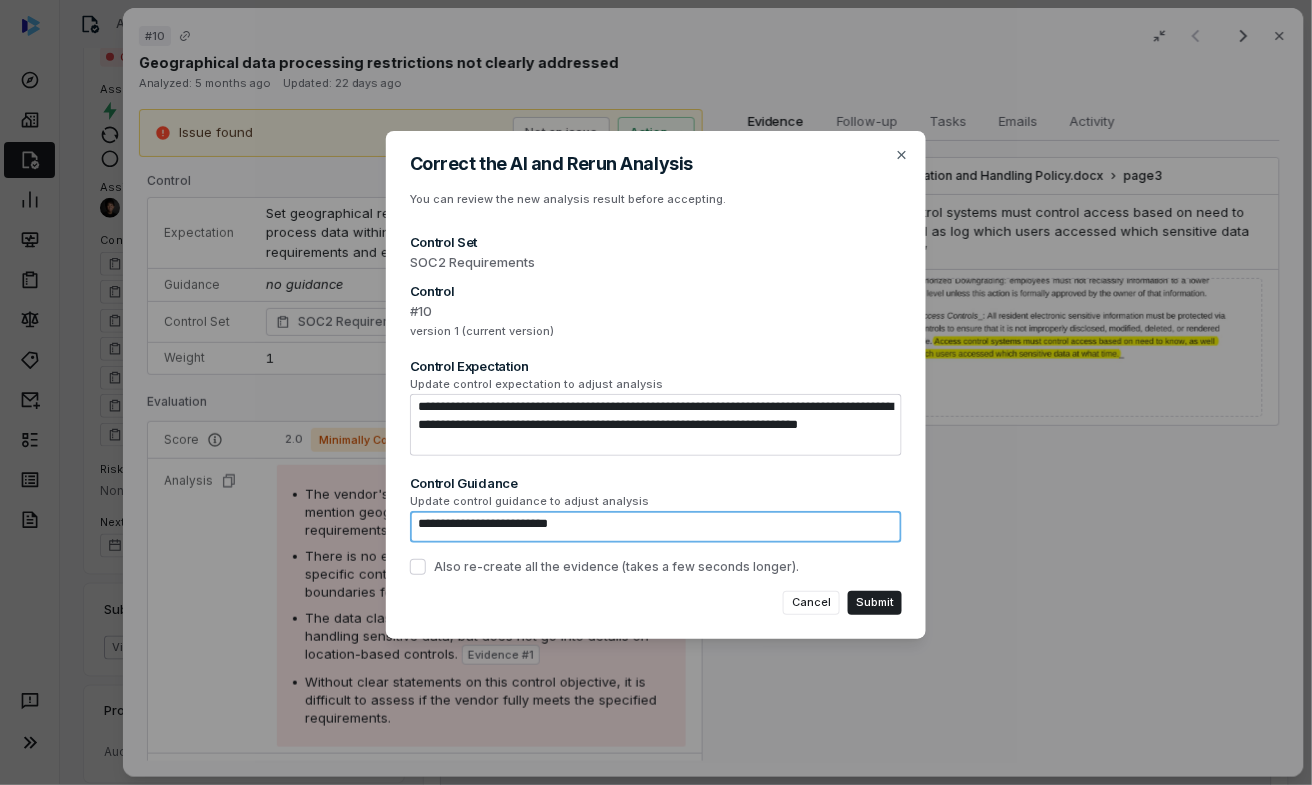 type on "*" 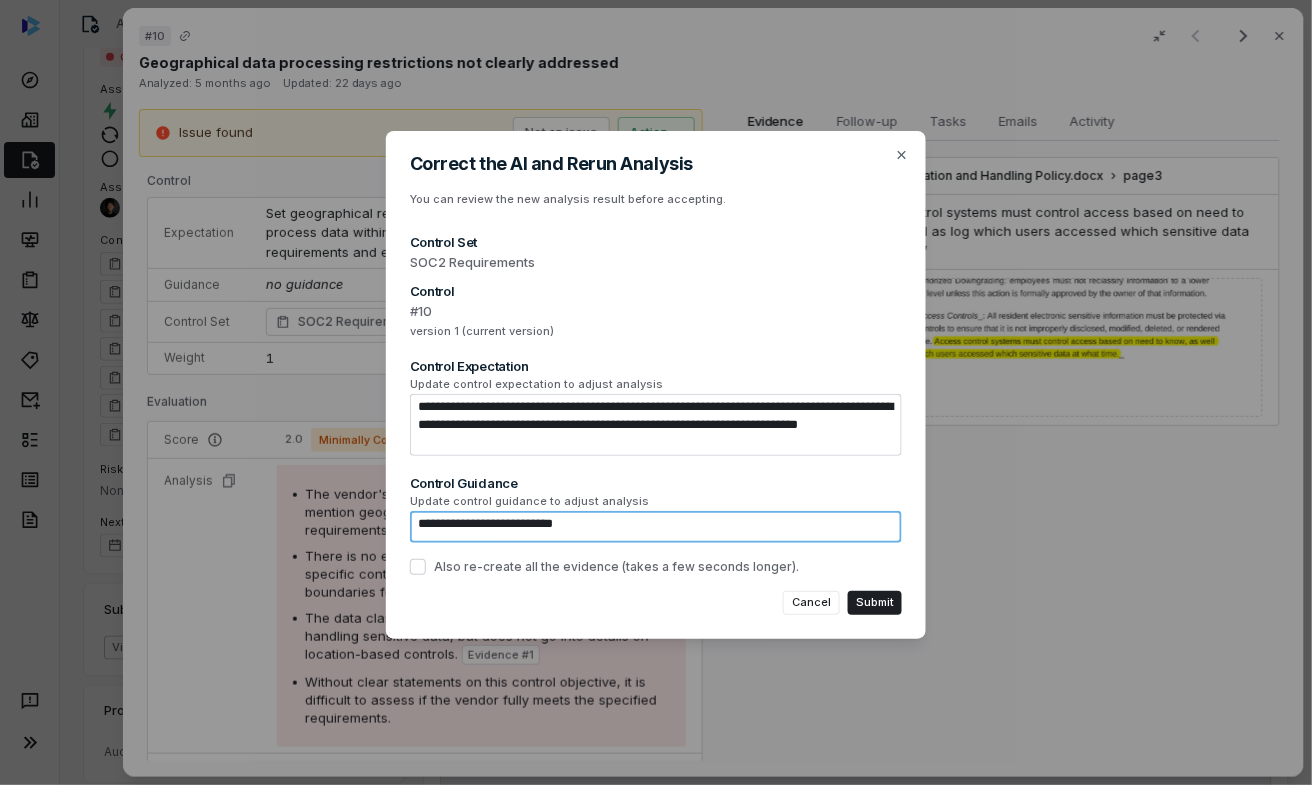 type on "*" 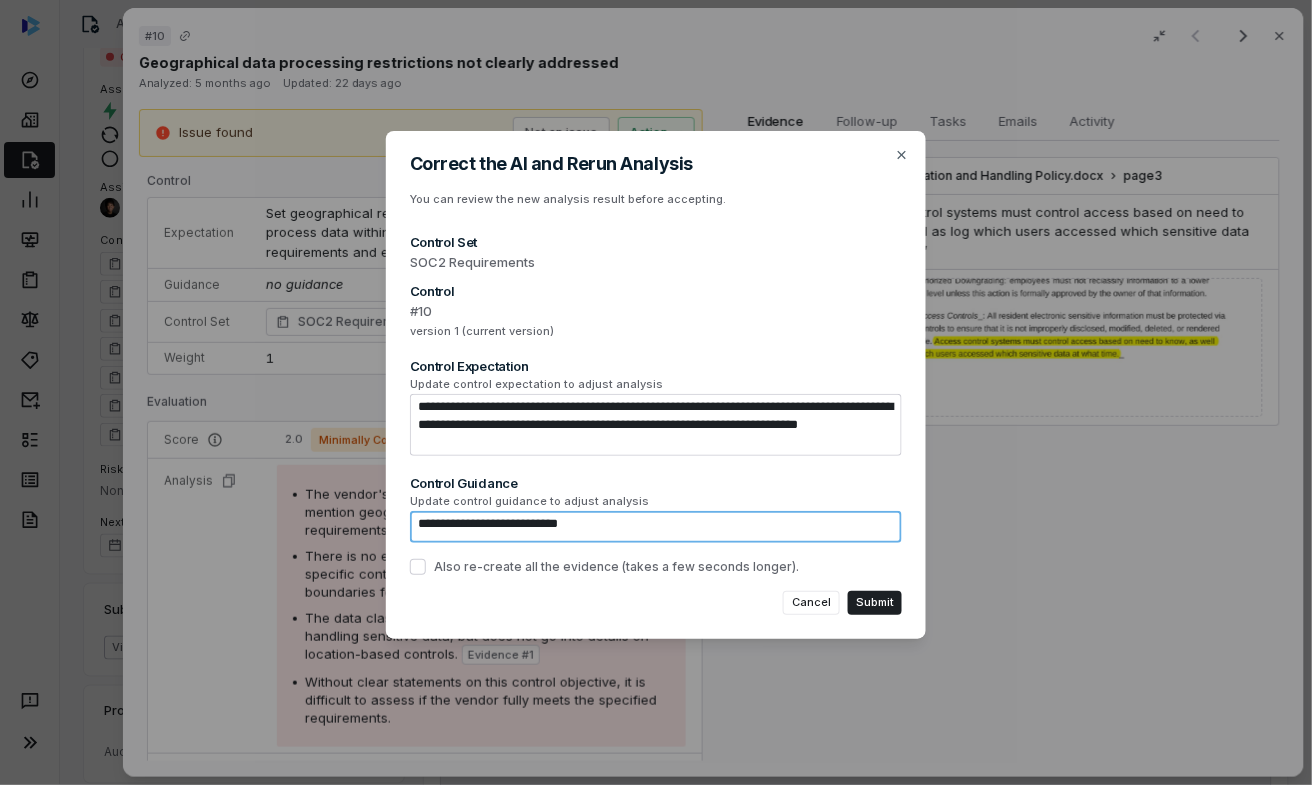 type on "*" 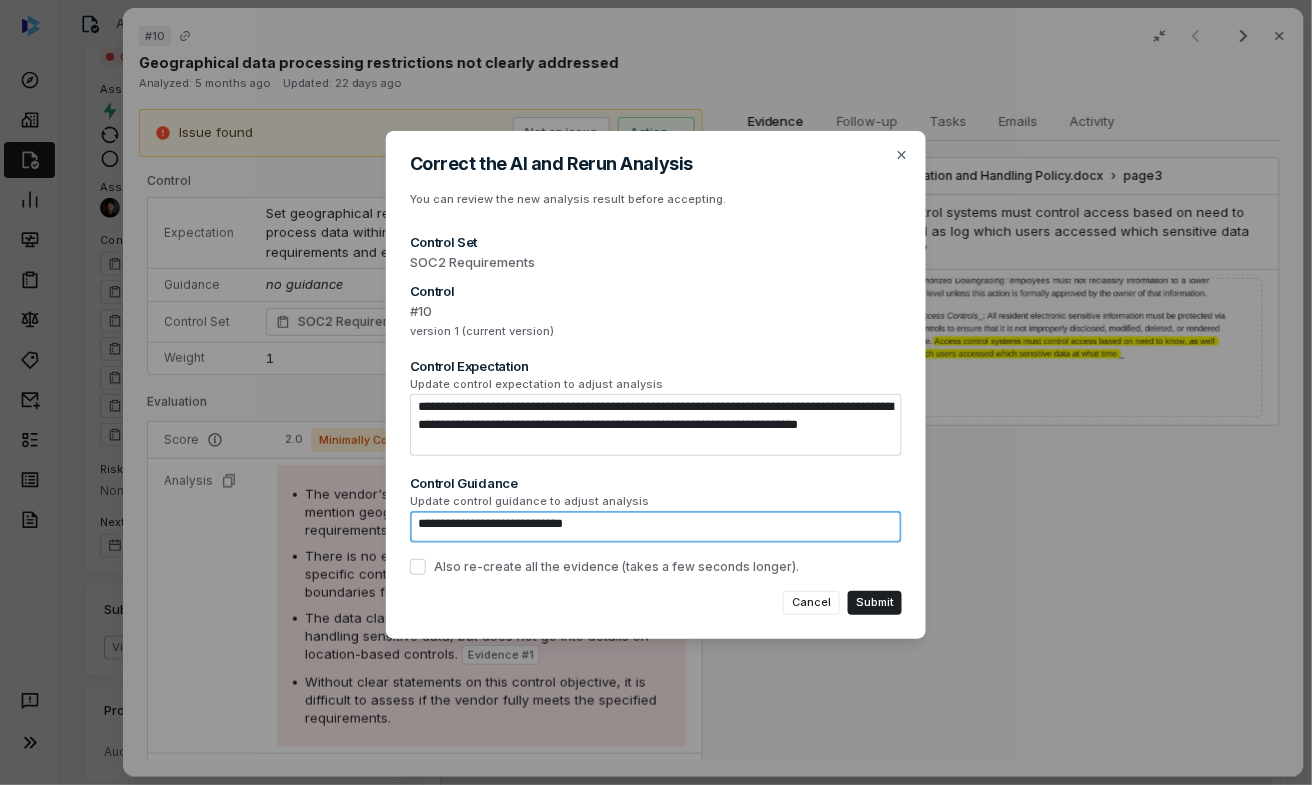 type on "*" 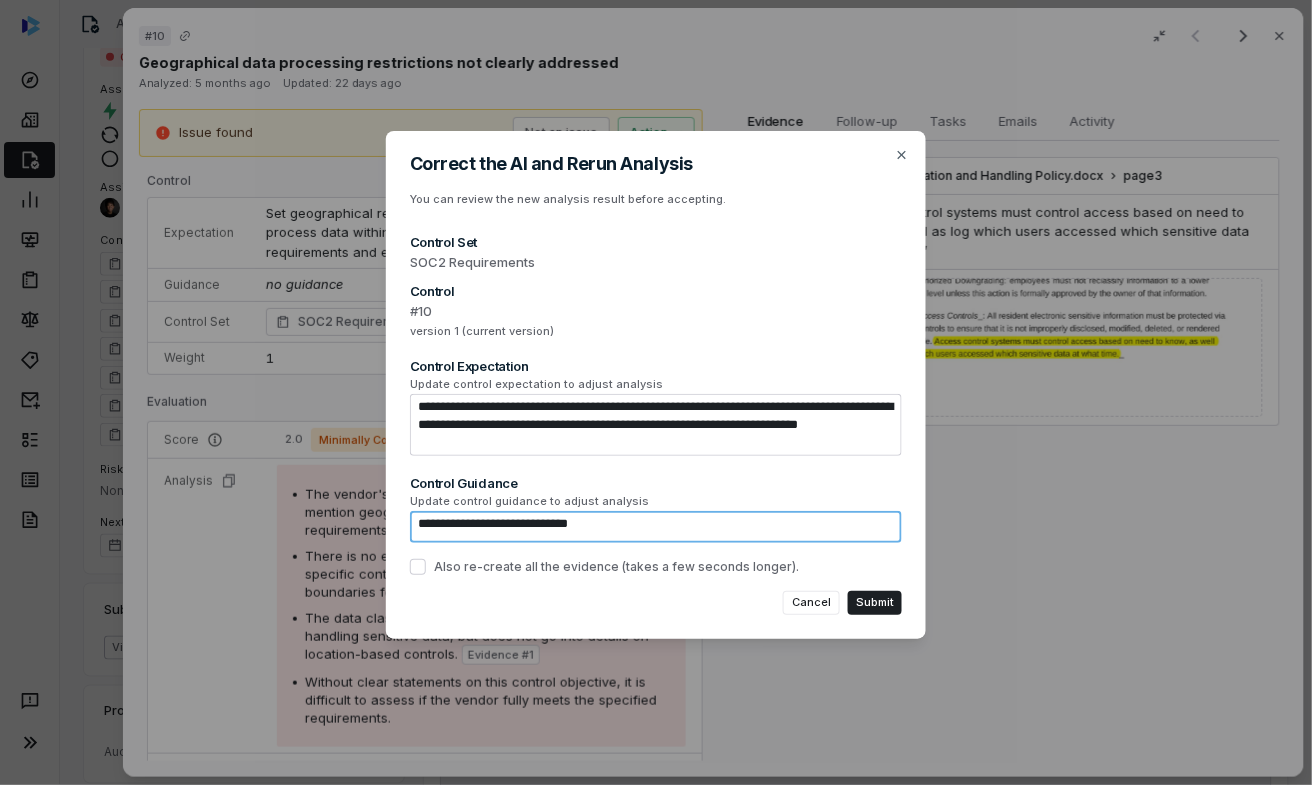 type on "**********" 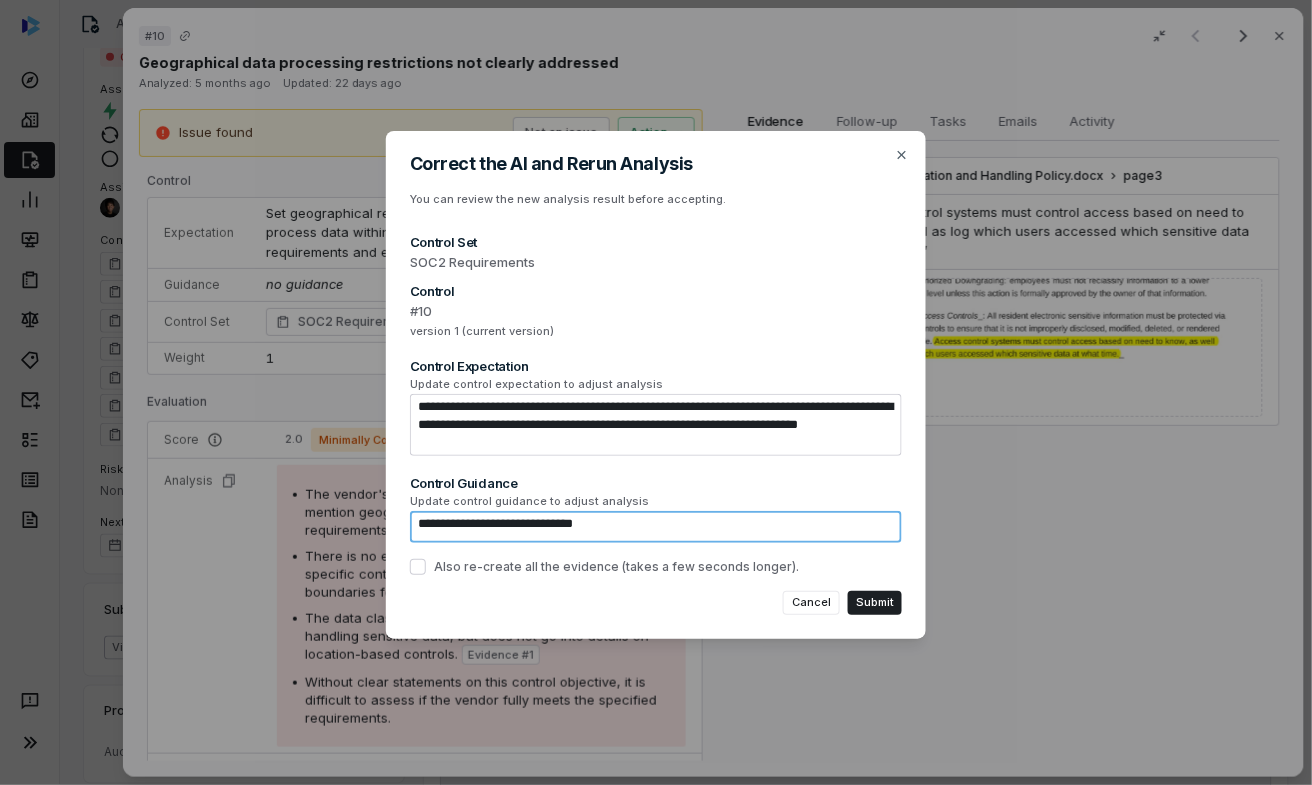 type on "*" 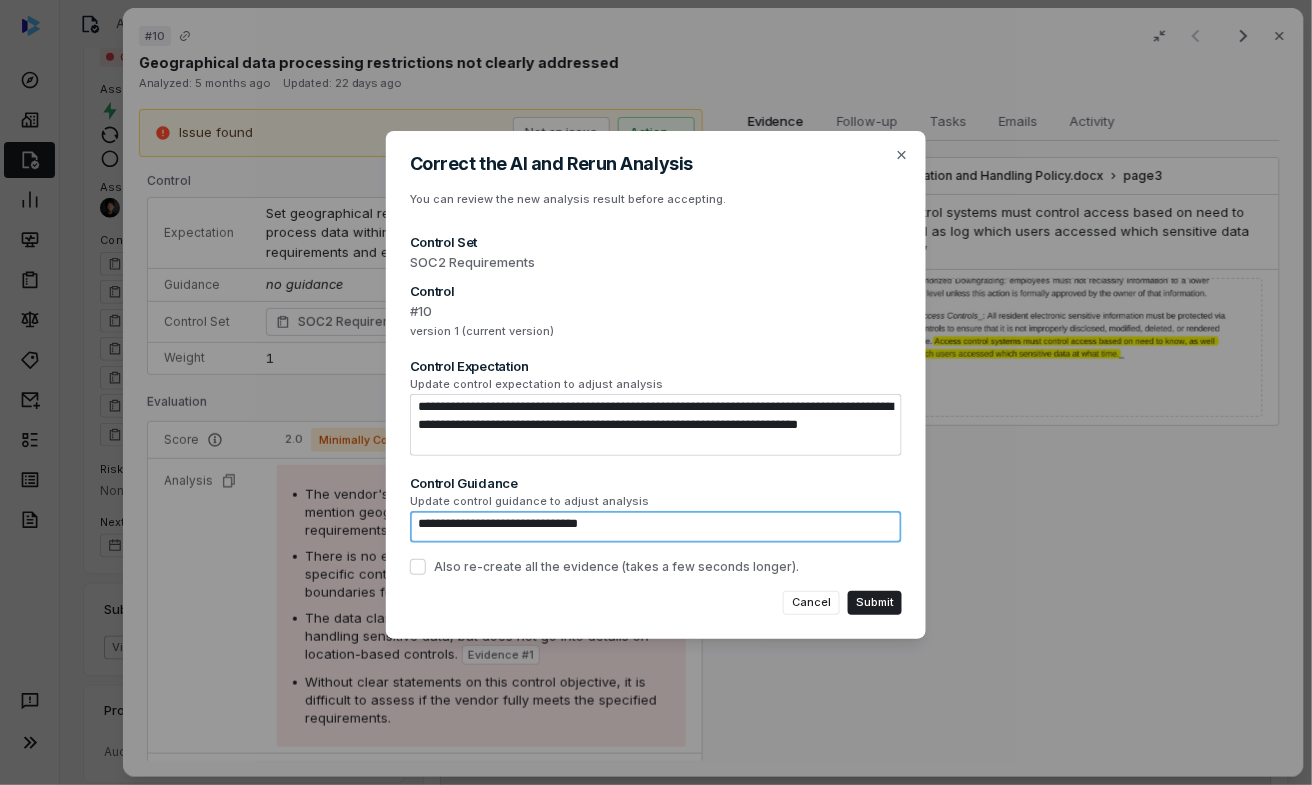 type on "*" 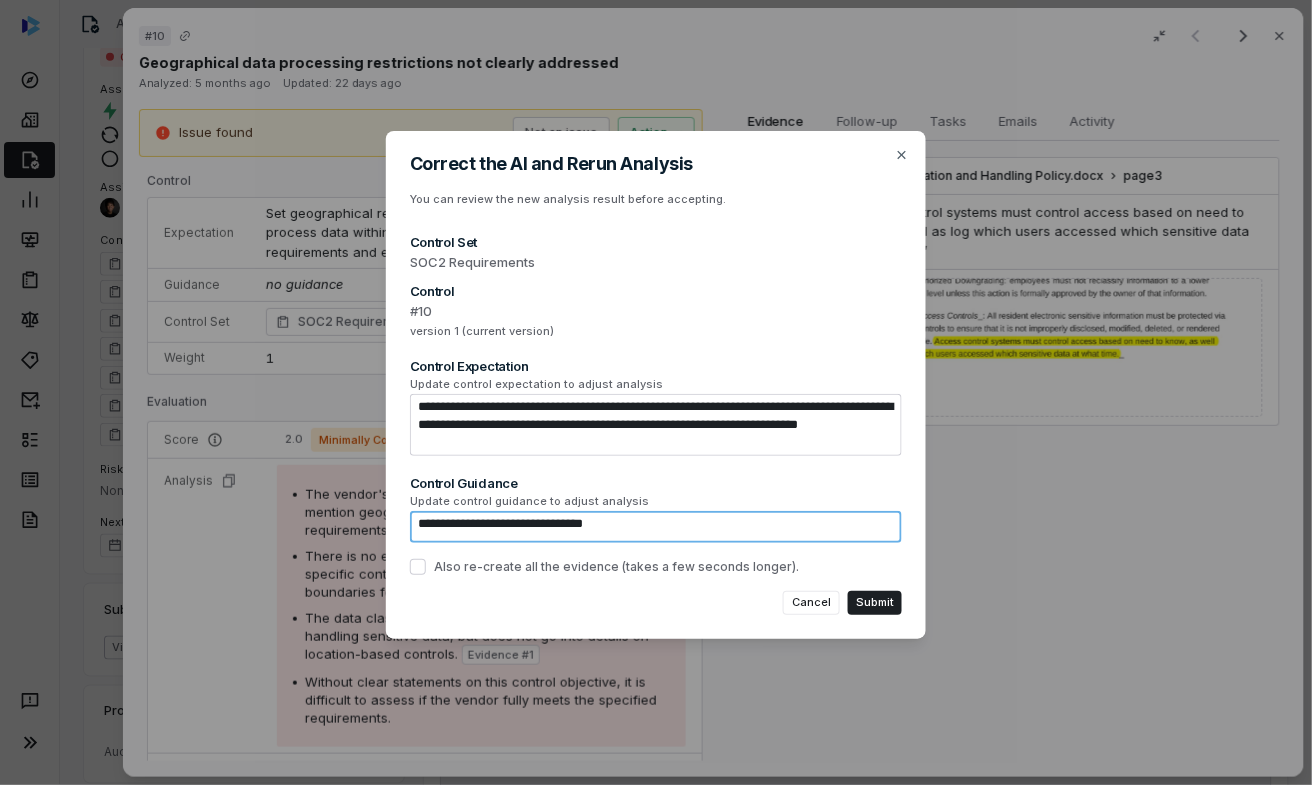 type on "*" 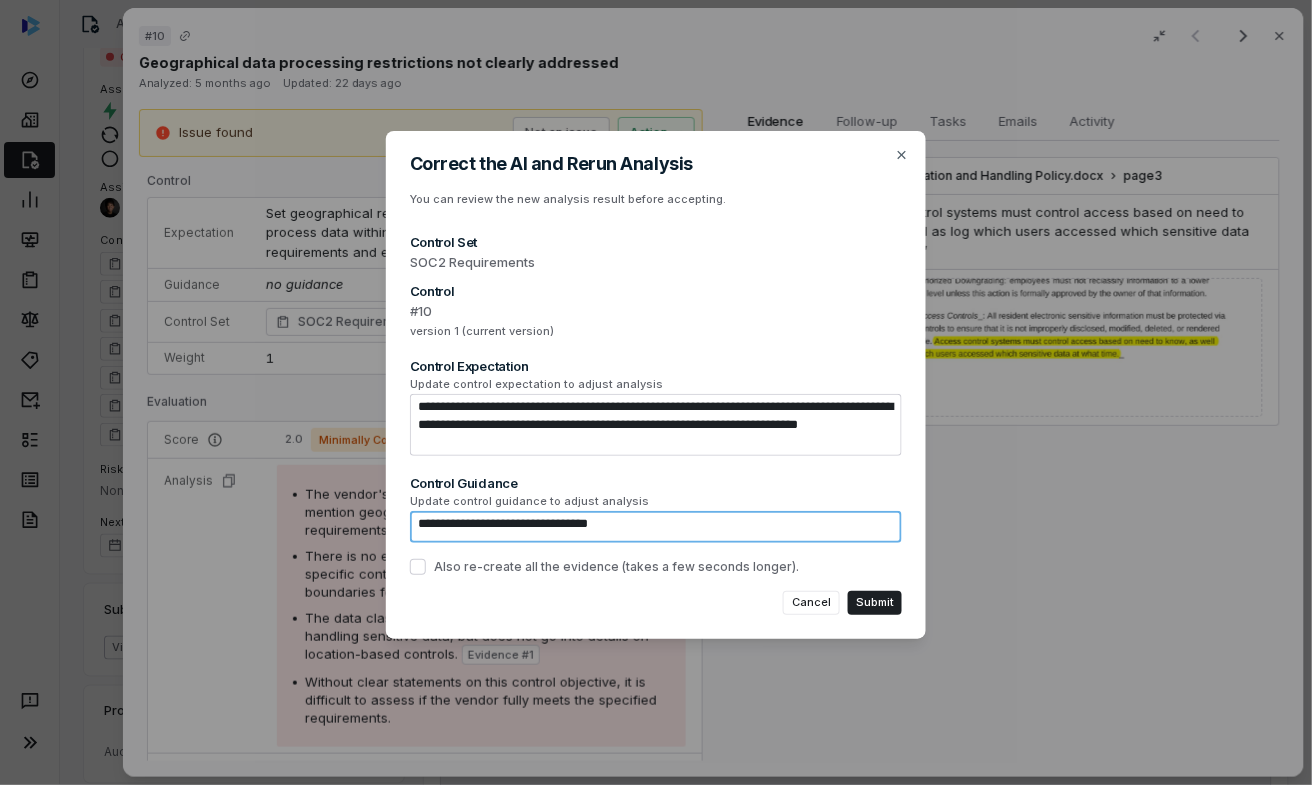 type on "*" 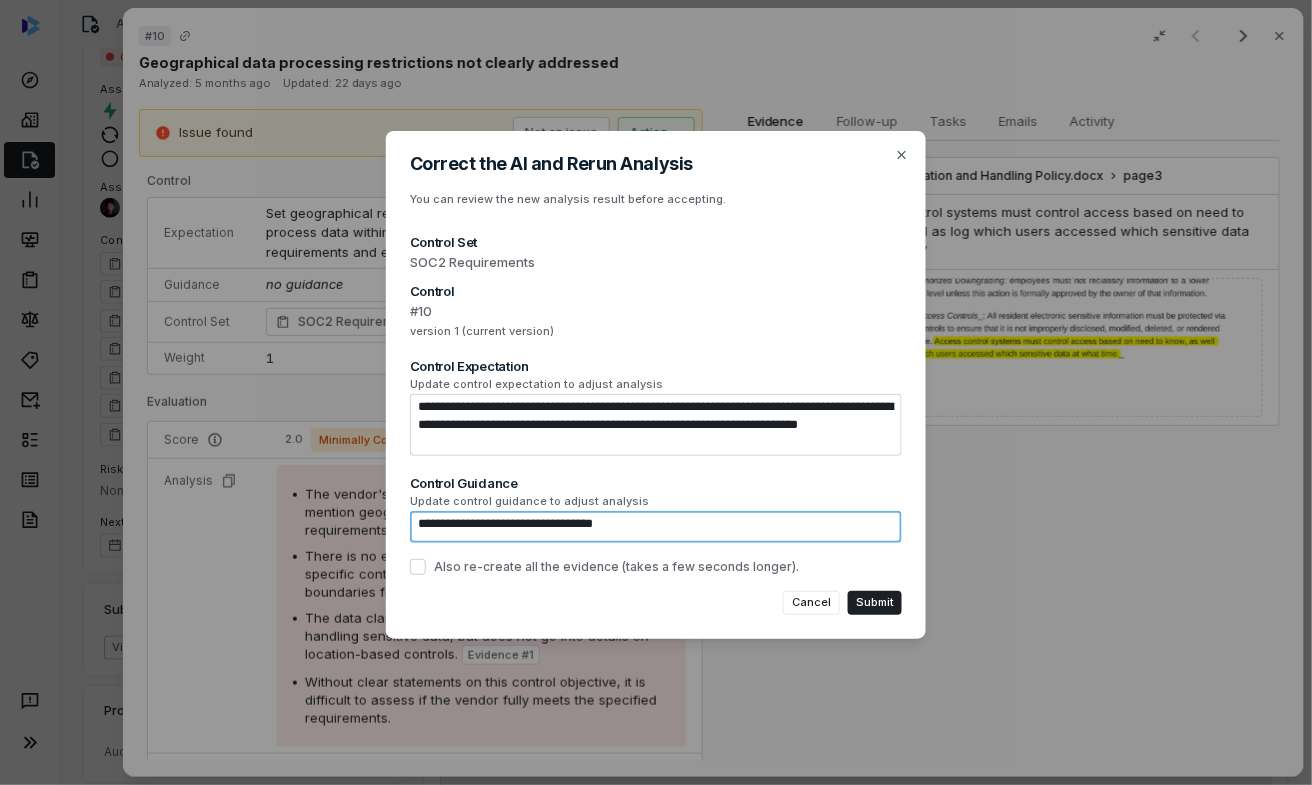 type on "*" 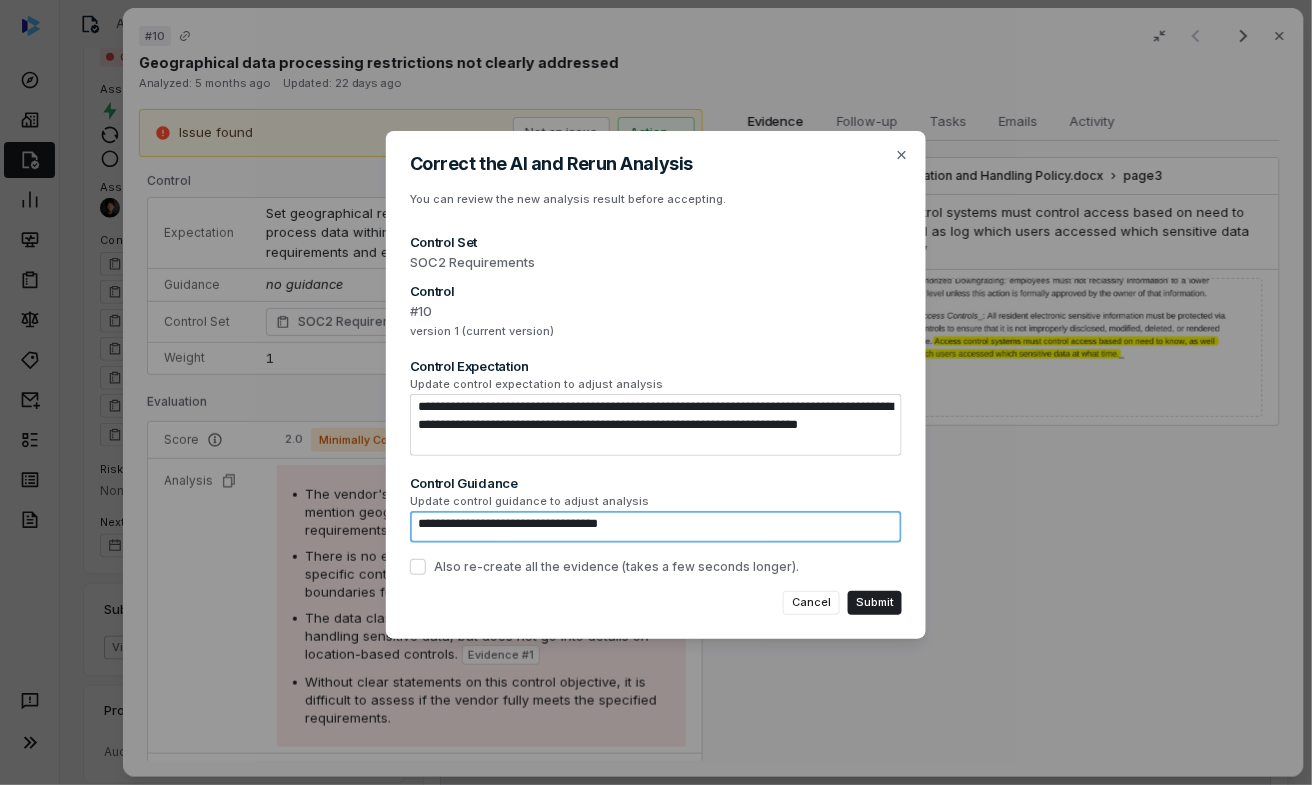 type on "*" 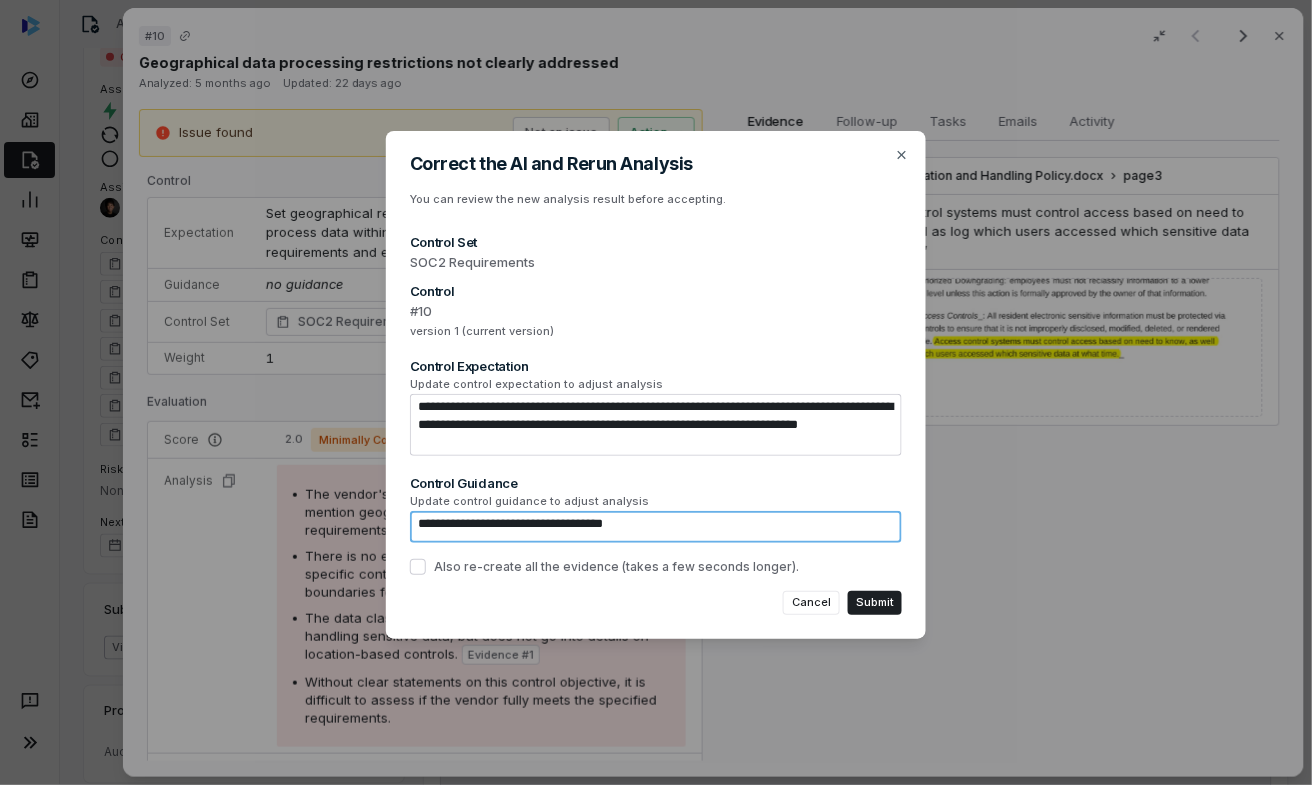 type on "*" 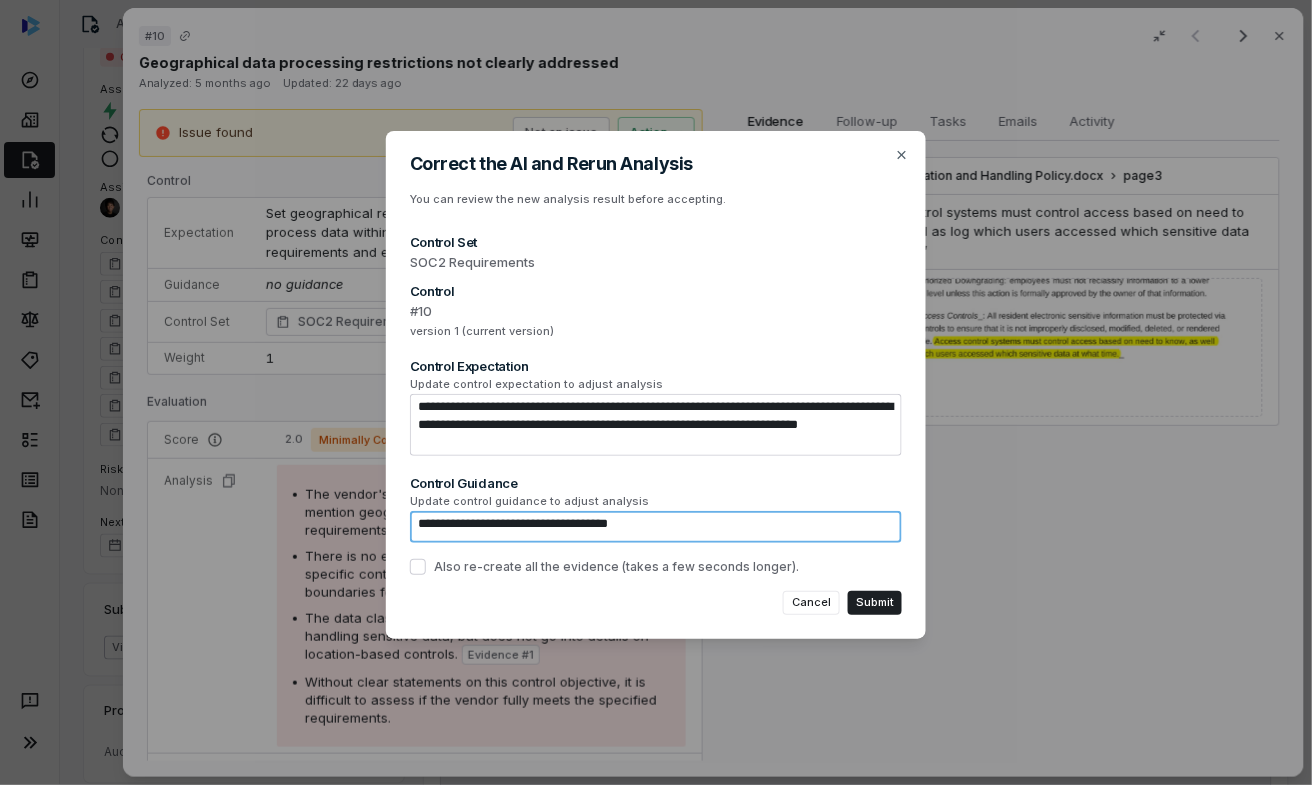 type on "*" 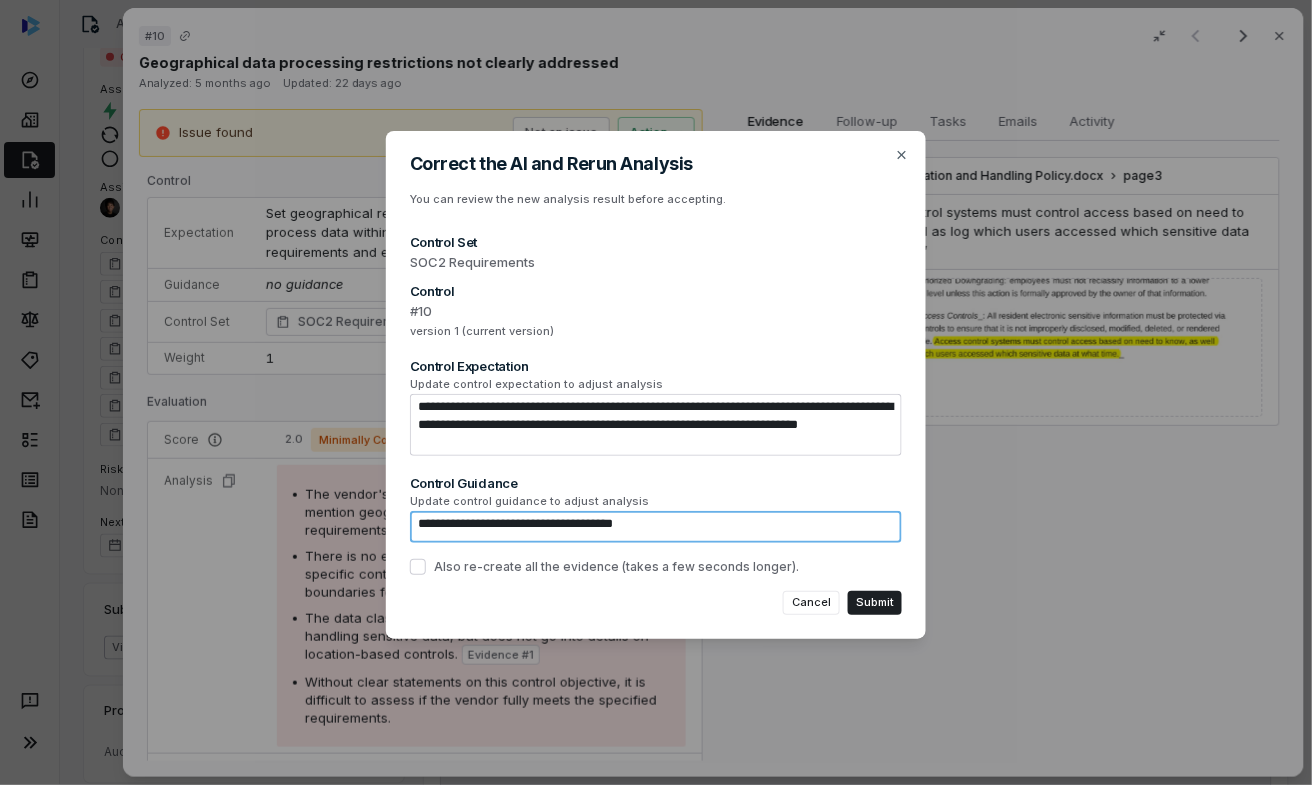 type on "**********" 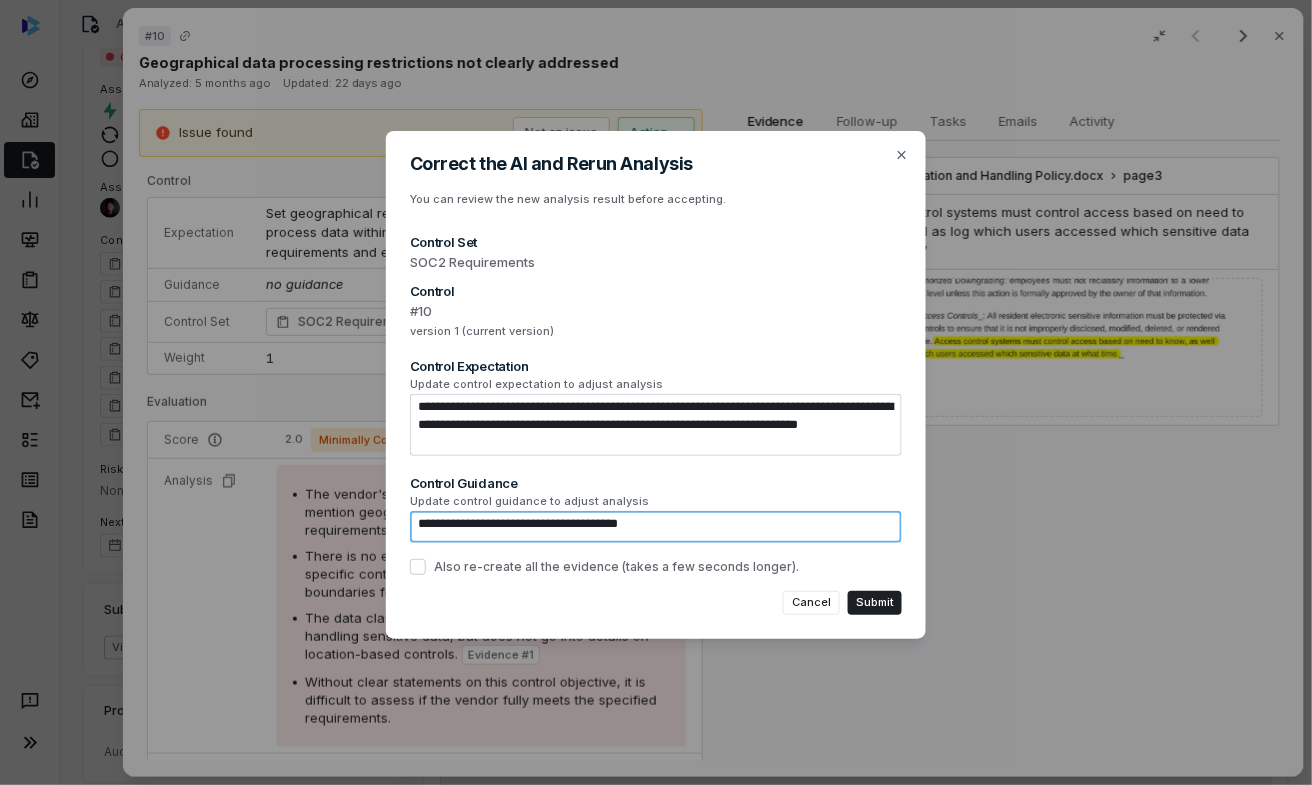 type on "*" 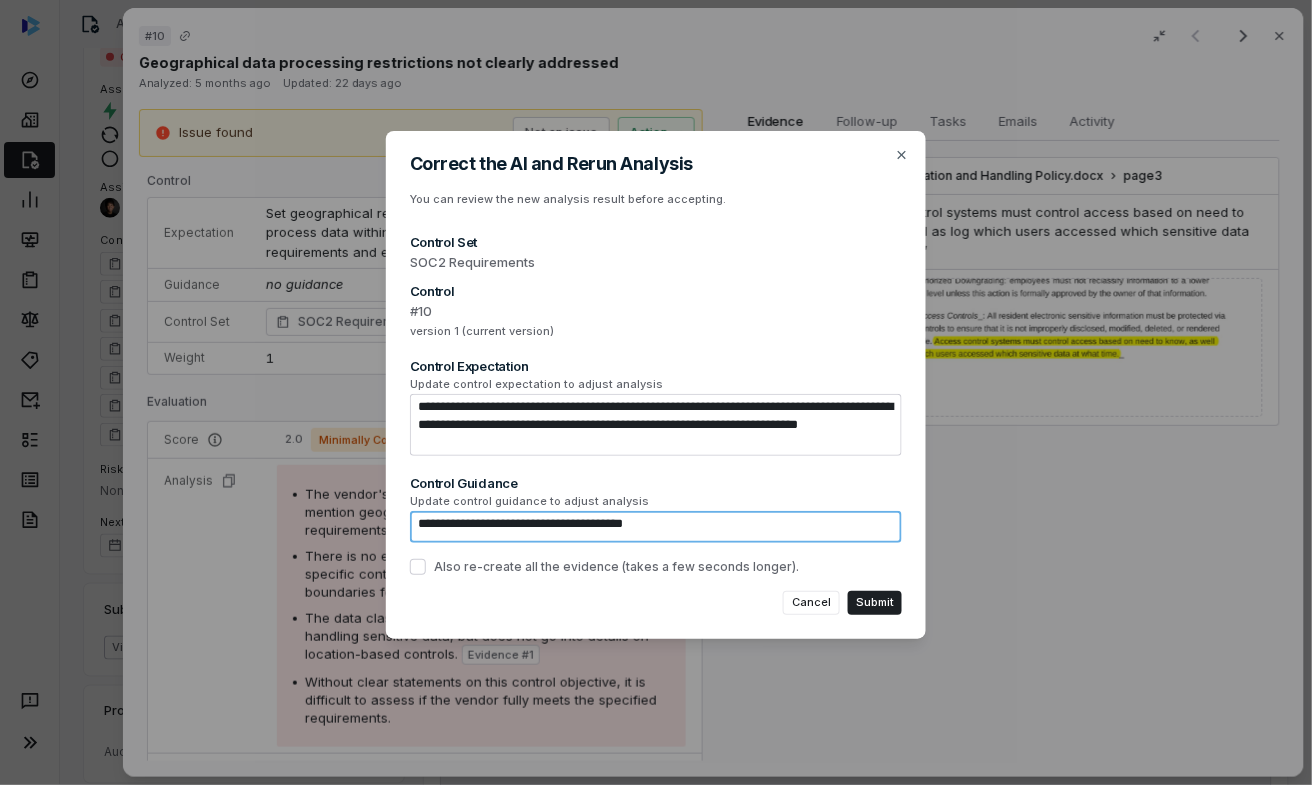 type on "*" 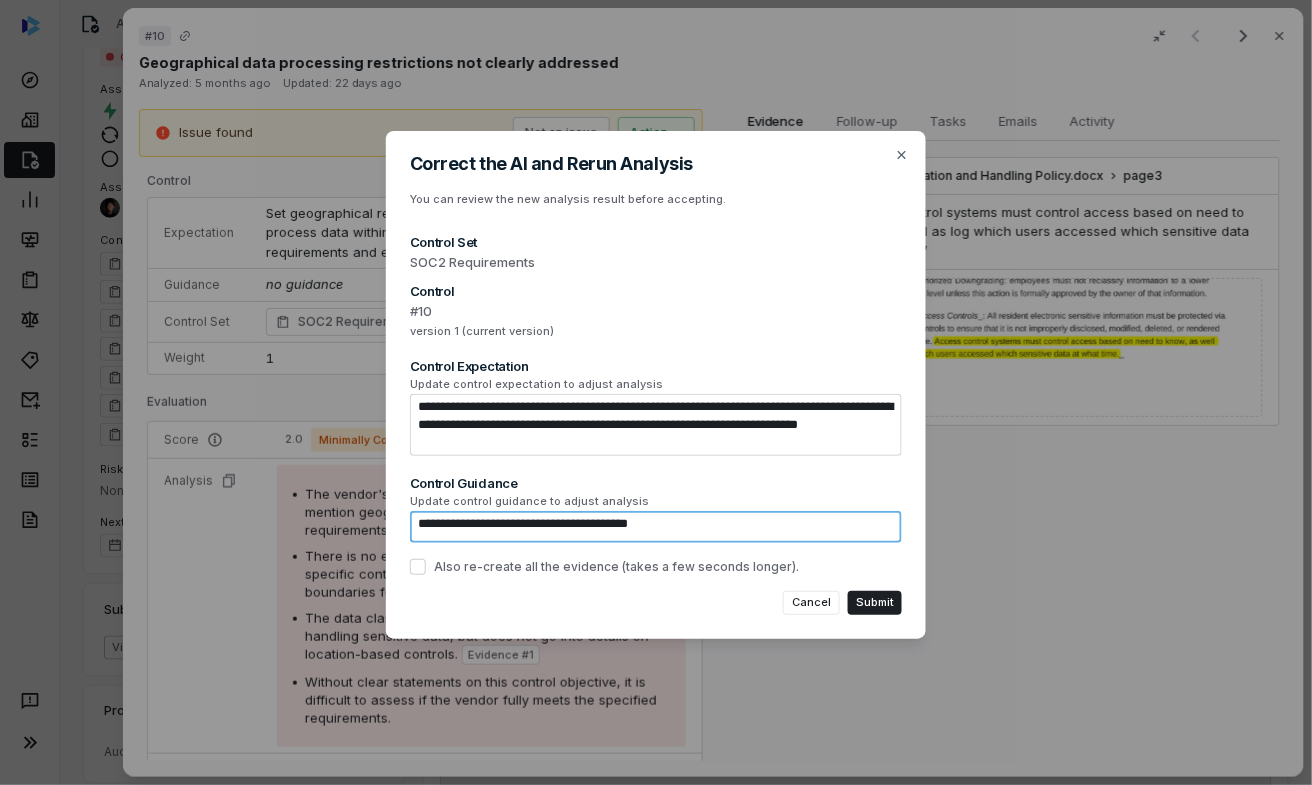 type on "**********" 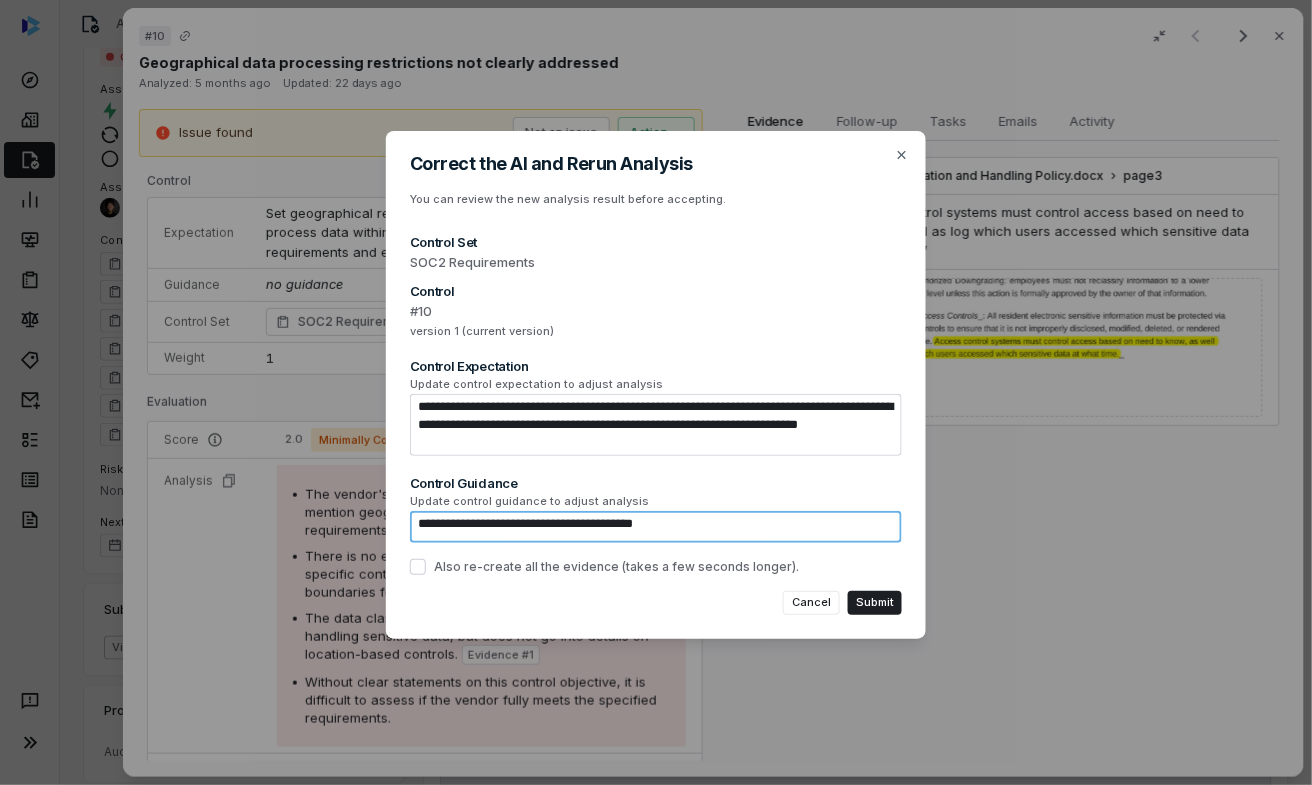 type on "*" 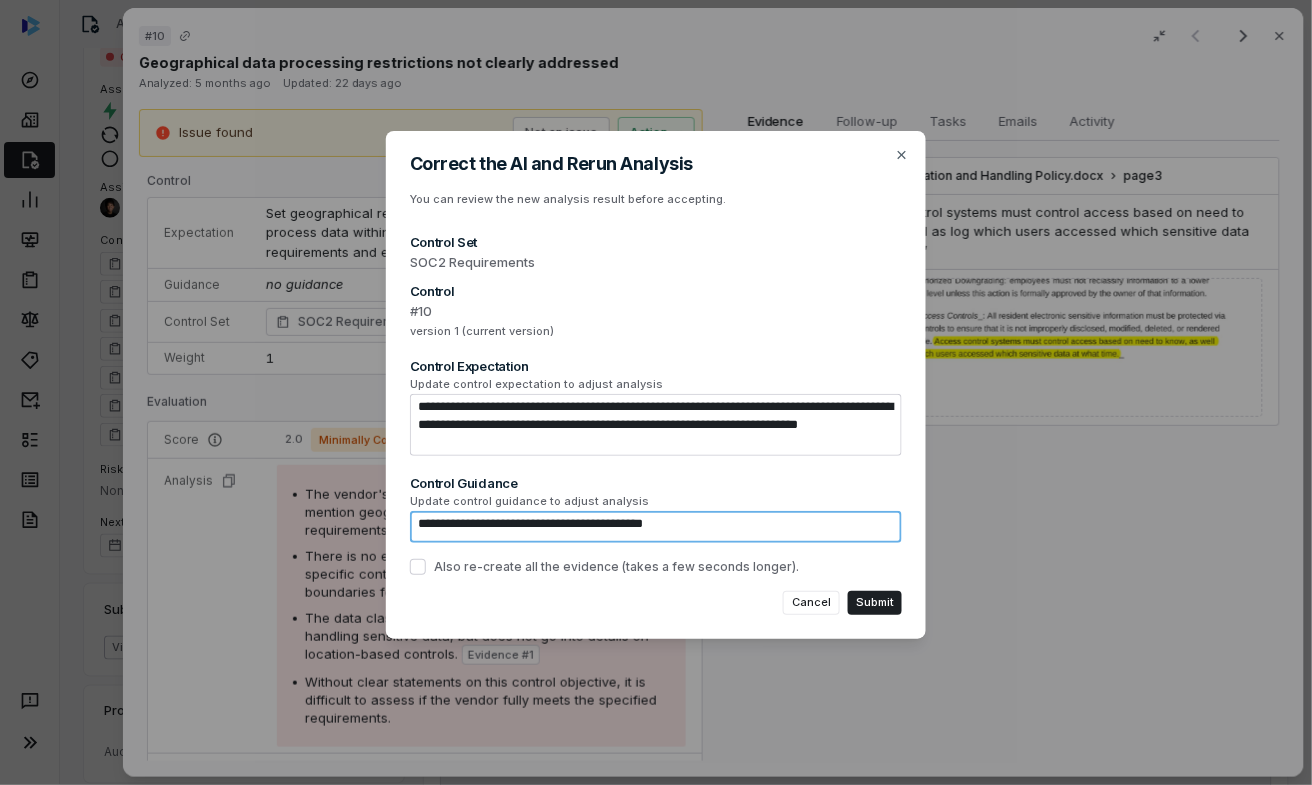 type on "**********" 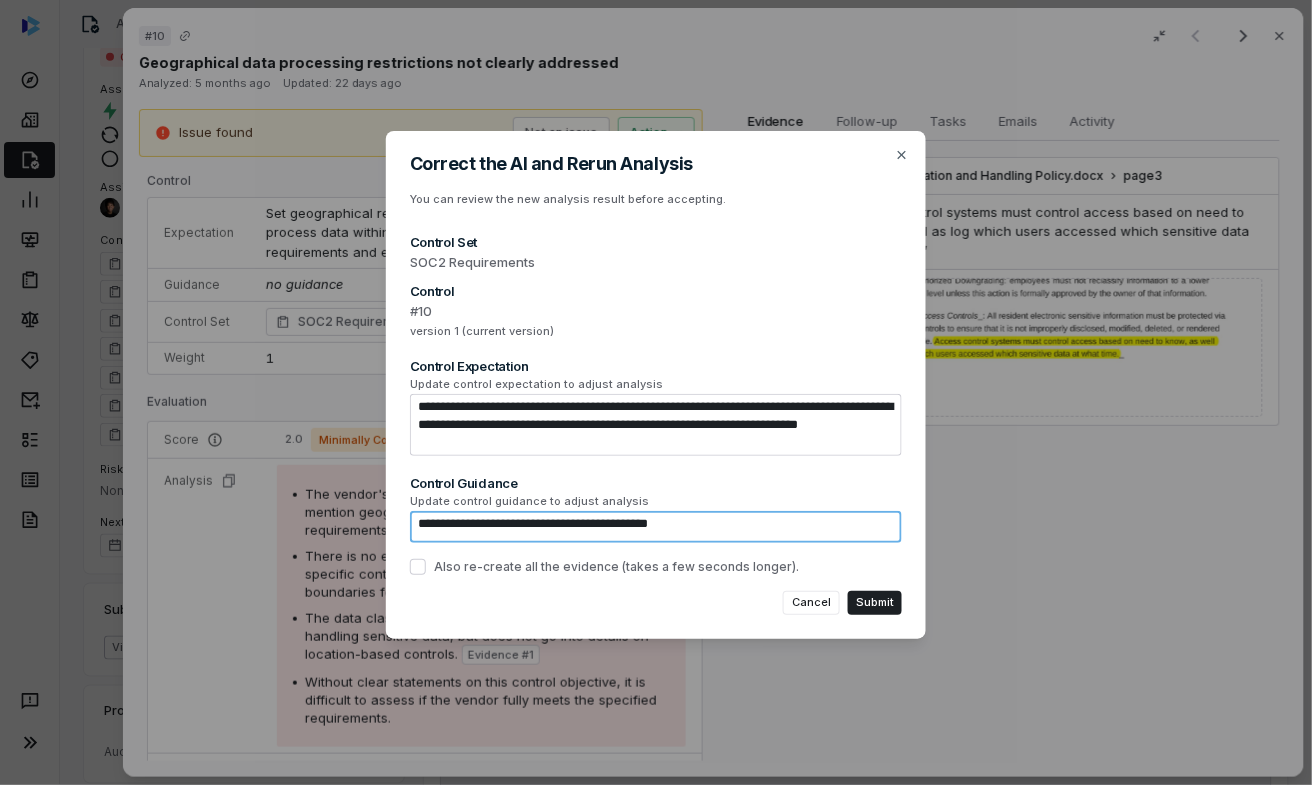 type on "*" 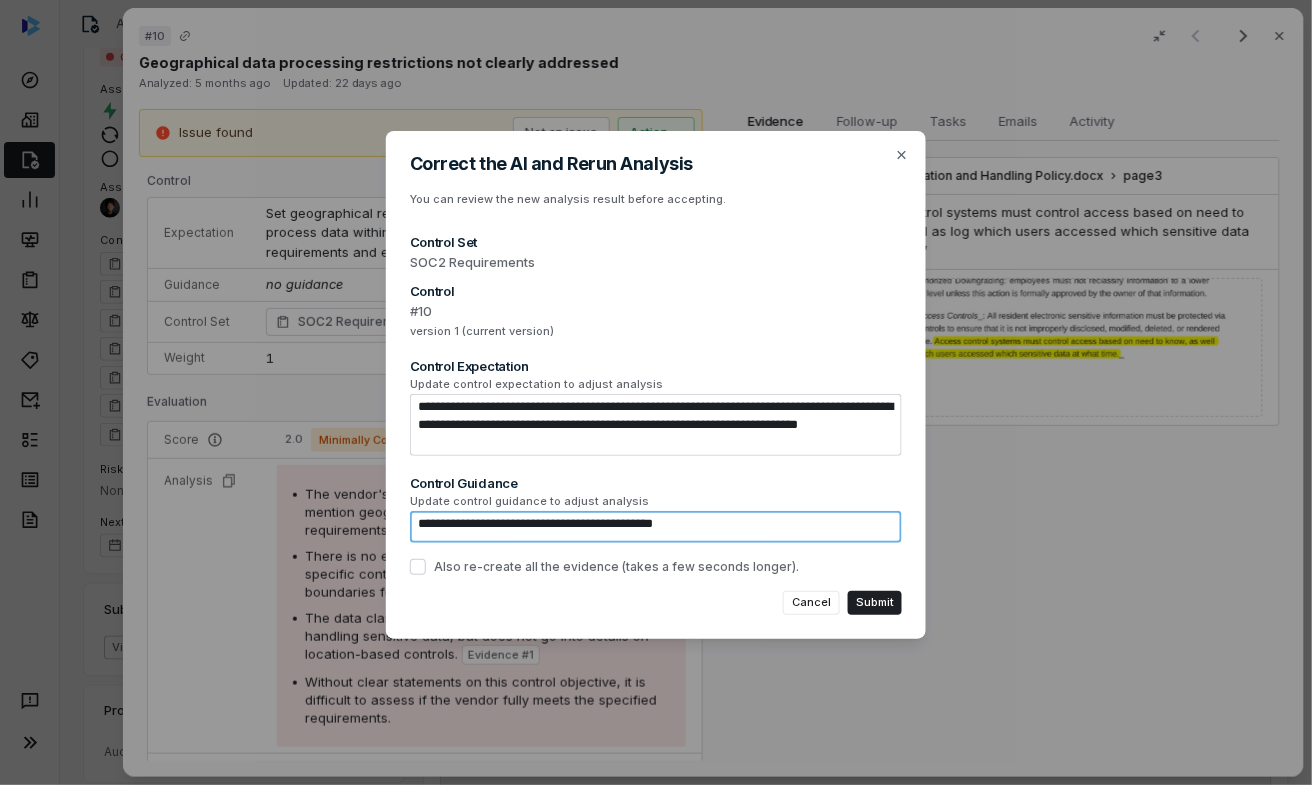 type on "*" 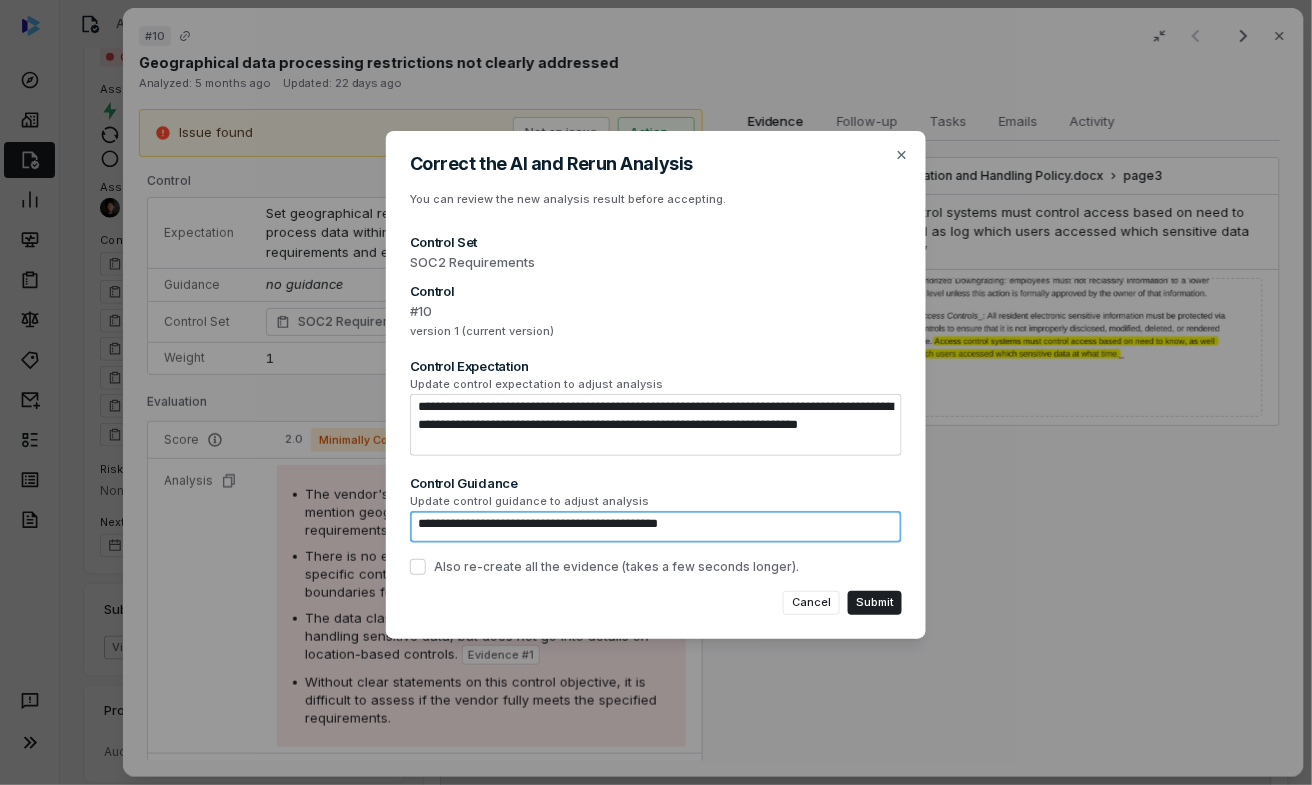 type on "**********" 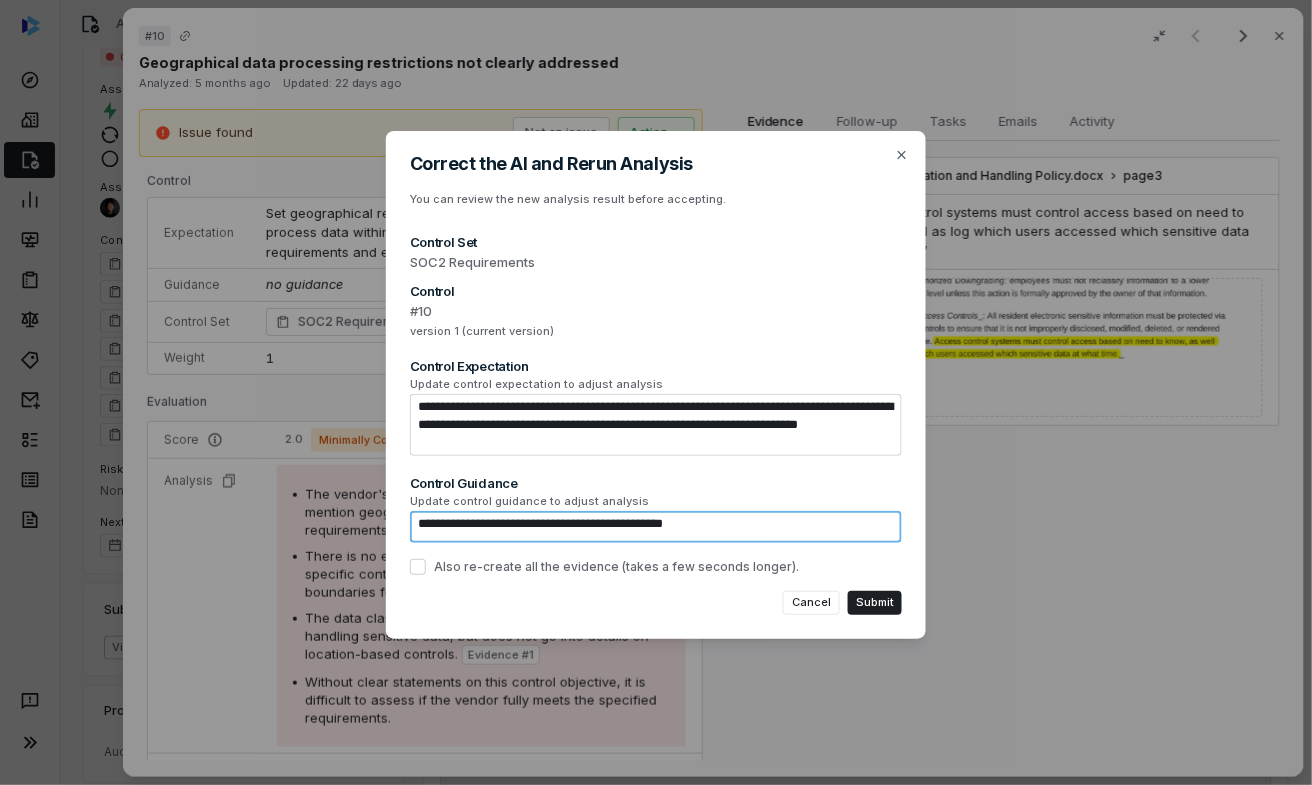 type on "*" 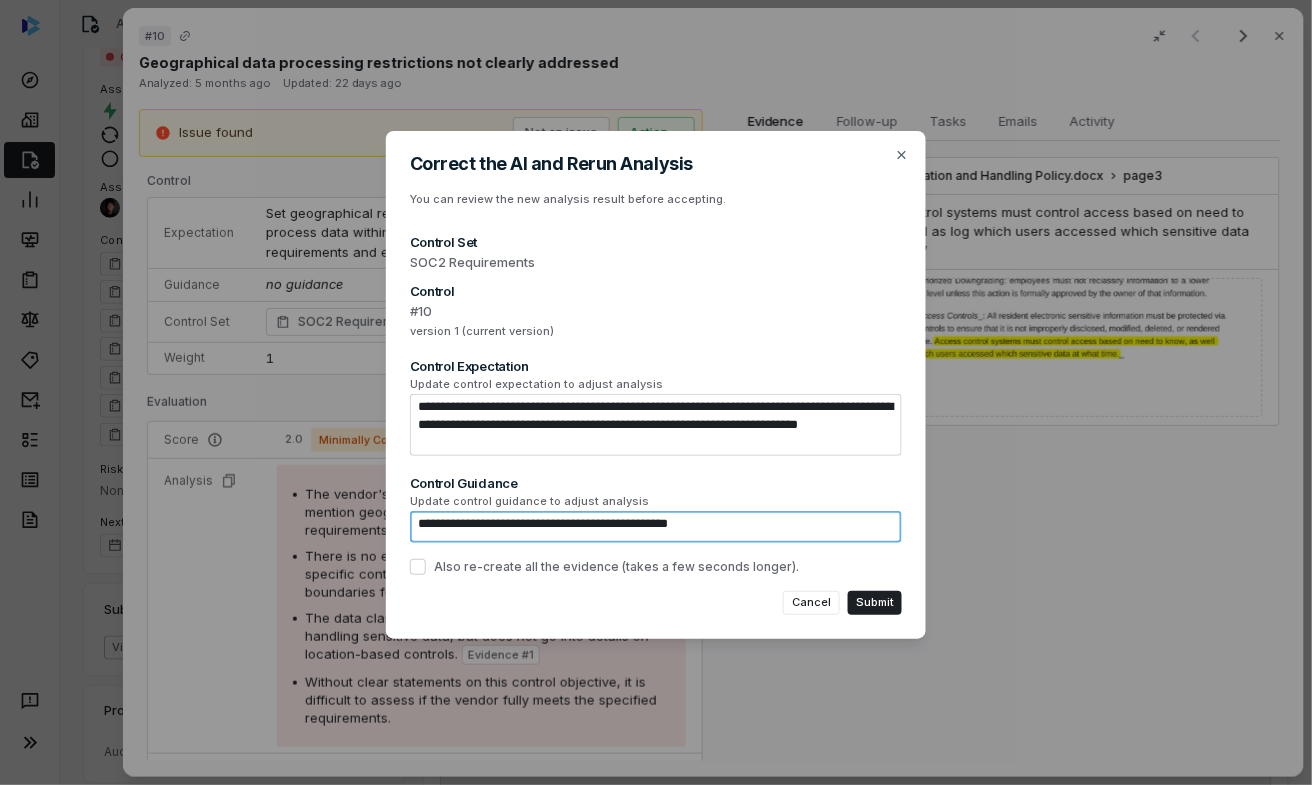 type on "*" 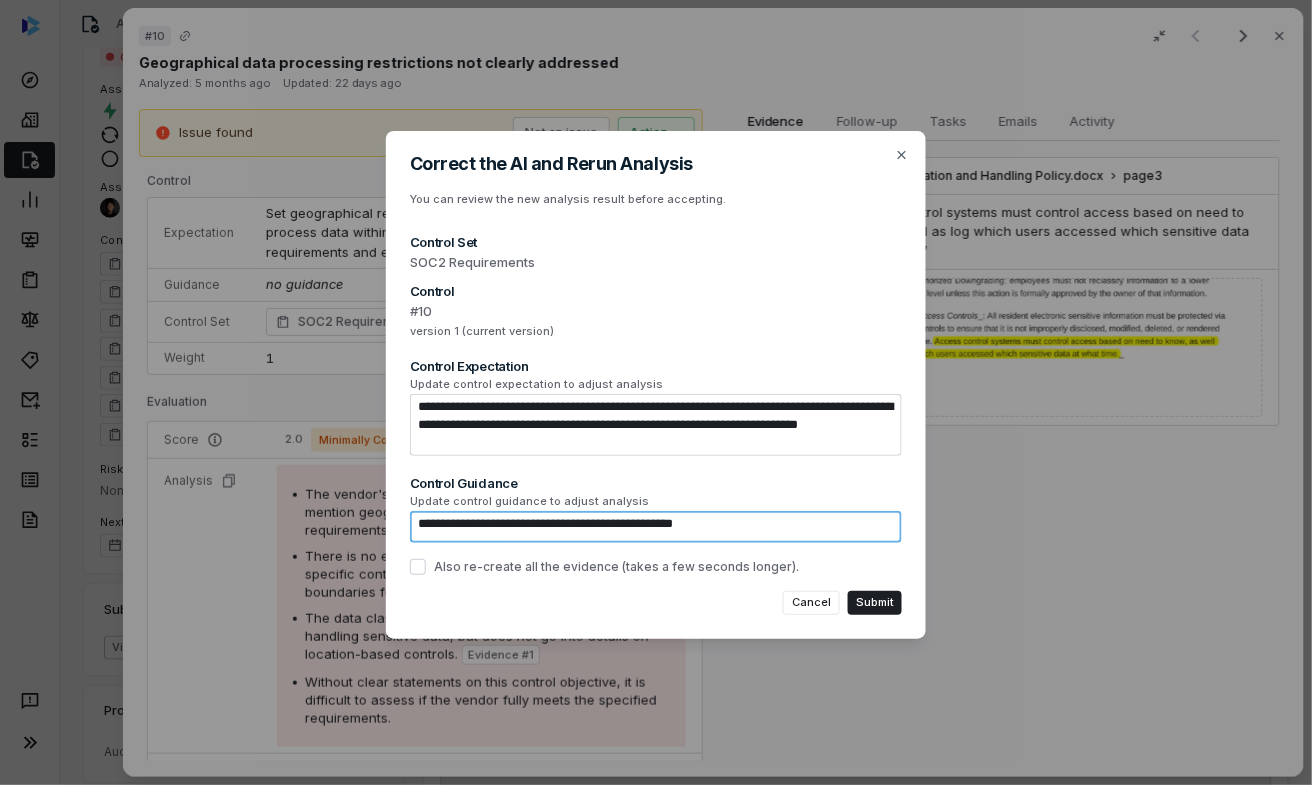 type 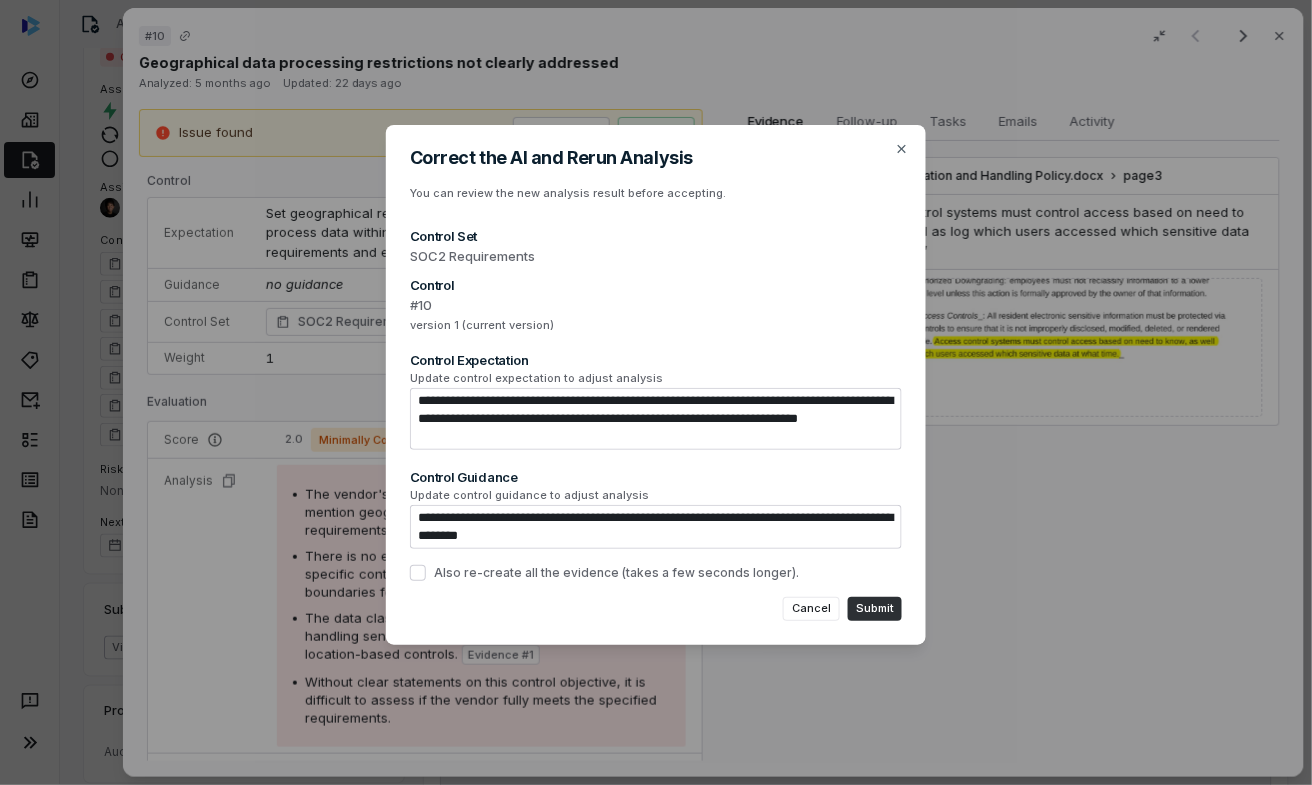 click on "Submit" at bounding box center [875, 609] 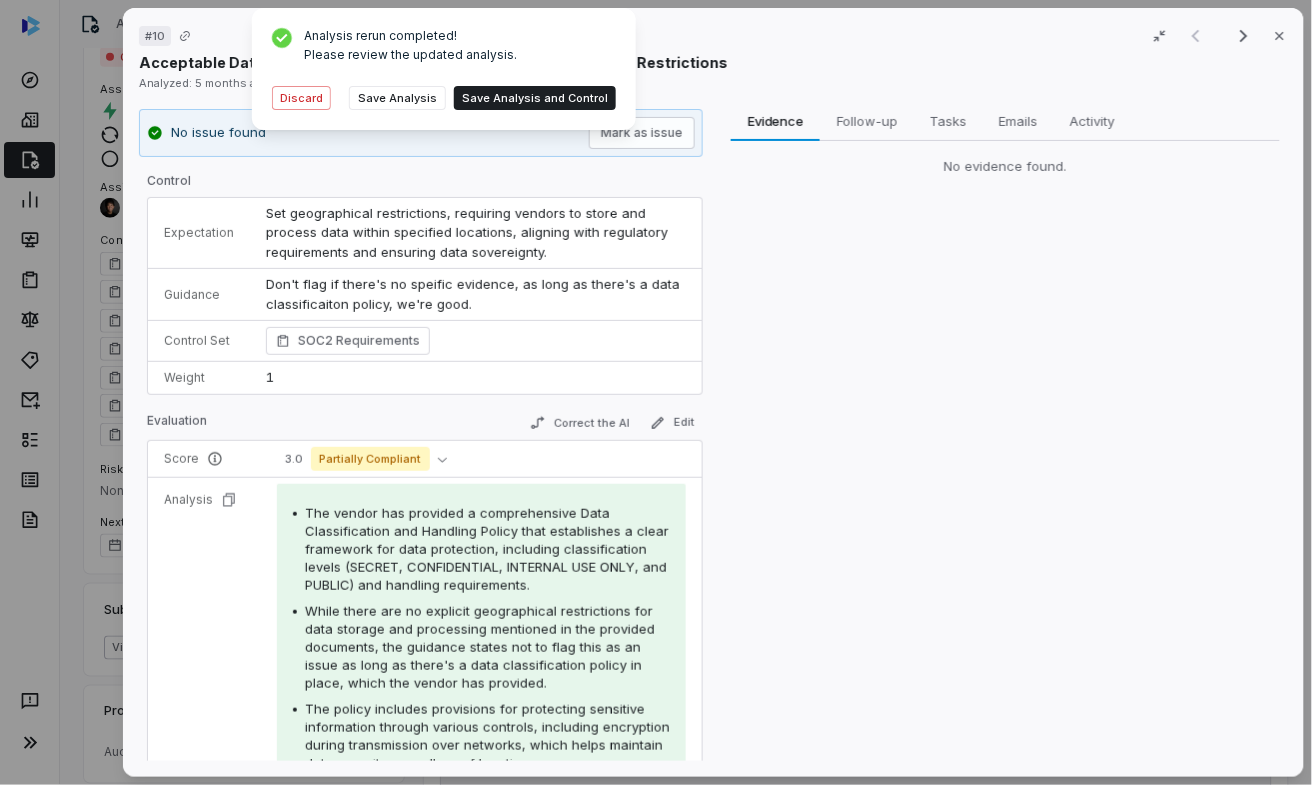 click on "Don't flag if there's no speific evidence, as long as there's a data classificaiton policy, we're good." at bounding box center (476, 294) 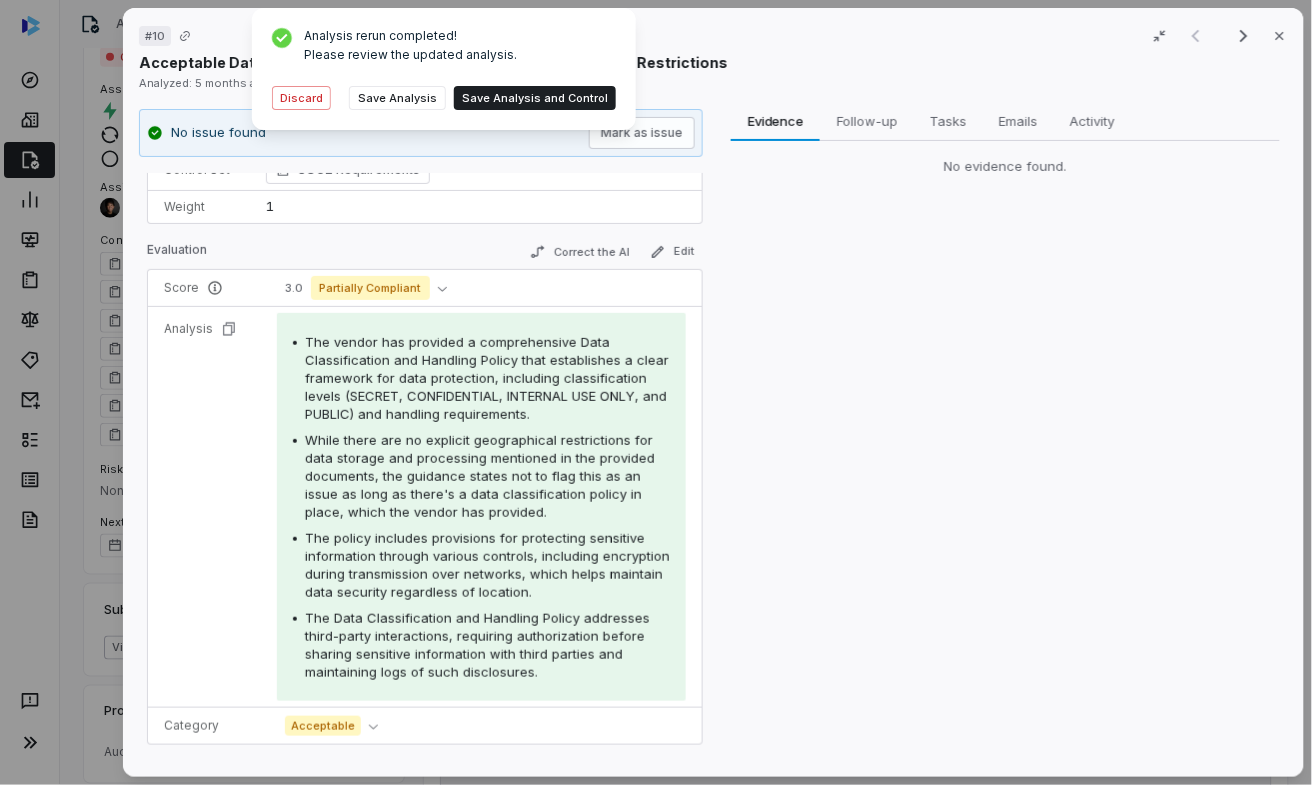 scroll, scrollTop: 173, scrollLeft: 0, axis: vertical 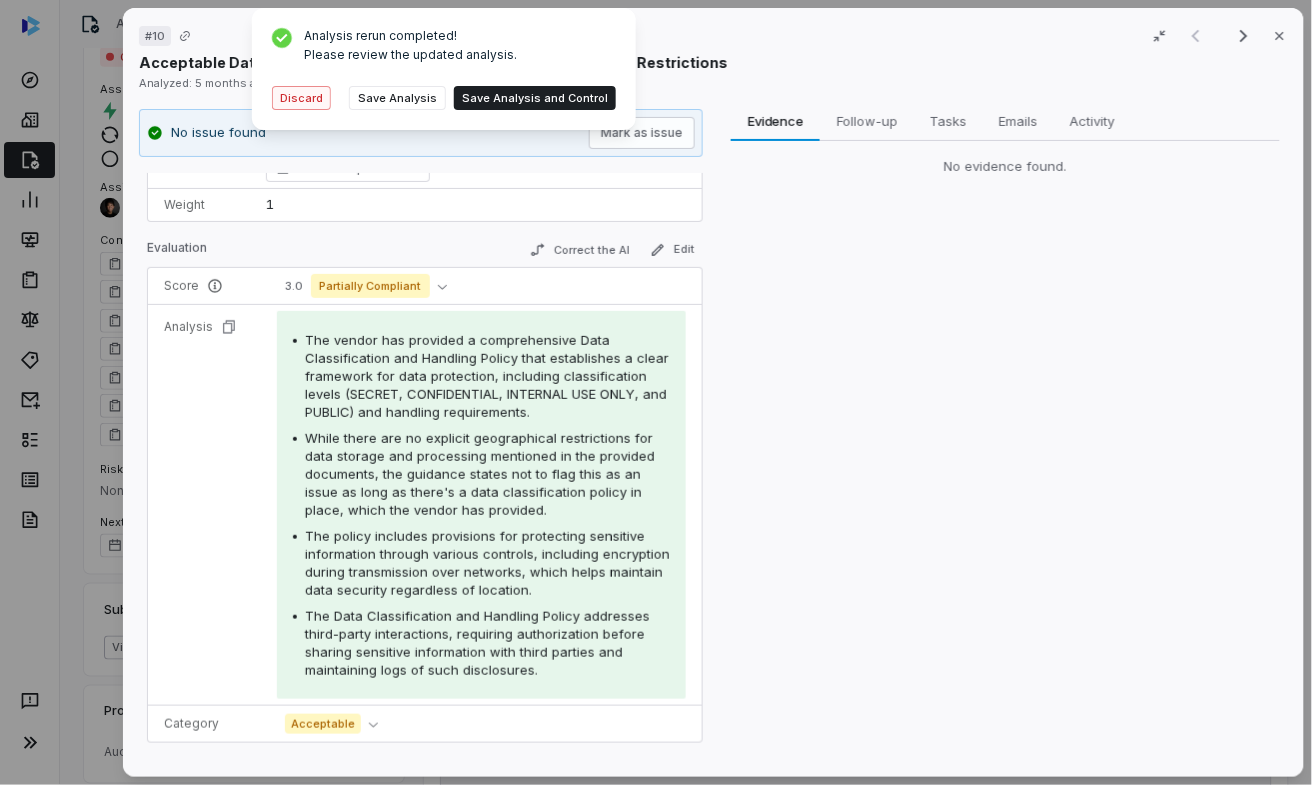 click on "Discard" at bounding box center (301, 98) 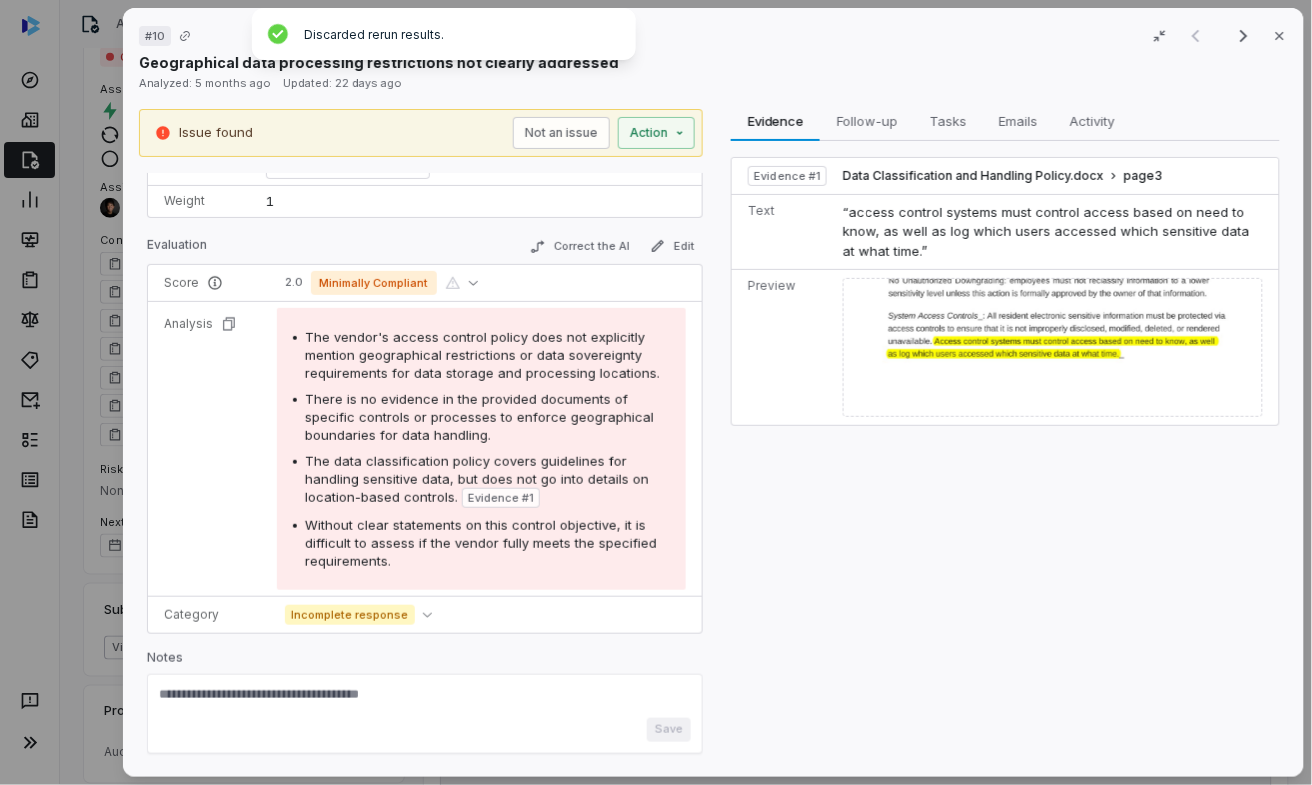 scroll, scrollTop: 154, scrollLeft: 0, axis: vertical 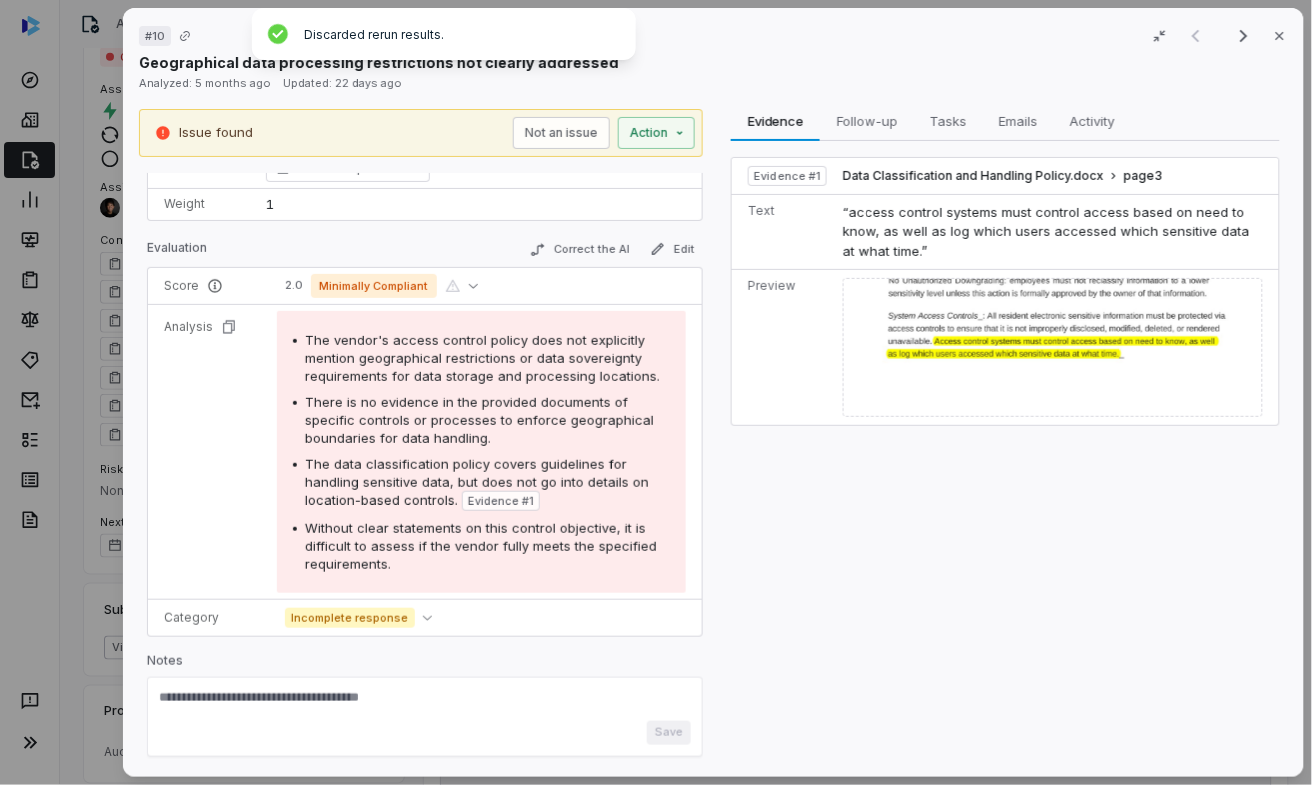 click on "# 10 Result 1 of 17 Close Geographical data processing restrictions not clearly addressed Analyzed: 5 months ago Updated: 22 days ago Issue found Not an issue Action Control Expectation Set geographical restrictions, requiring vendors to store and process data within specified locations, aligning with regulatory requirements and ensuring data sovereignty. Guidance no guidance Control Set SOC2 Requirements Weight 1 Evaluation Correct the AI Edit Score 2.0 Minimally Compliant Analysis The vendor's access control policy does not explicitly mention geographical restrictions or data sovereignty requirements for data storage and processing locations. There is no evidence in the provided documents of specific controls or processes to enforce geographical boundaries for data handling. The data classification policy covers guidelines for handling sensitive data, but does not go into details on location-based controls. Evidence # 1 Category Incomplete response Notes Save Evidence Evidence Follow-up Follow-up Tasks" at bounding box center [656, 392] 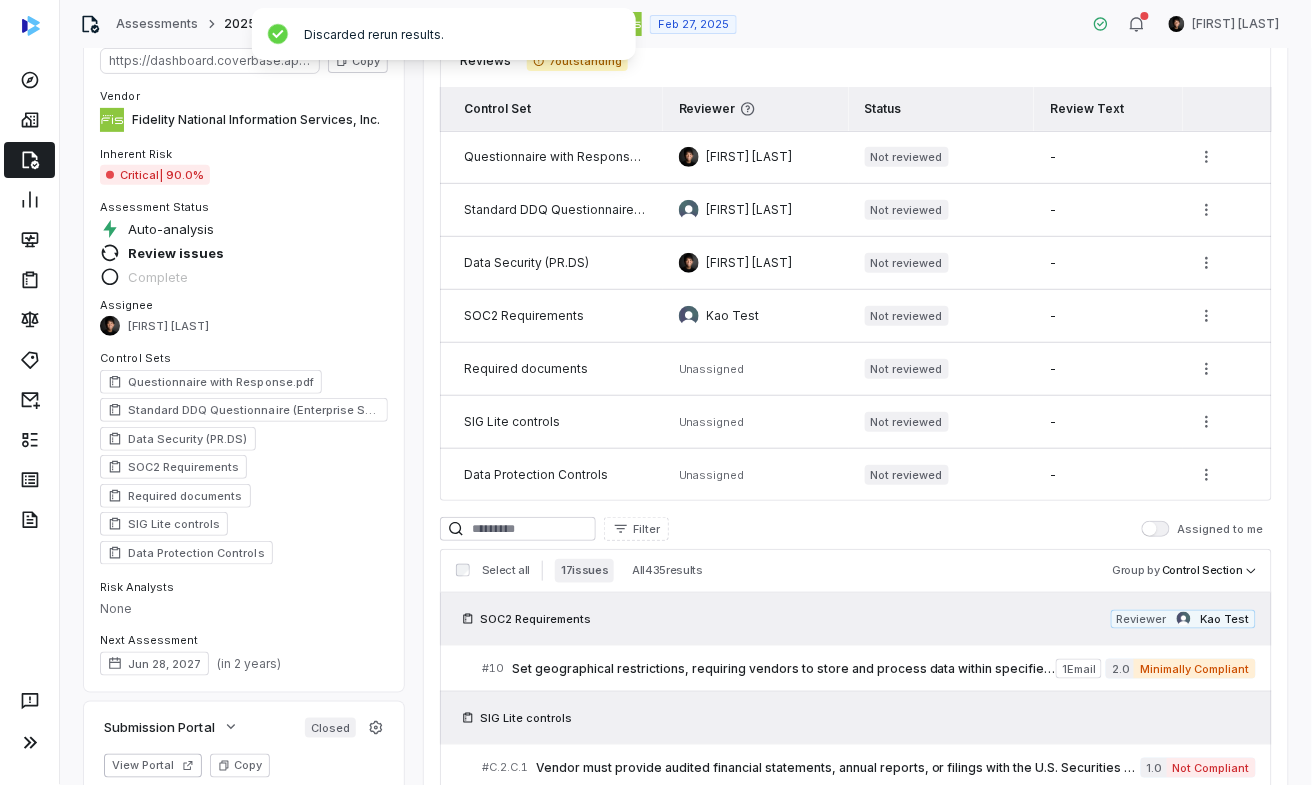 scroll, scrollTop: 0, scrollLeft: 0, axis: both 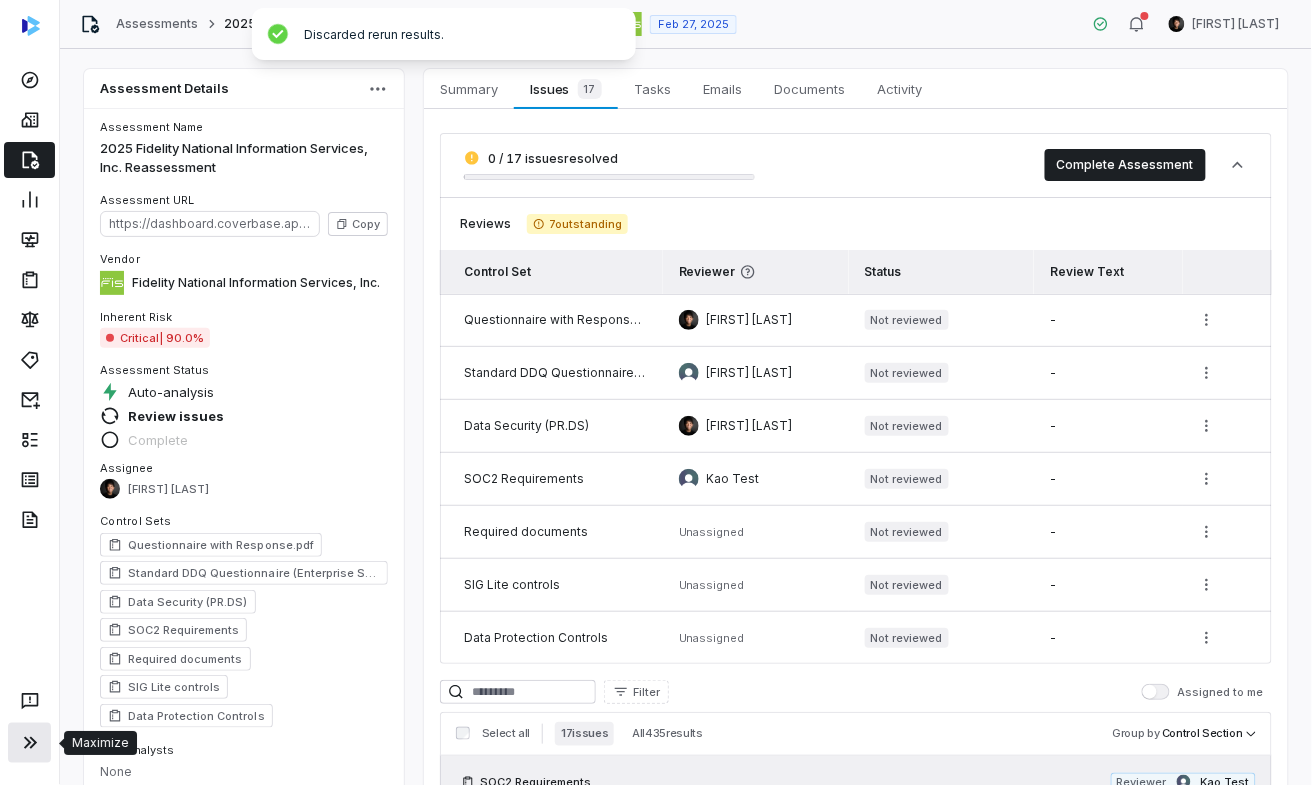click 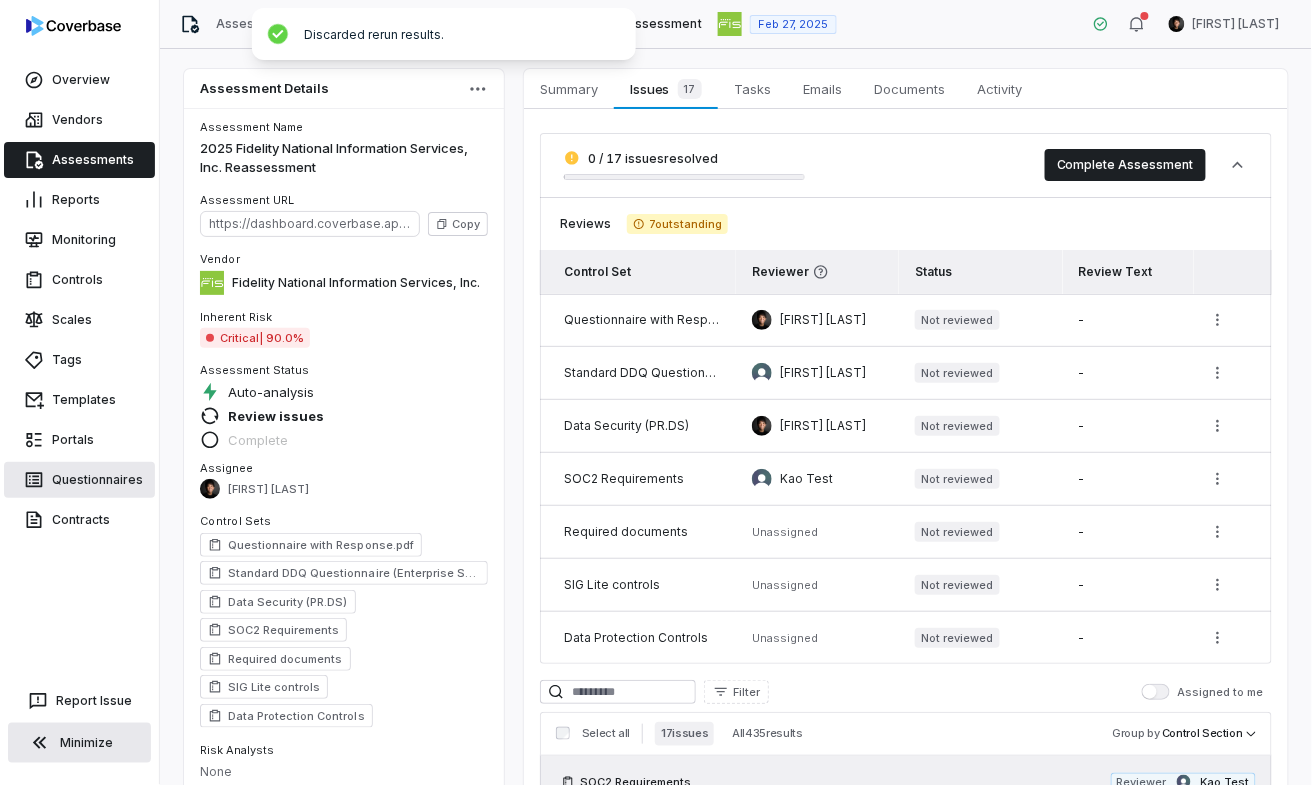 click on "Questionnaires" at bounding box center [79, 480] 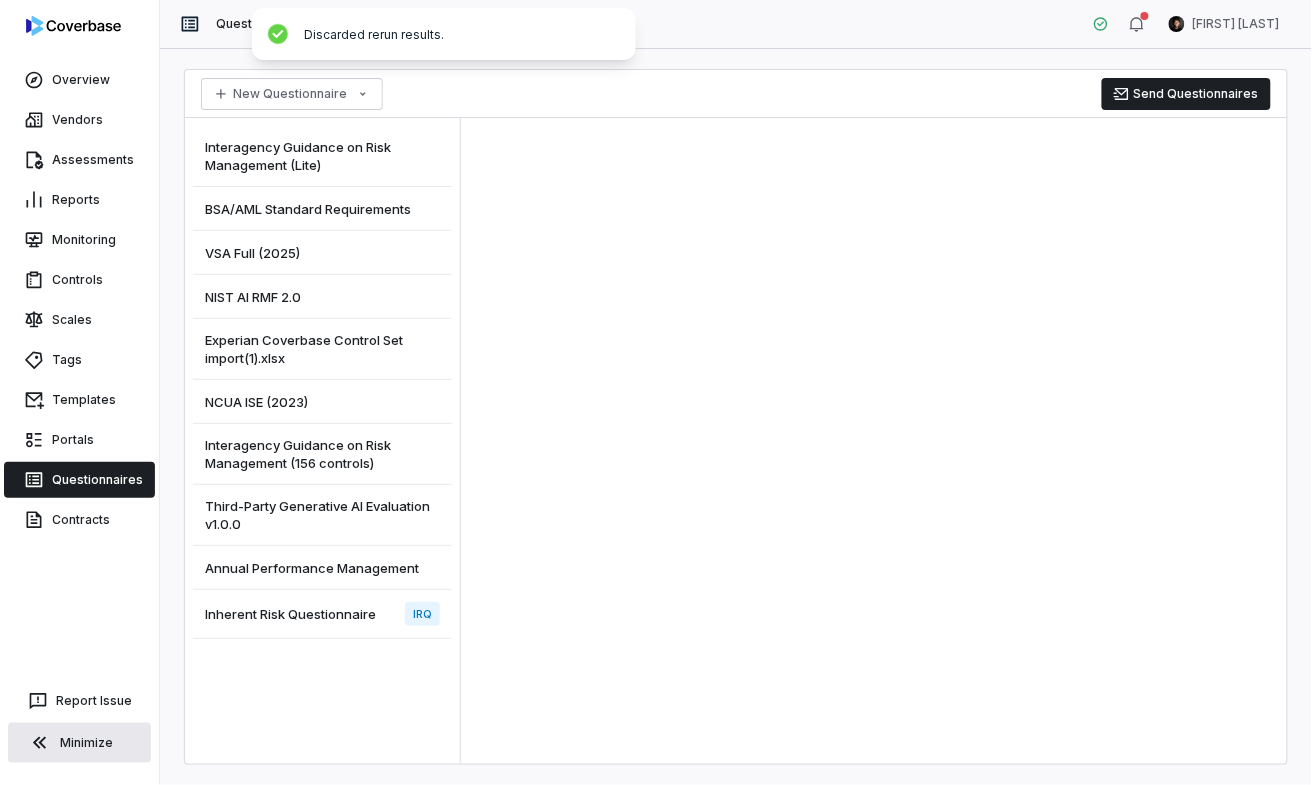click on "BSA/AML Standard Requirements" at bounding box center [308, 209] 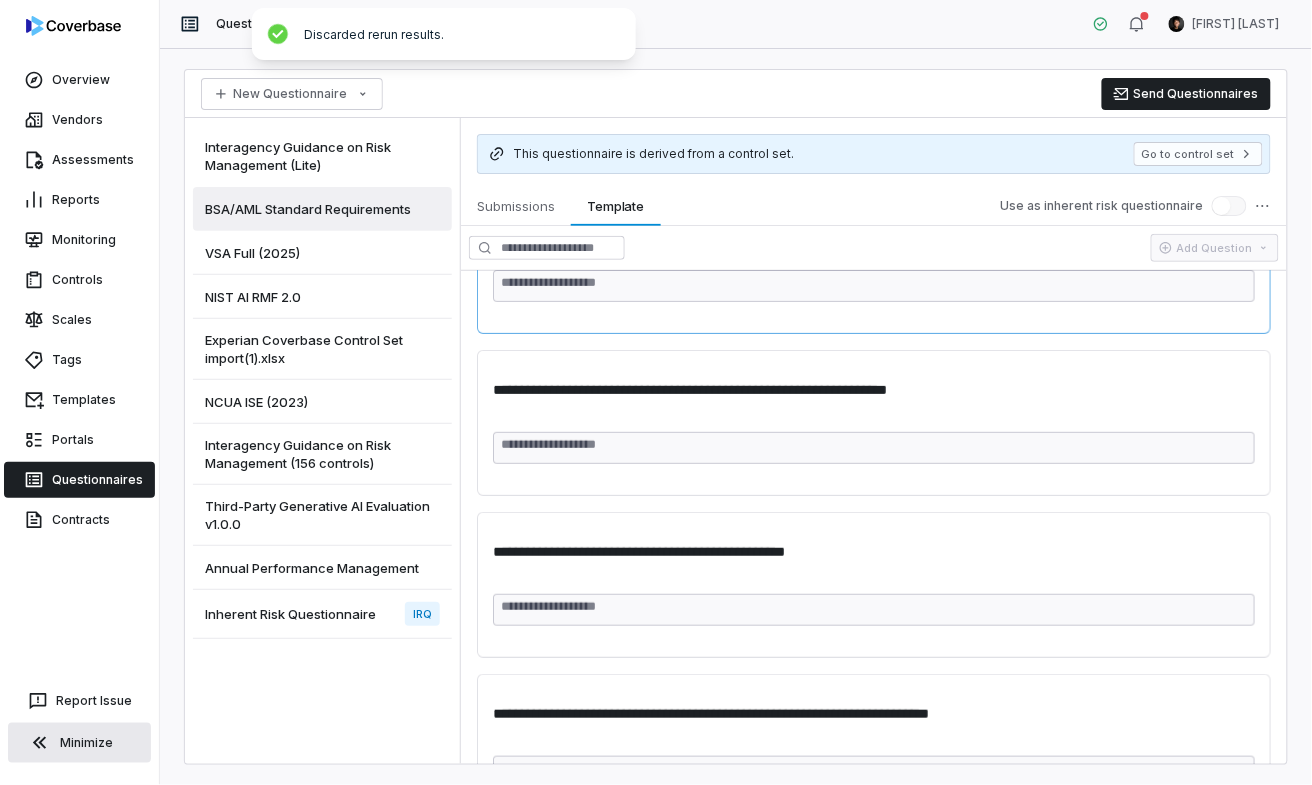 scroll, scrollTop: 213, scrollLeft: 0, axis: vertical 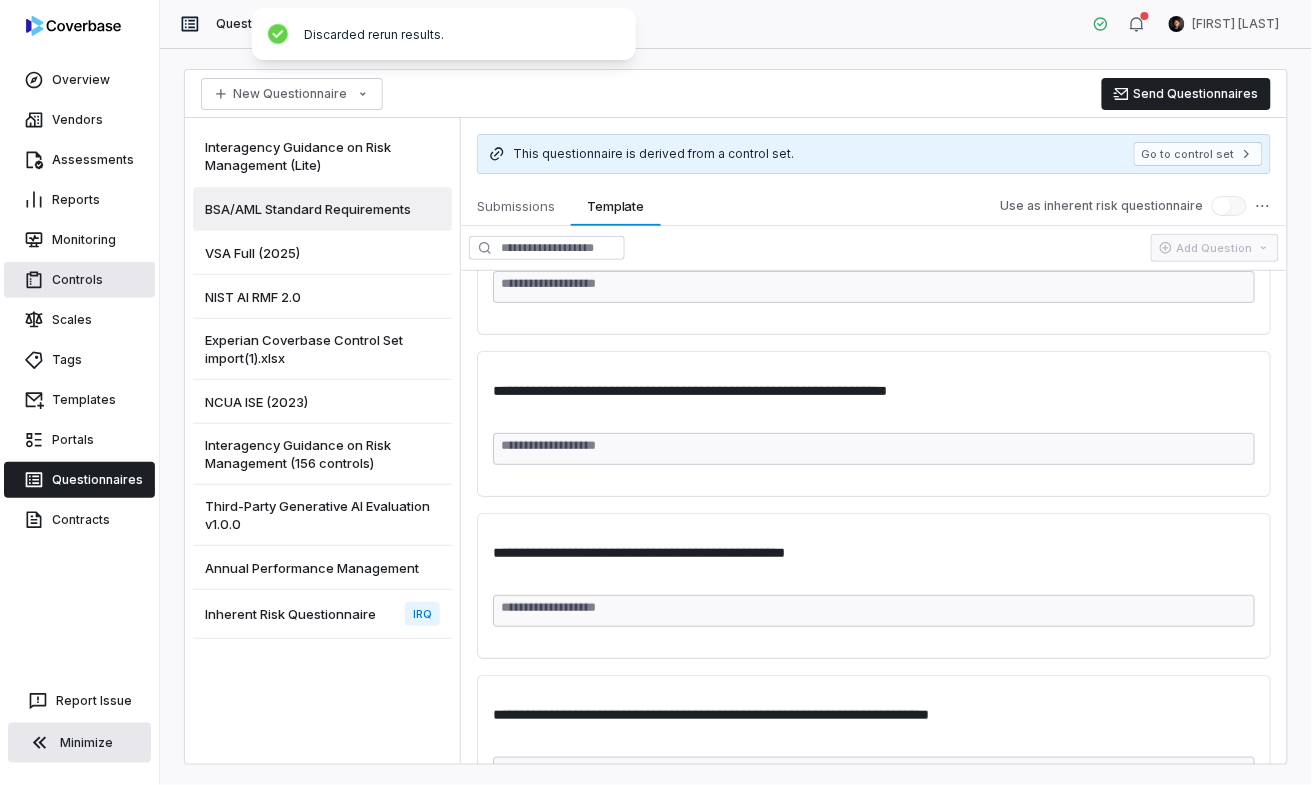 click on "Controls" at bounding box center [79, 280] 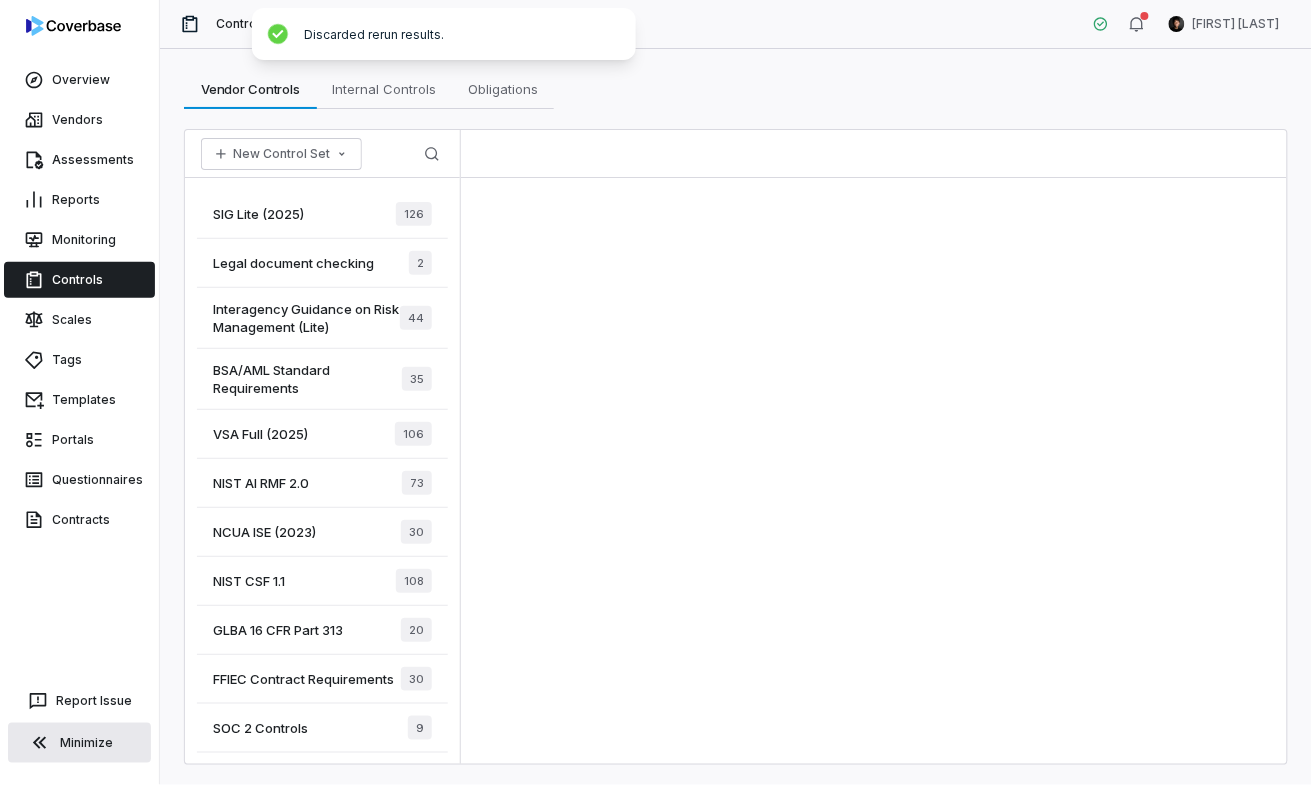 click on "SIG Lite (2025)" at bounding box center [258, 214] 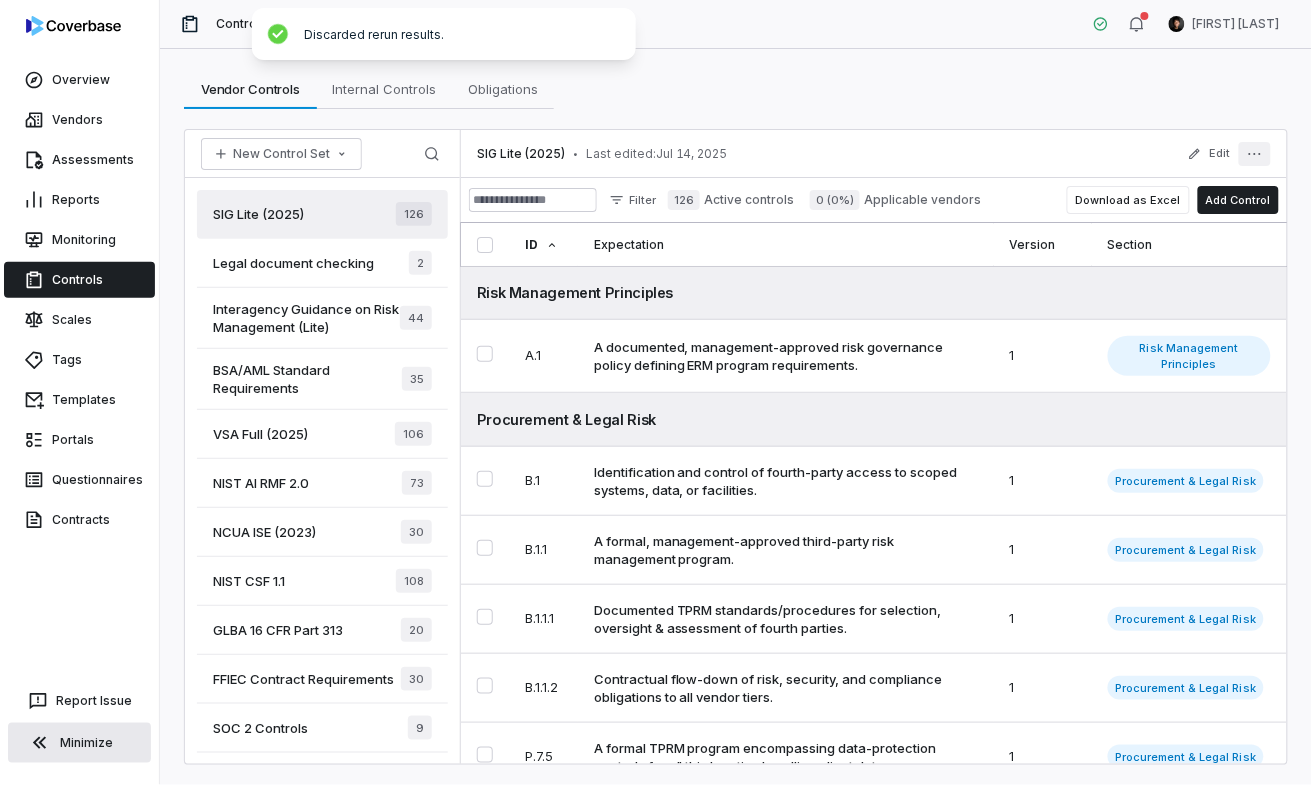 click 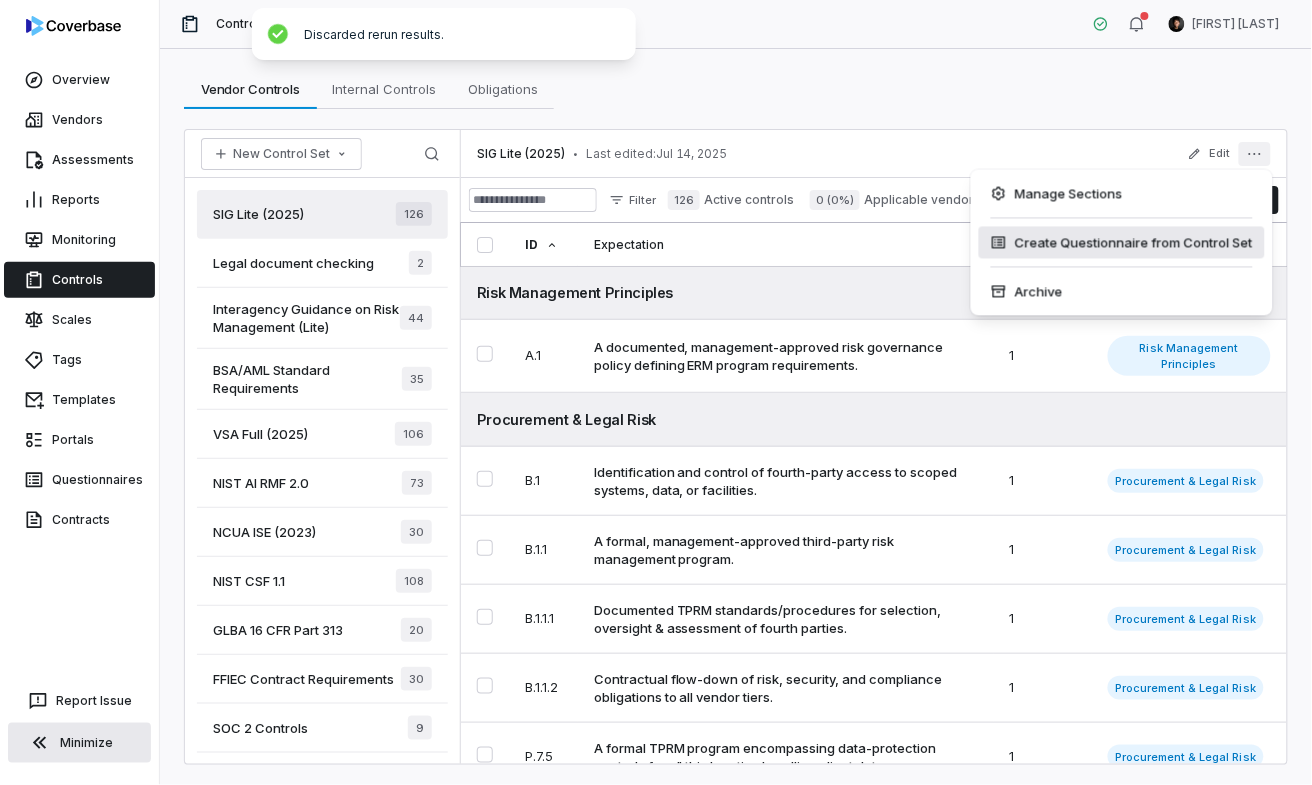 click on "Create Questionnaire from Control Set" at bounding box center (1122, 243) 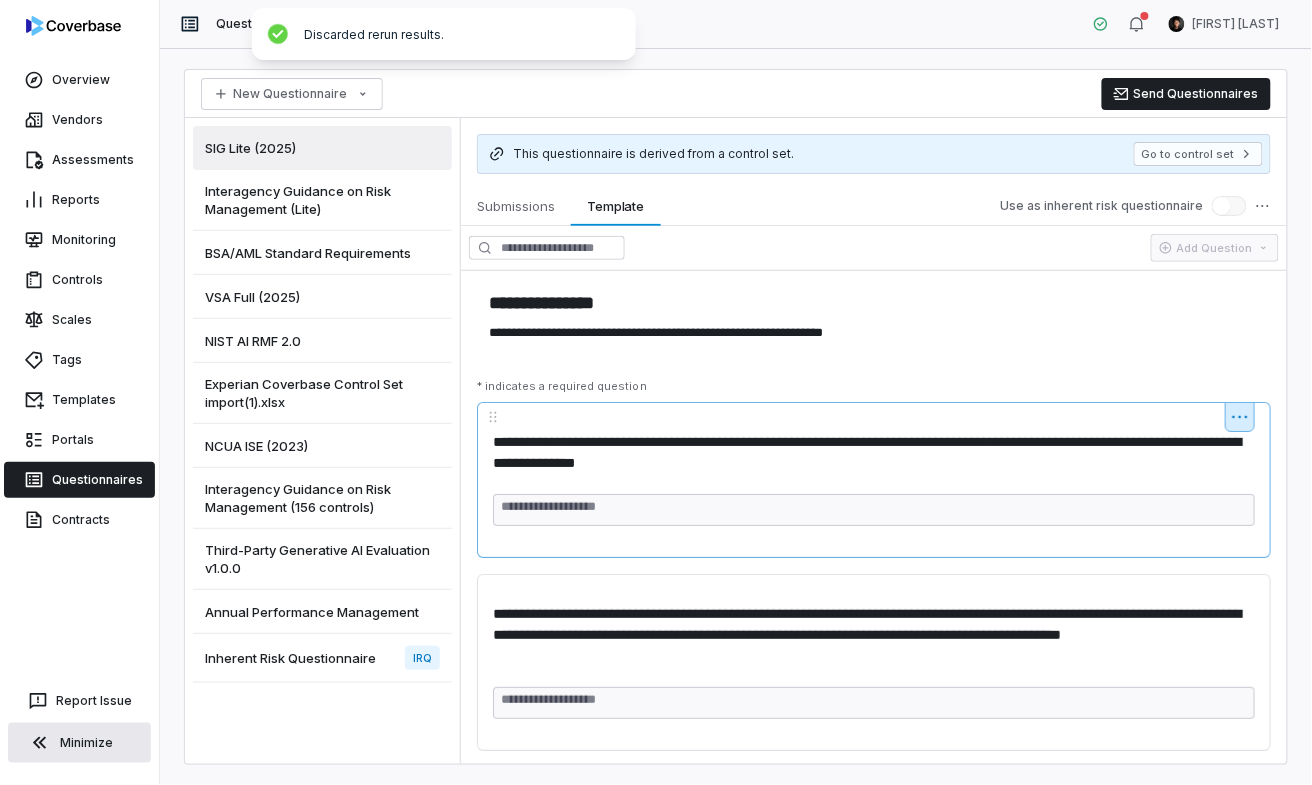 click on "**********" at bounding box center (656, 392) 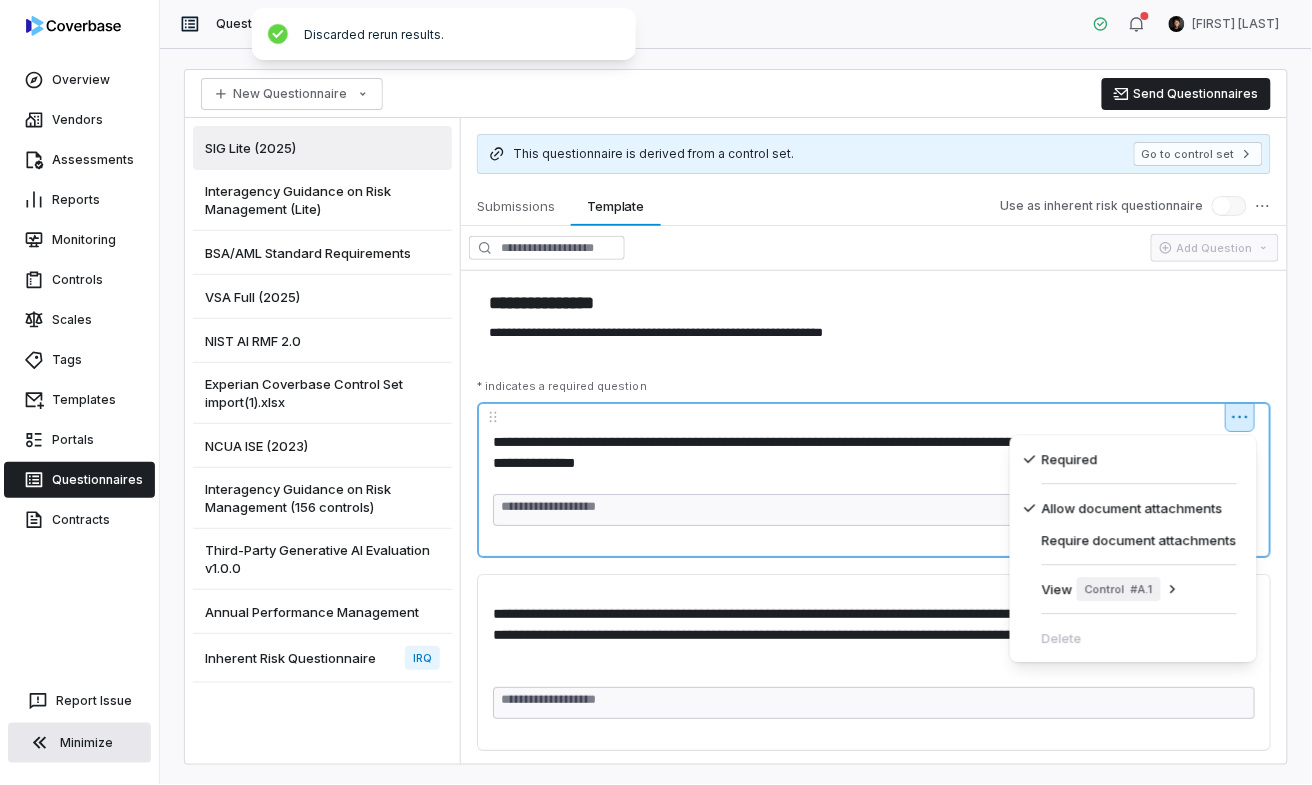 click on "**********" at bounding box center [656, 392] 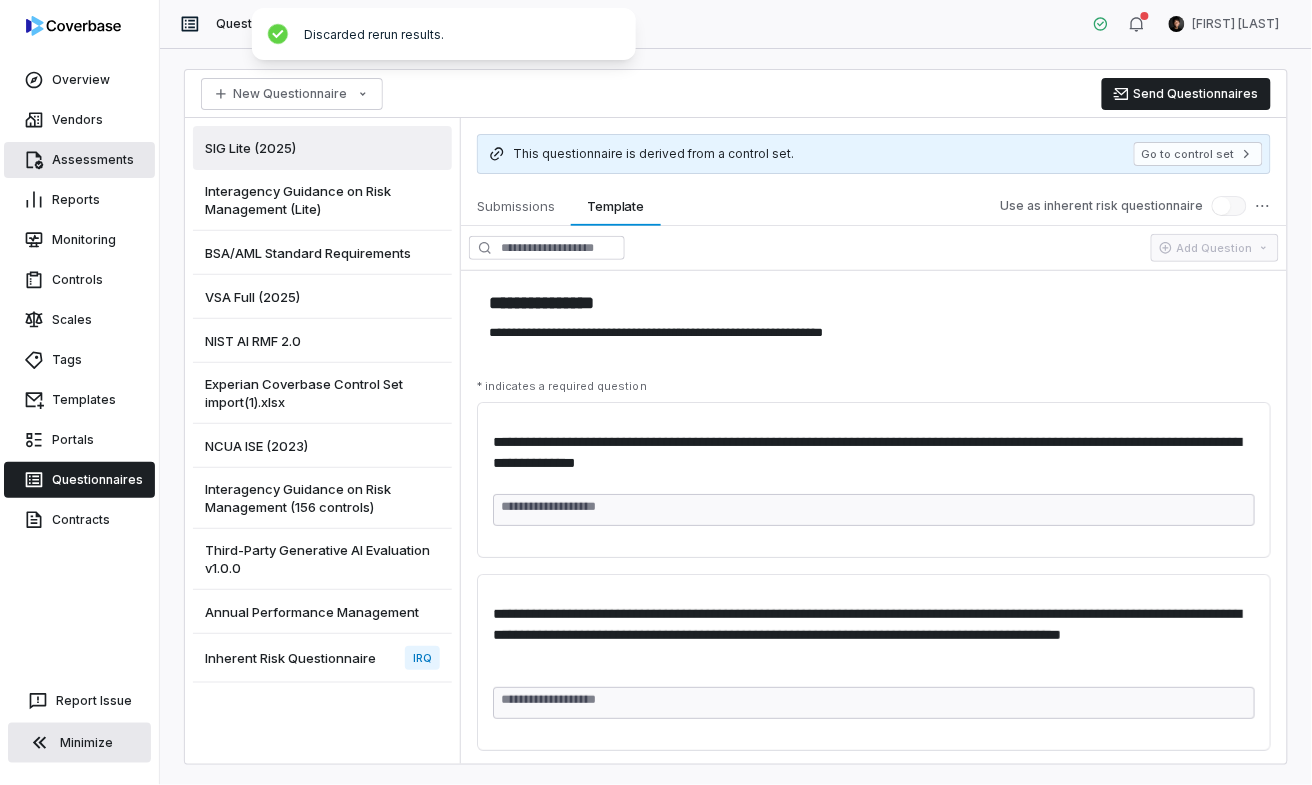 click on "Assessments" at bounding box center (79, 160) 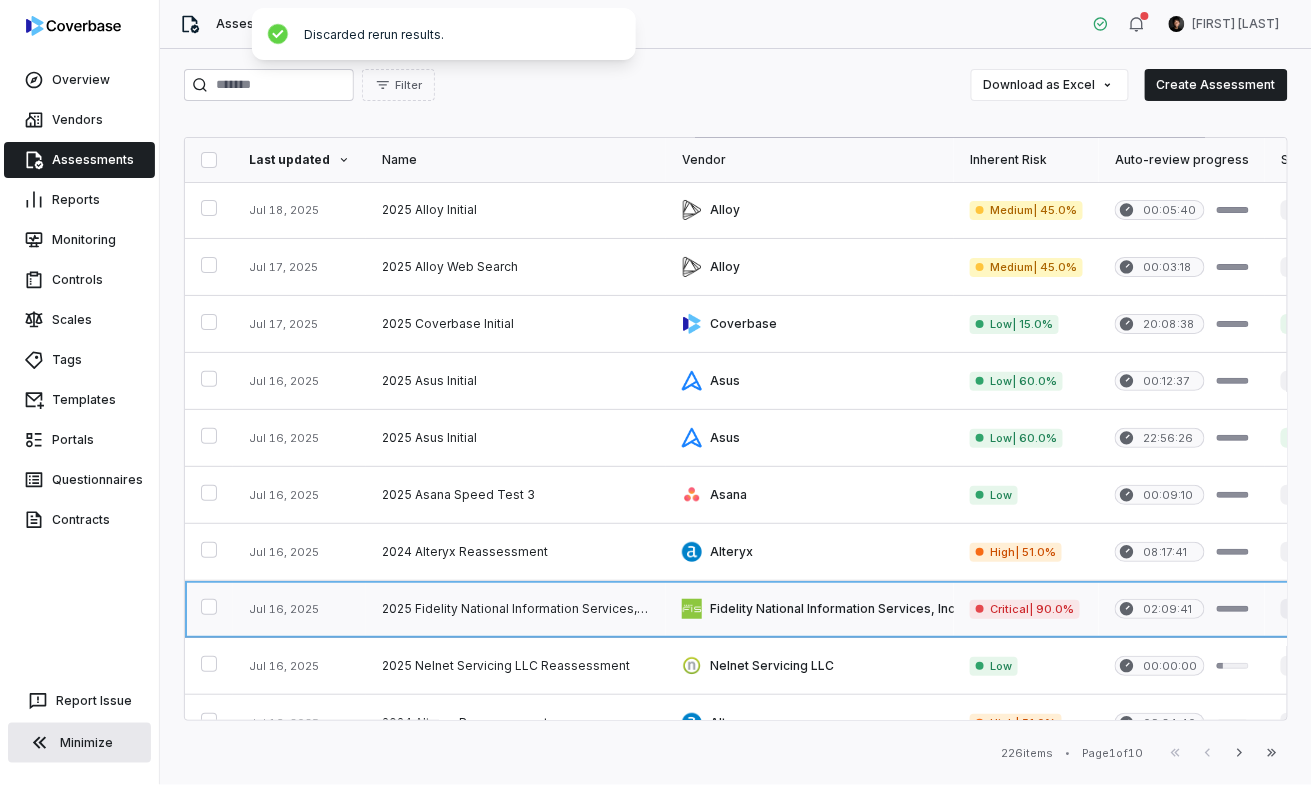 click at bounding box center (516, 609) 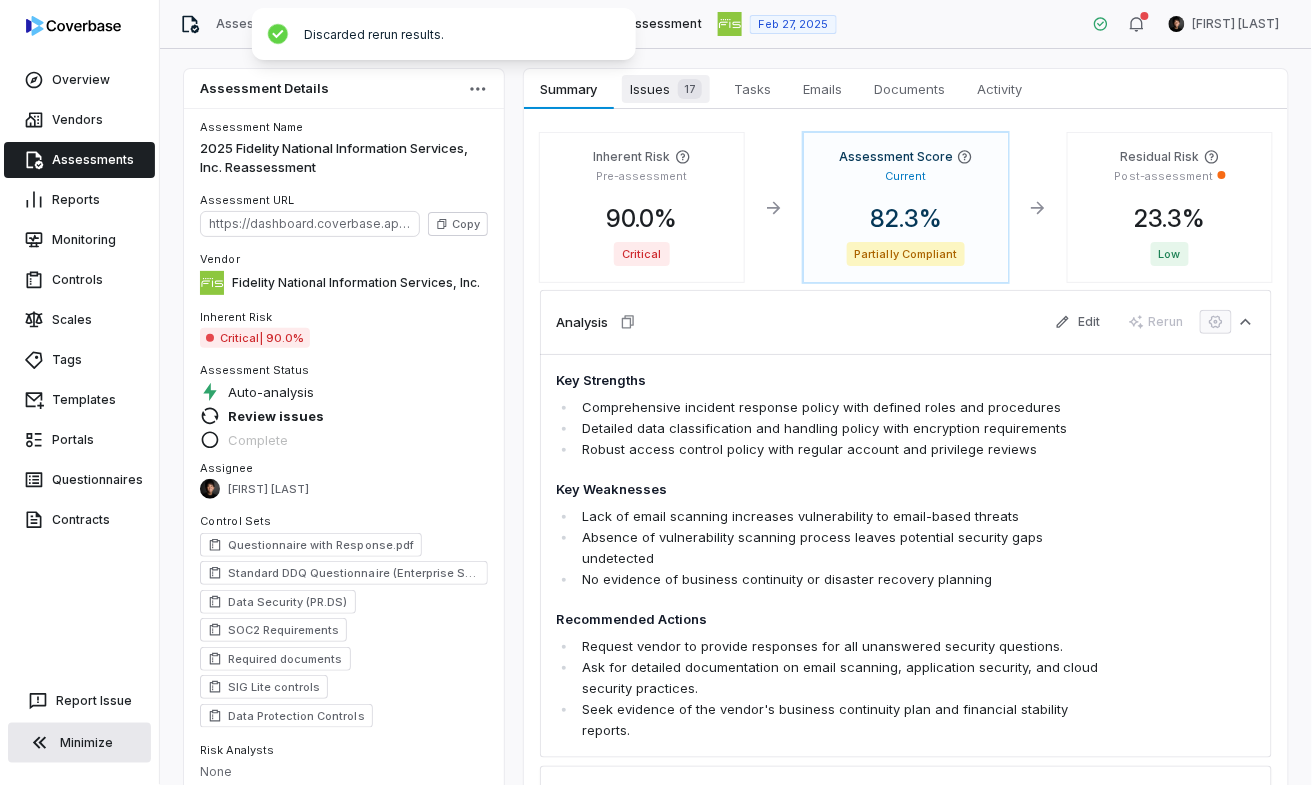click on "Issues 17" at bounding box center (666, 89) 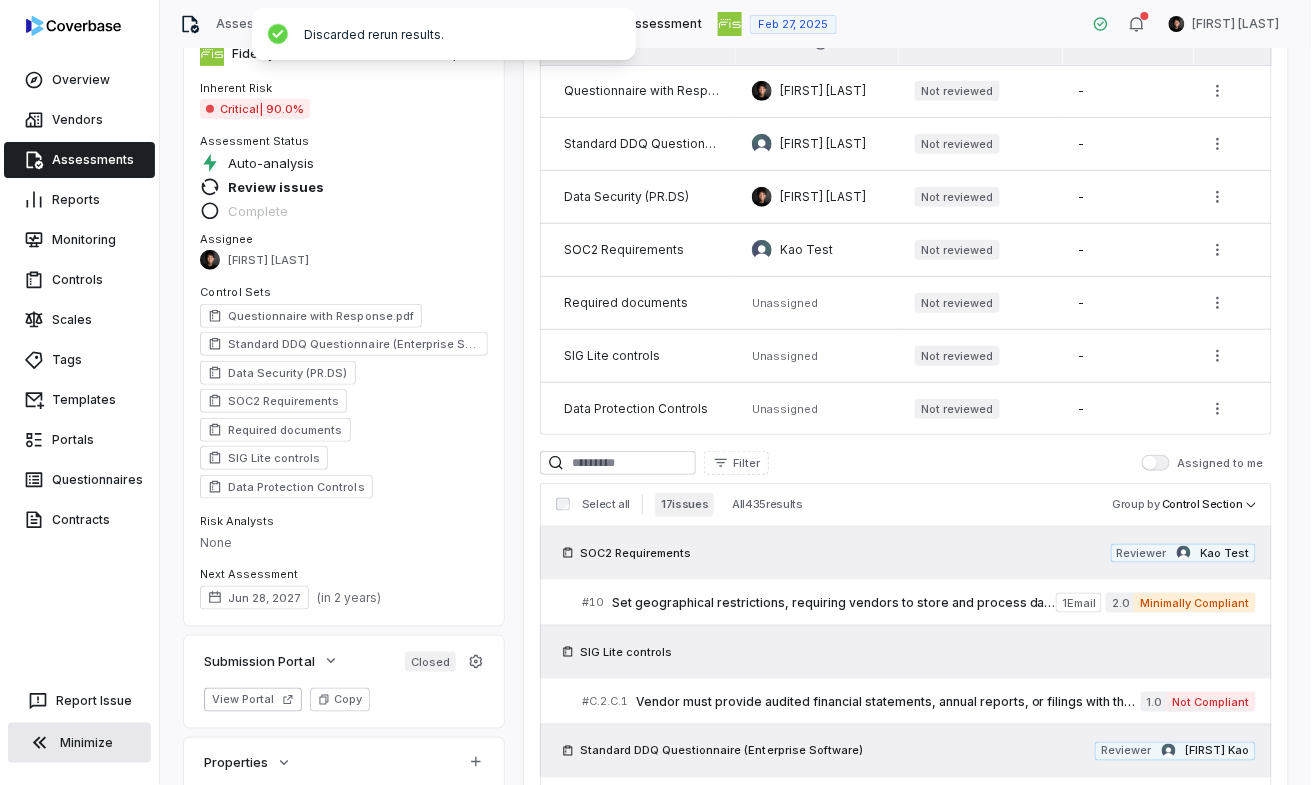 scroll, scrollTop: 265, scrollLeft: 0, axis: vertical 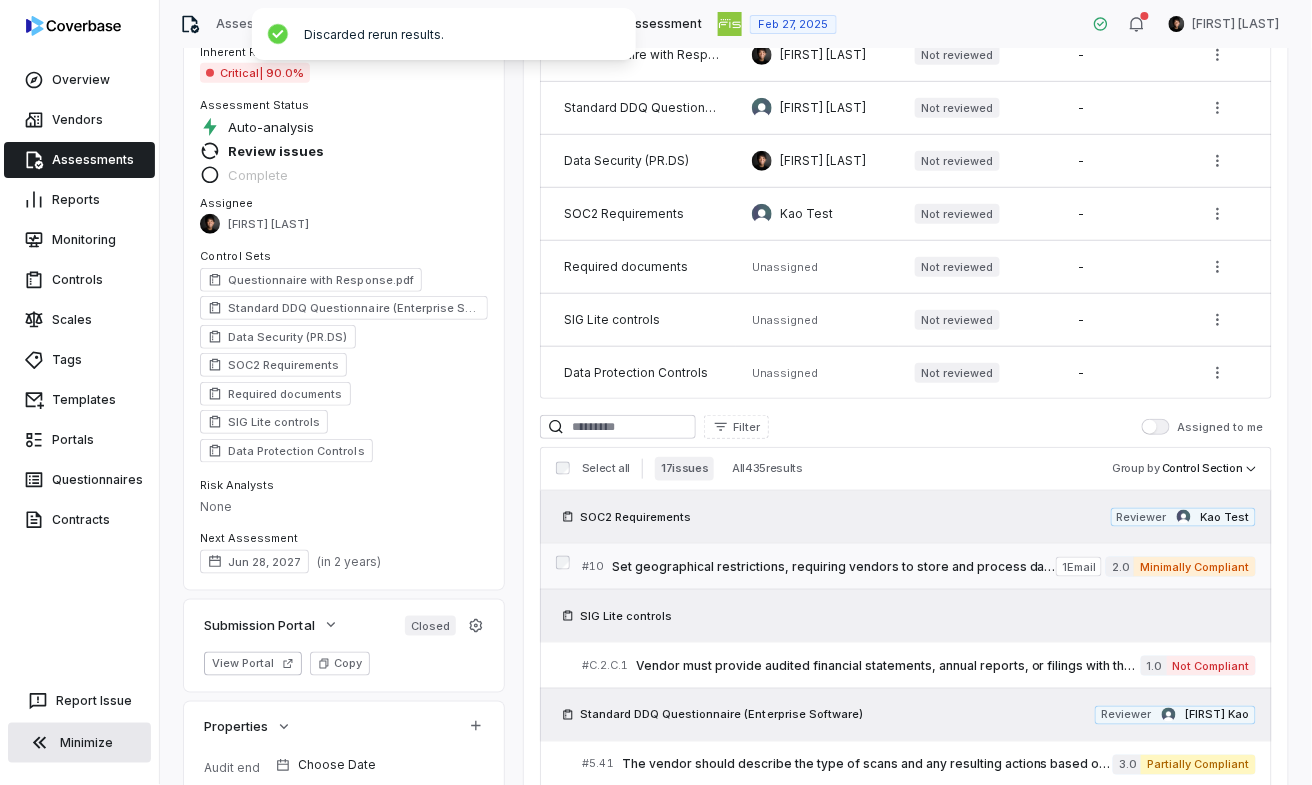 click on "# 10 Set geographical restrictions, requiring vendors to store and process data within specified locations, aligning with regulatory requirements and ensuring data sovereignty." at bounding box center [819, 566] 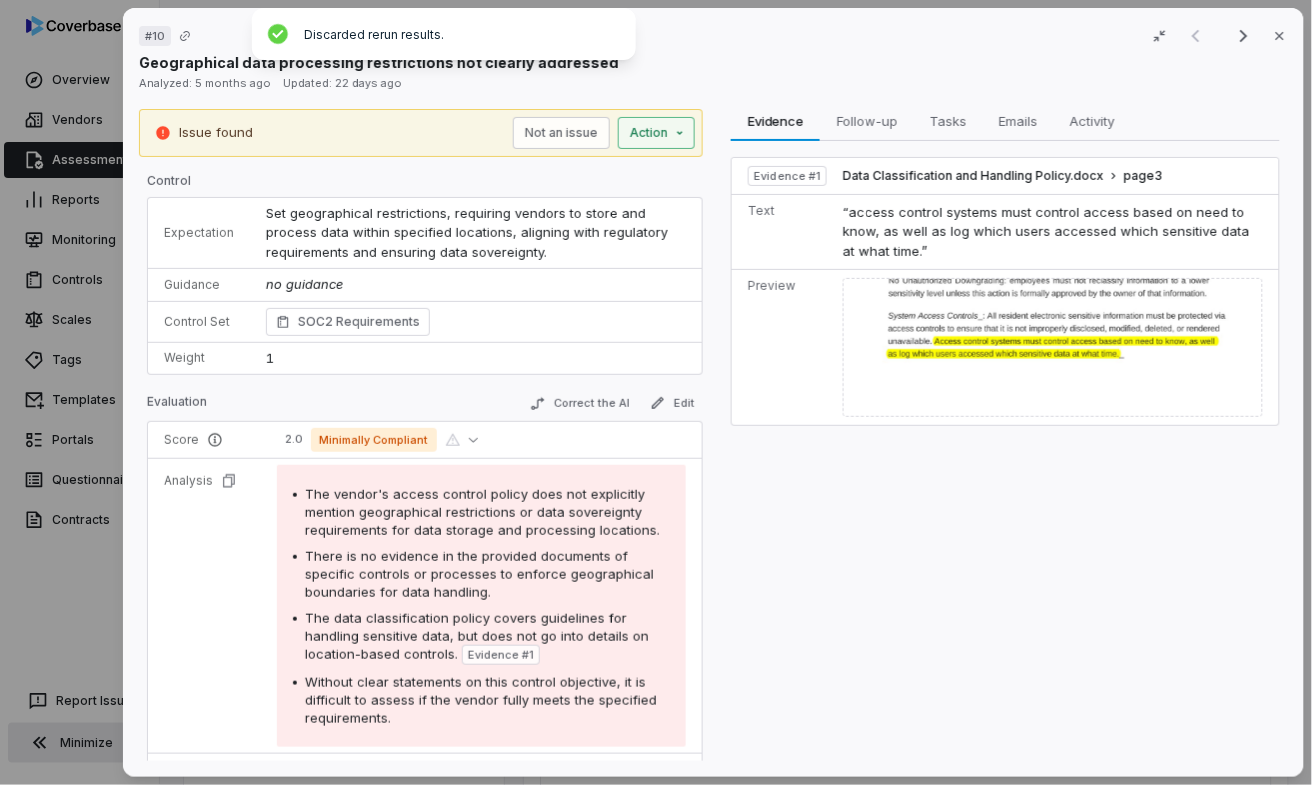 click on "# 10 Result 1 of 17 Close Geographical data processing restrictions not clearly addressed Analyzed: 5 months ago Updated: 22 days ago Issue found Not an issue Action Control Expectation Set geographical restrictions, requiring vendors to store and process data within specified locations, aligning with regulatory requirements and ensuring data sovereignty. Guidance no guidance Control Set SOC2 Requirements Weight 1 Evaluation Correct the AI Edit Score 2.0 Minimally Compliant Analysis The vendor's access control policy does not explicitly mention geographical restrictions or data sovereignty requirements for data storage and processing locations. There is no evidence in the provided documents of specific controls or processes to enforce geographical boundaries for data handling. The data classification policy covers guidelines for handling sensitive data, but does not go into details on location-based controls. Evidence # 1 Category Incomplete response Notes Save Evidence Evidence Follow-up Follow-up Tasks" at bounding box center (656, 392) 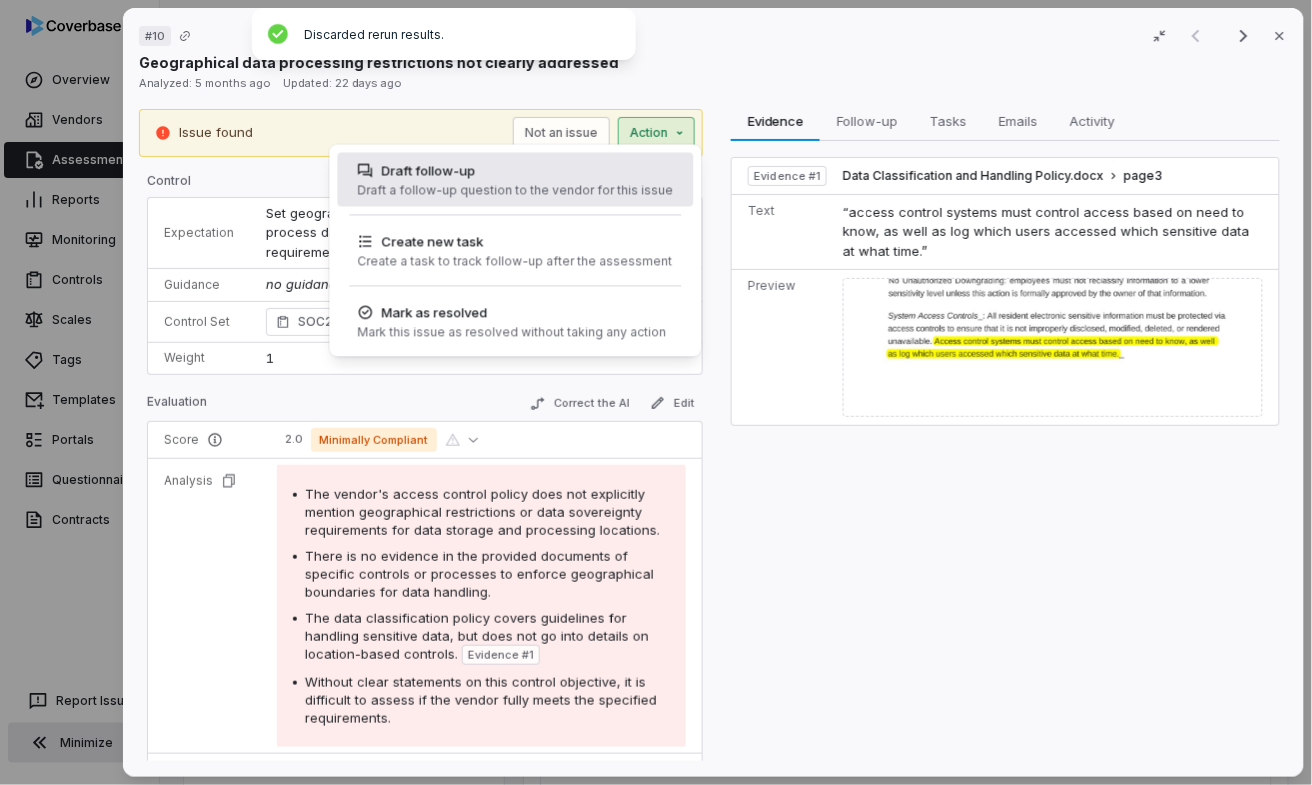 click on "Draft a follow-up question to the vendor for this issue" at bounding box center [516, 191] 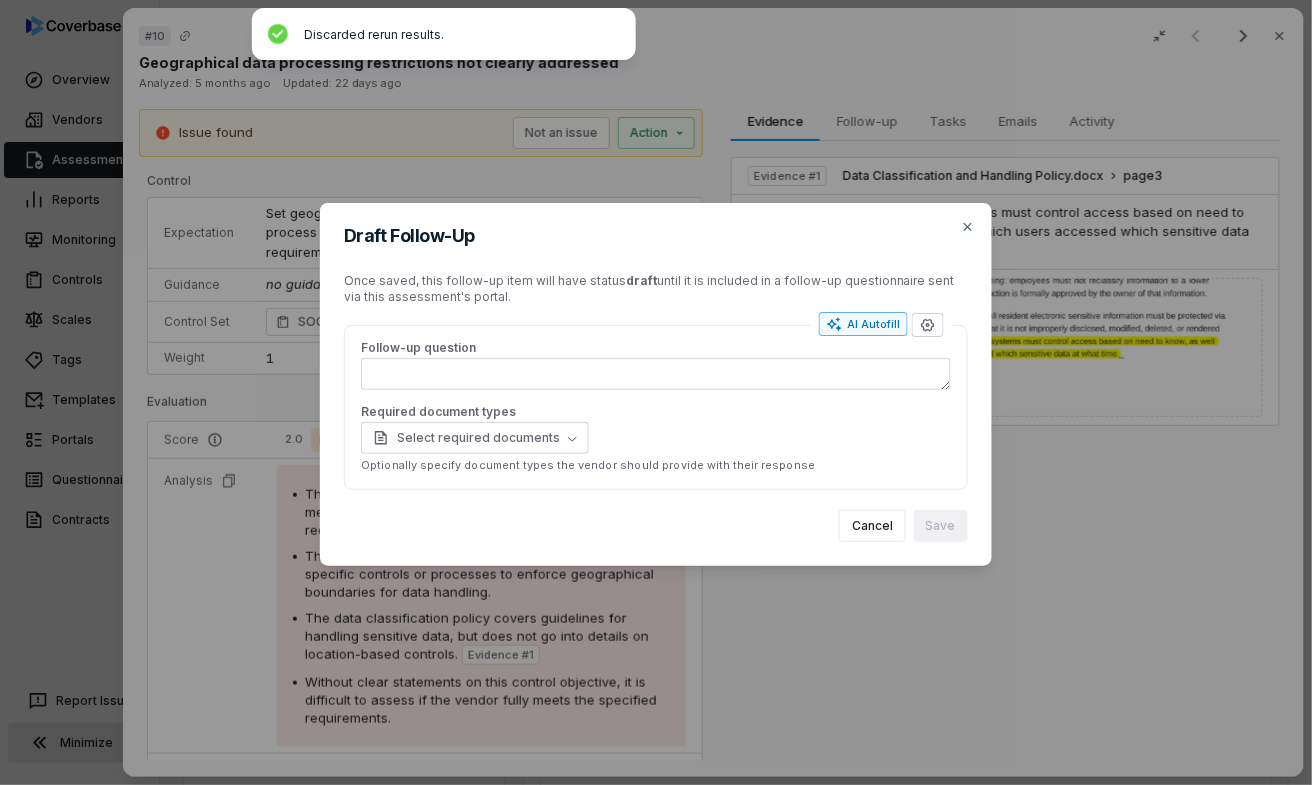 click on "AI Autofill" at bounding box center [863, 325] 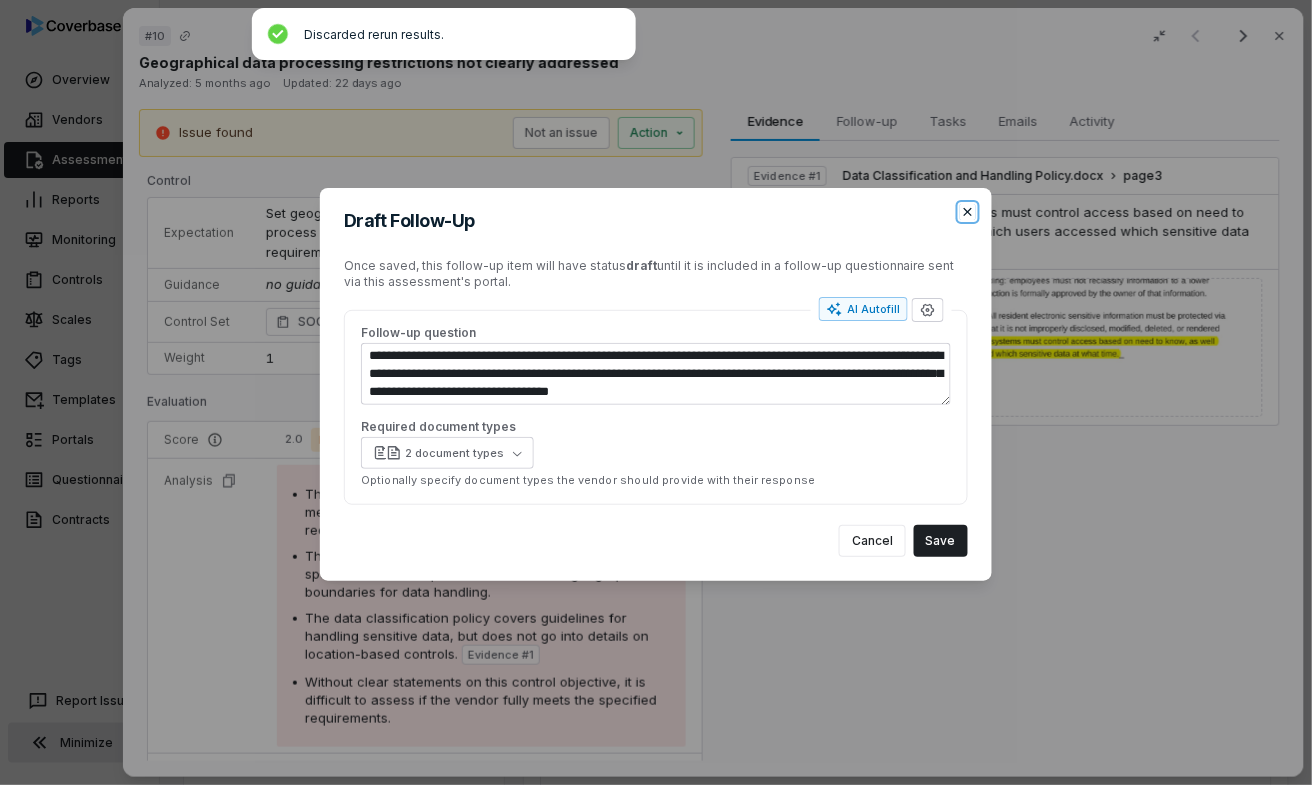click 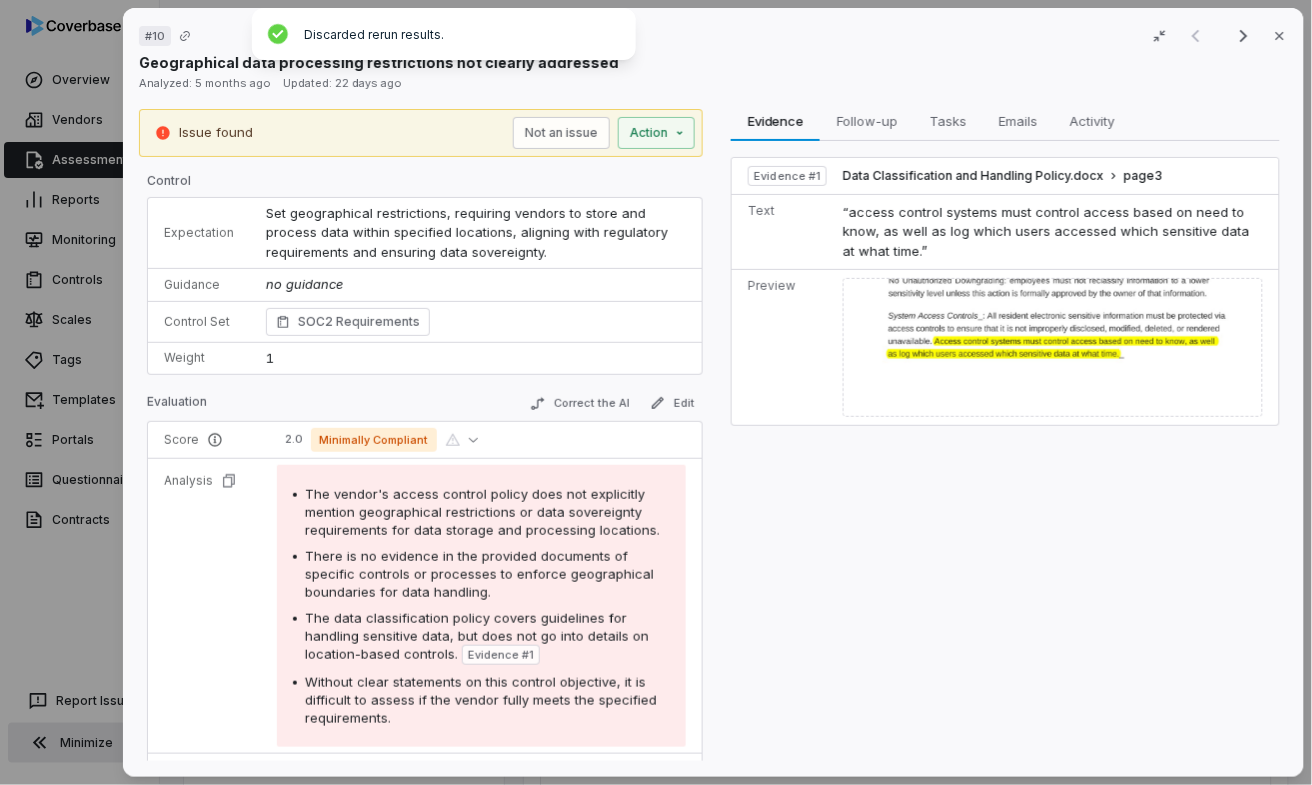 click on "# 10 Result 1 of 17 Close Geographical data processing restrictions not clearly addressed Analyzed: 5 months ago Updated: 22 days ago Issue found Not an issue Action Control Expectation Set geographical restrictions, requiring vendors to store and process data within specified locations, aligning with regulatory requirements and ensuring data sovereignty. Guidance no guidance Control Set SOC2 Requirements Weight 1 Evaluation Correct the AI Edit Score 2.0 Minimally Compliant Analysis The vendor's access control policy does not explicitly mention geographical restrictions or data sovereignty requirements for data storage and processing locations. There is no evidence in the provided documents of specific controls or processes to enforce geographical boundaries for data handling. The data classification policy covers guidelines for handling sensitive data, but does not go into details on location-based controls. Evidence # 1 Category Incomplete response Notes Save Evidence Evidence Follow-up Follow-up Tasks" at bounding box center (656, 392) 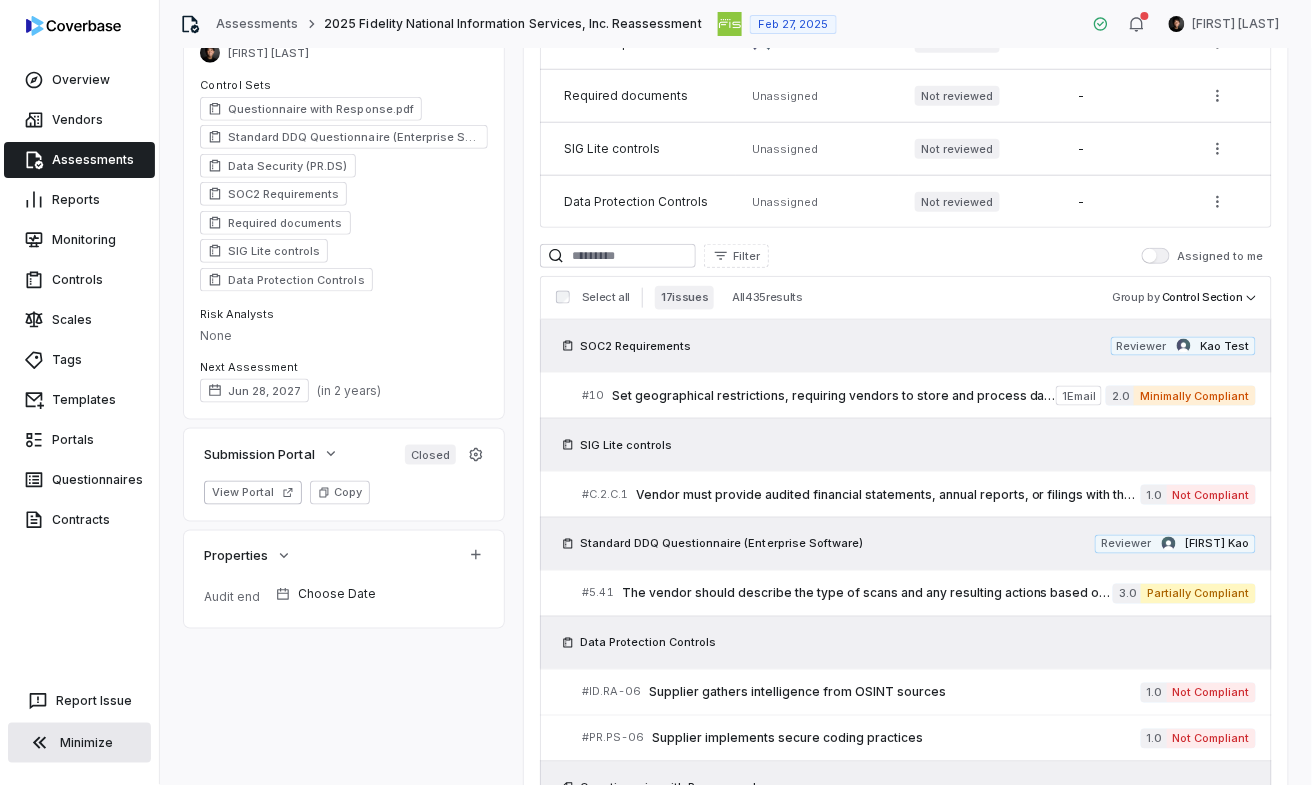 scroll, scrollTop: 433, scrollLeft: 0, axis: vertical 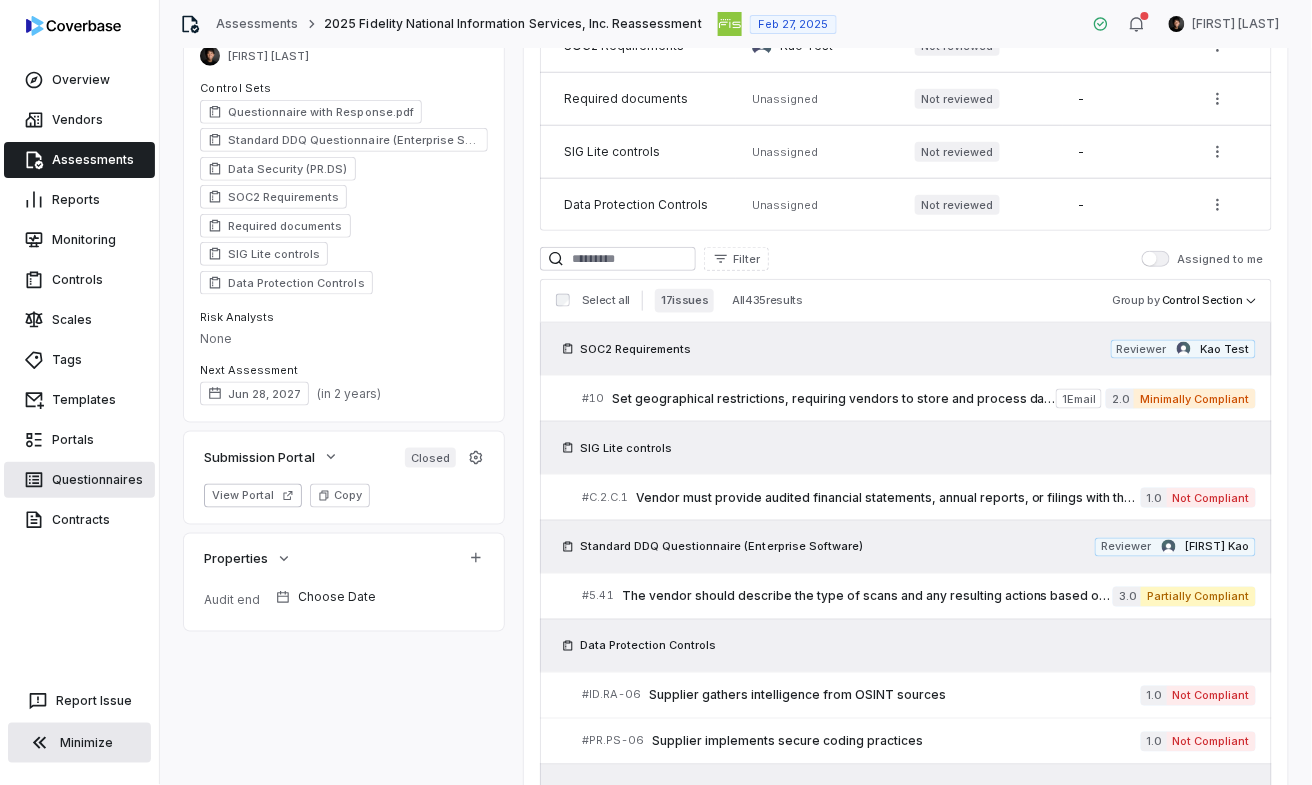 click on "Questionnaires" at bounding box center (79, 480) 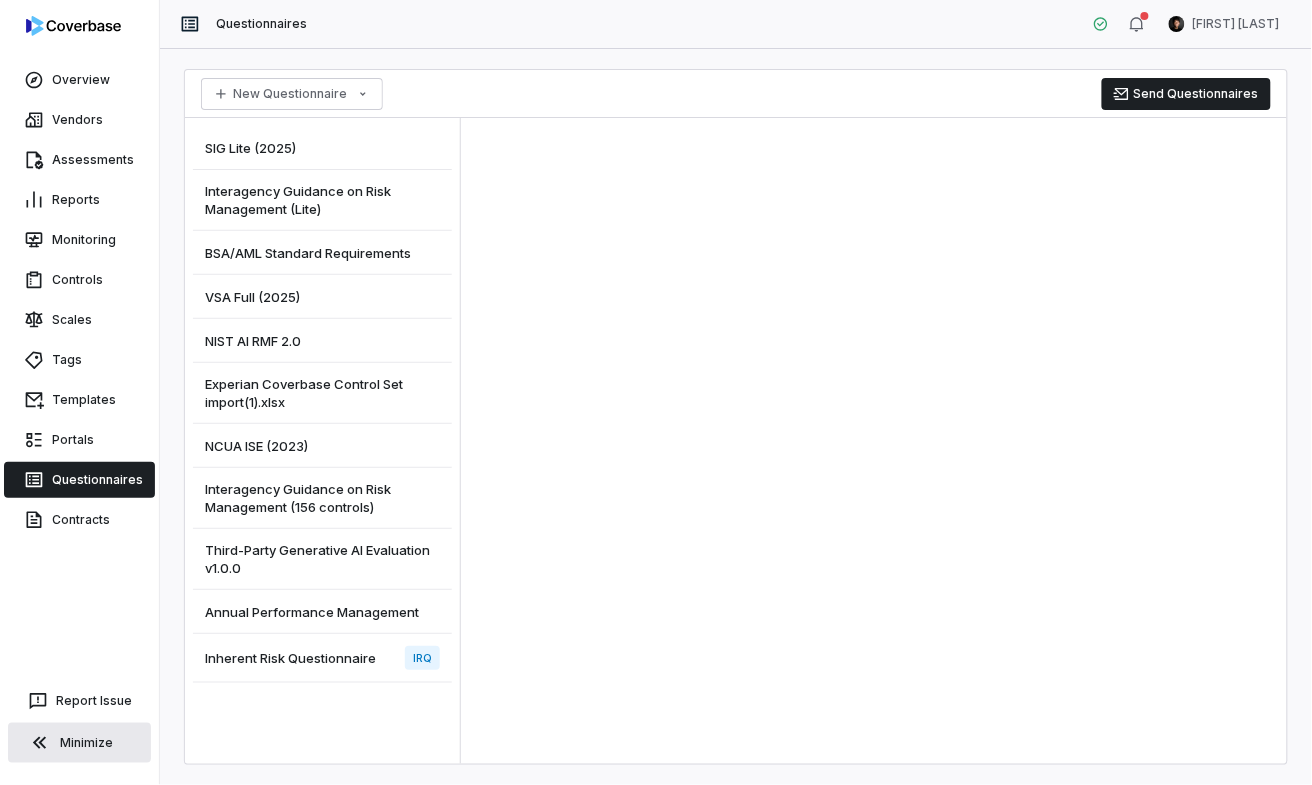 click on "Inherent Risk Questionnaire" at bounding box center (290, 658) 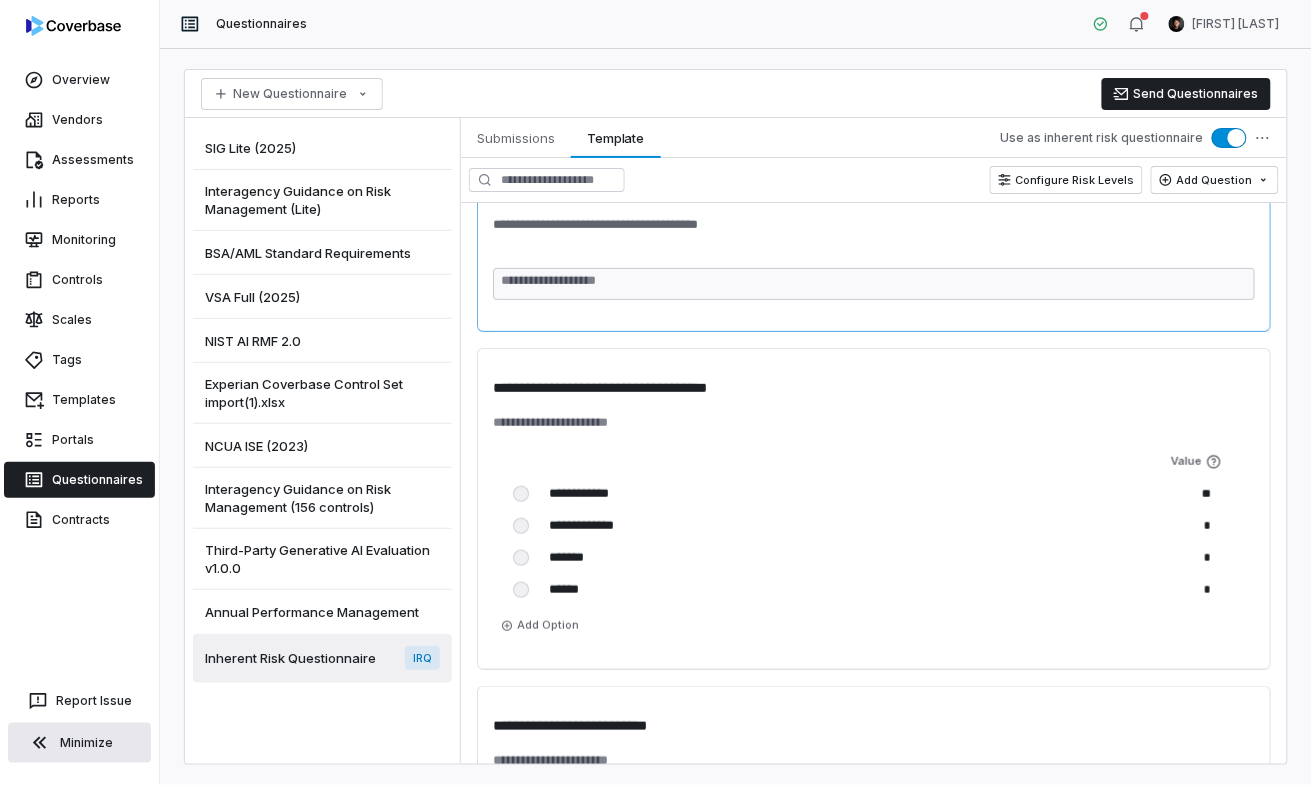 scroll, scrollTop: 229, scrollLeft: 0, axis: vertical 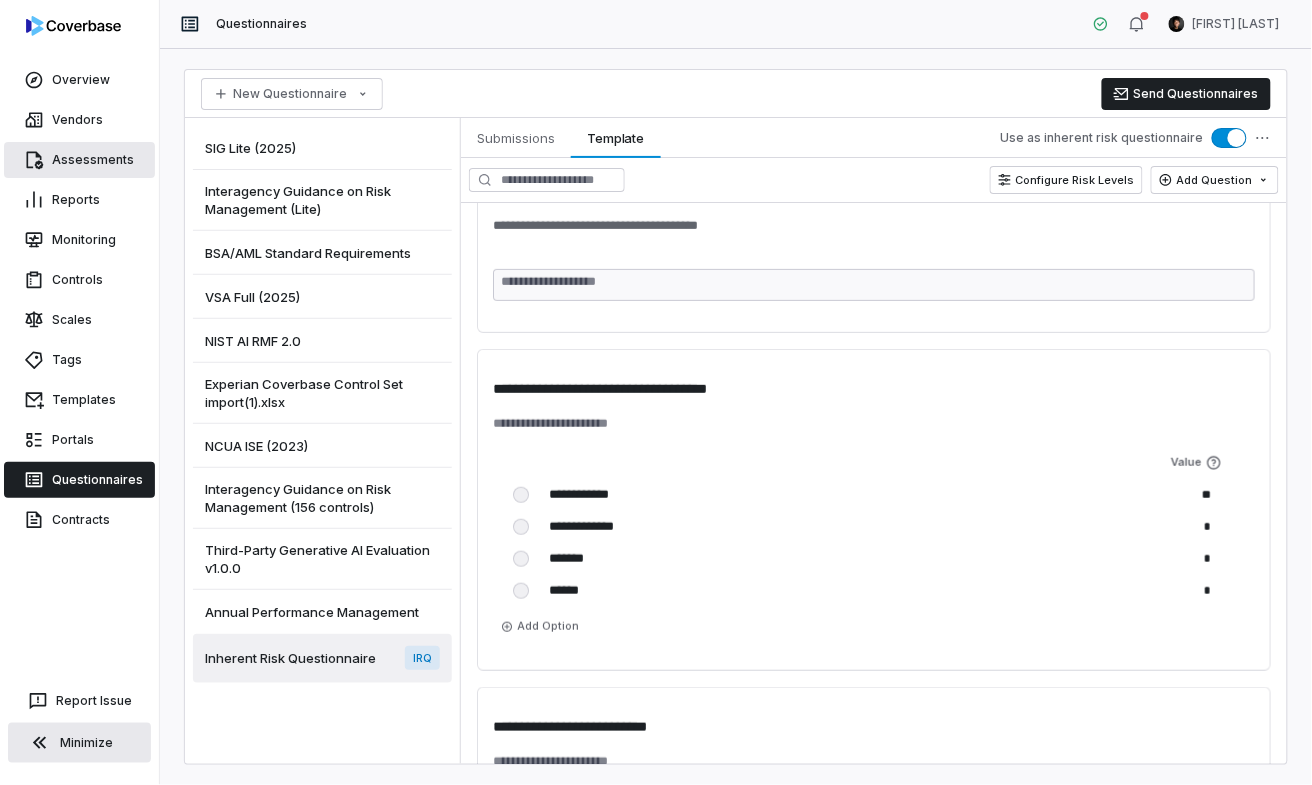 click on "Assessments" at bounding box center (79, 160) 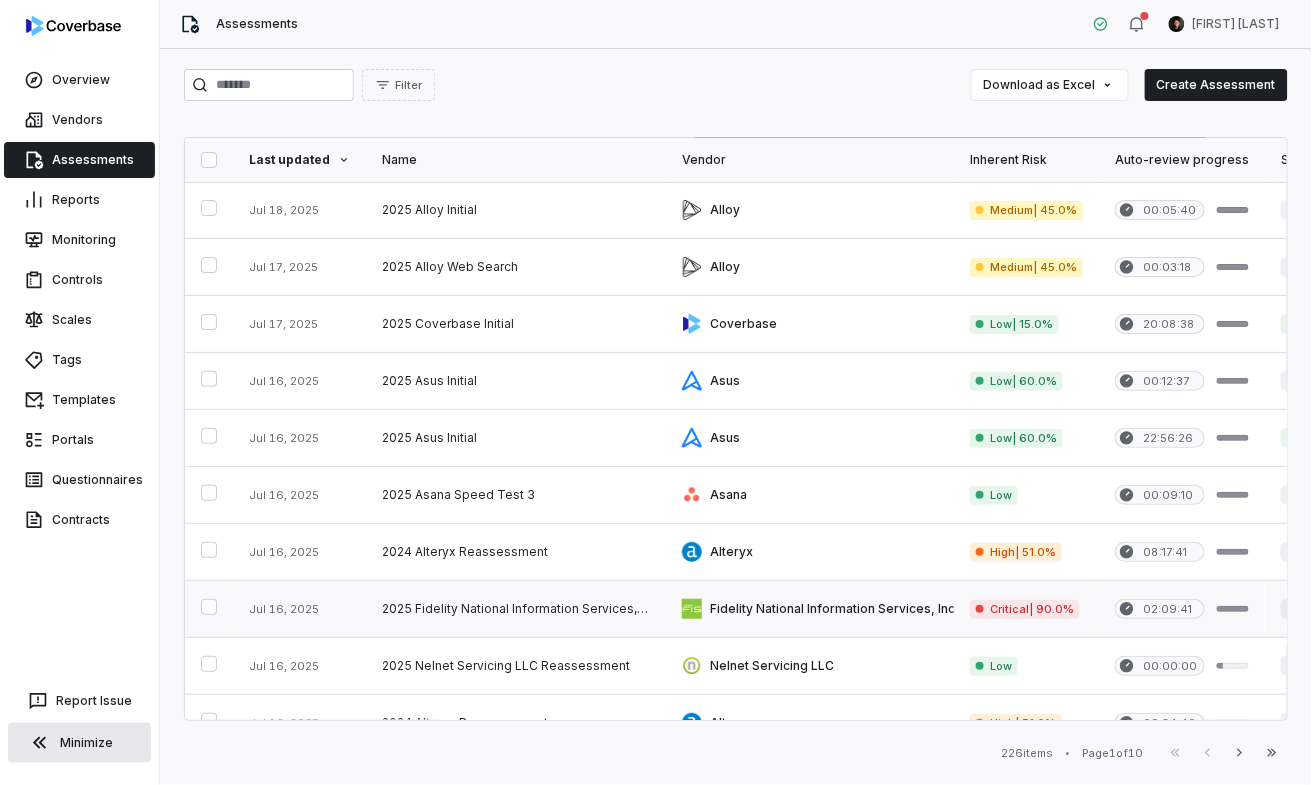 click at bounding box center (516, 609) 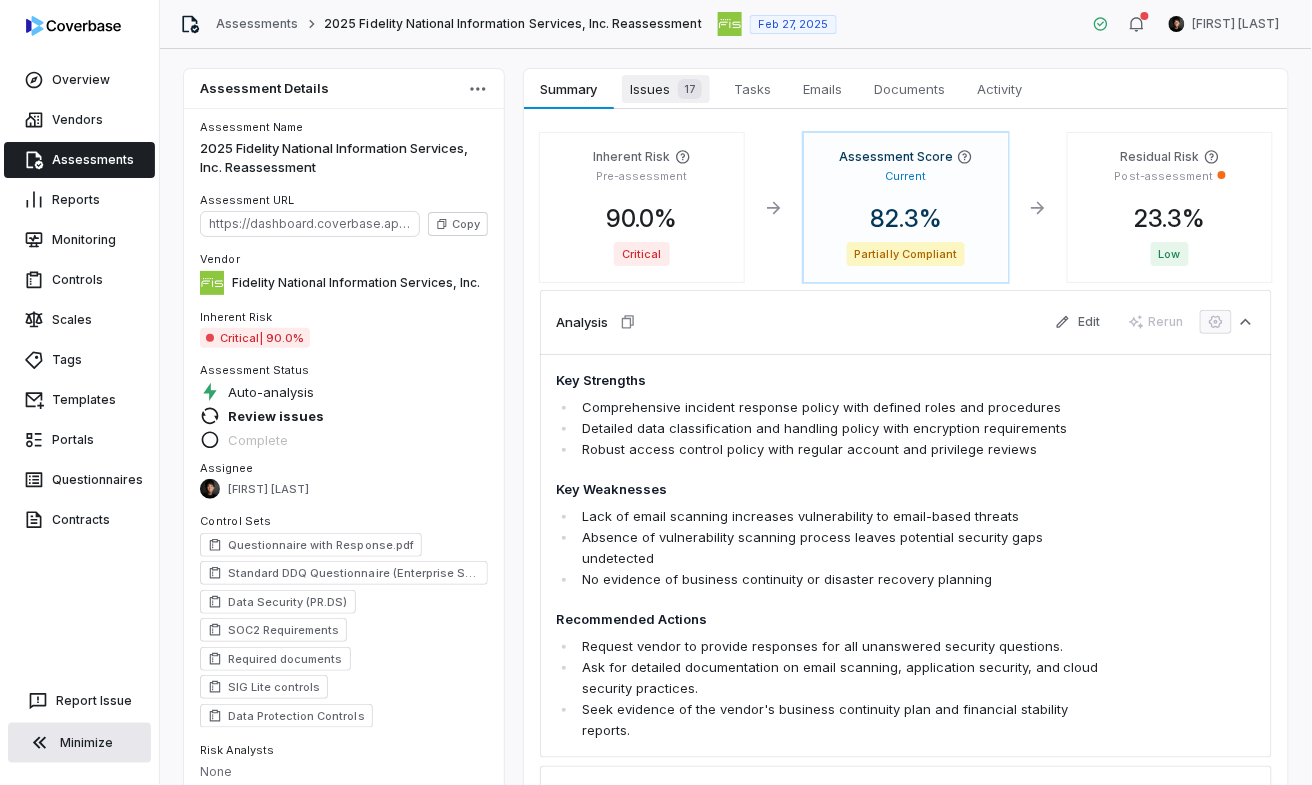 click on "Issues 17" at bounding box center (666, 89) 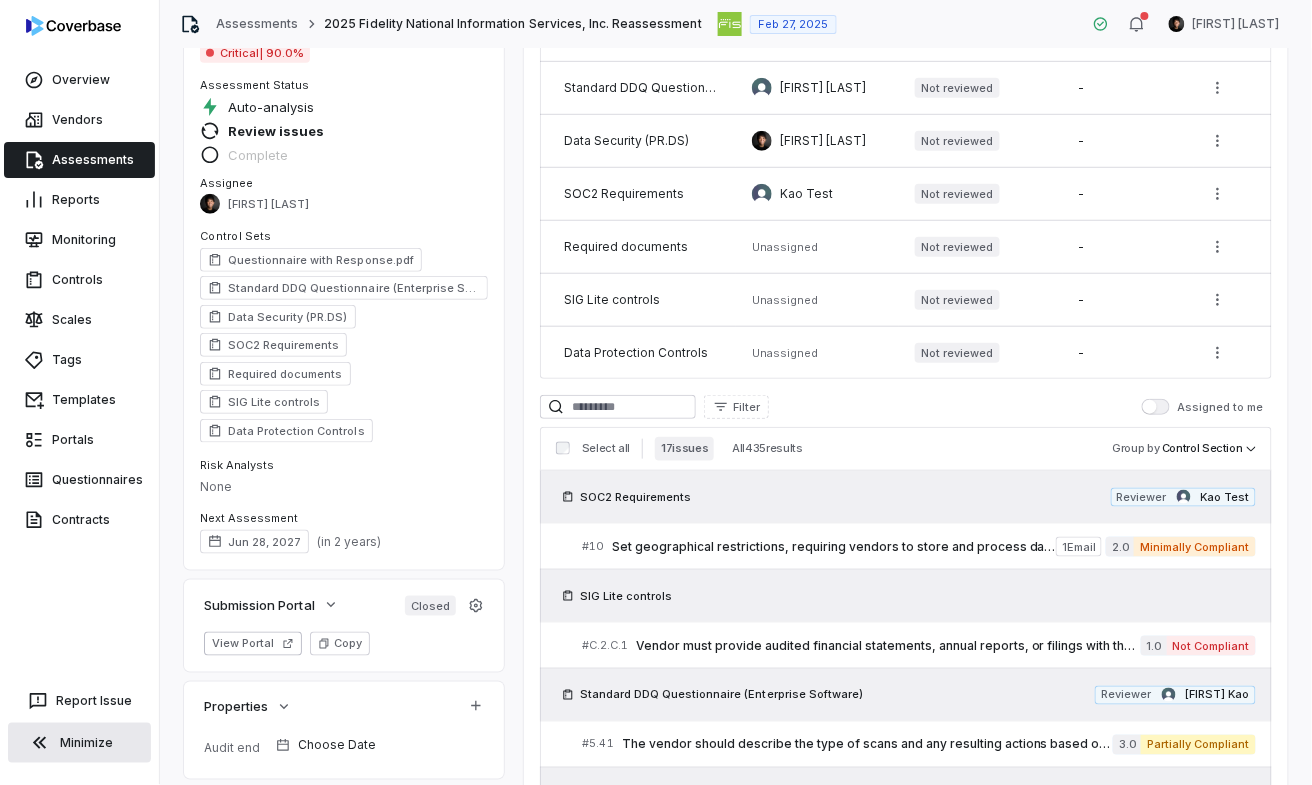 scroll, scrollTop: 302, scrollLeft: 0, axis: vertical 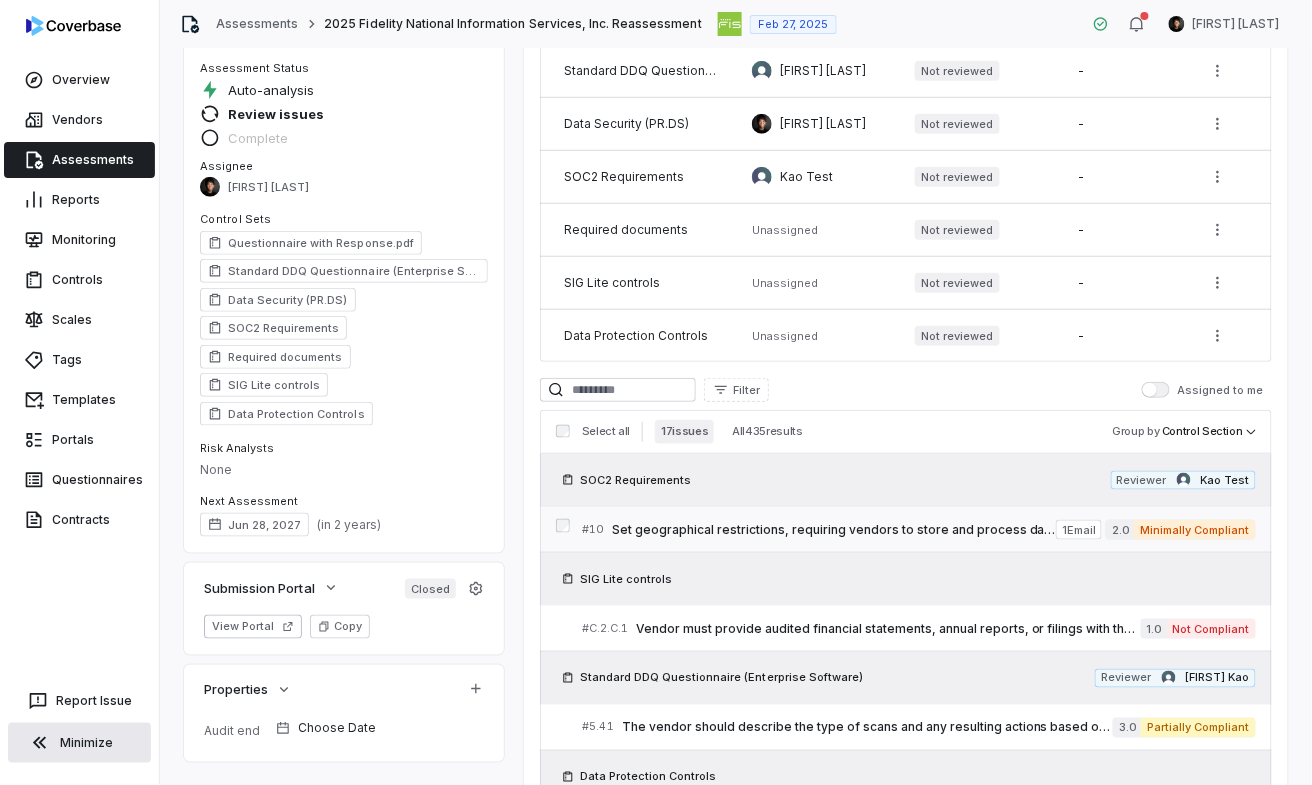 click on "# 10 Set geographical restrictions, requiring vendors to store and process data within specified locations, aligning with regulatory requirements and ensuring data sovereignty. 1  Email 2.0 Minimally Compliant" at bounding box center [919, 529] 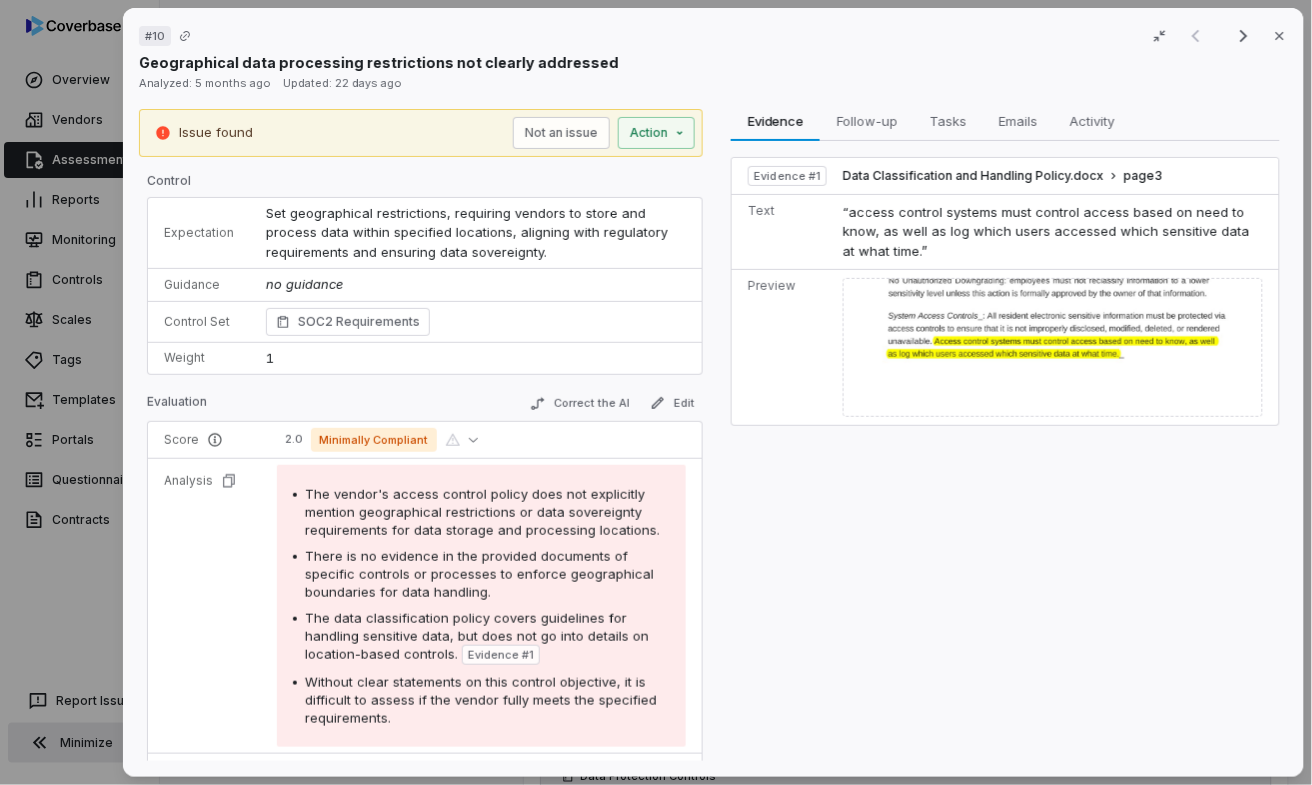scroll, scrollTop: 155, scrollLeft: 0, axis: vertical 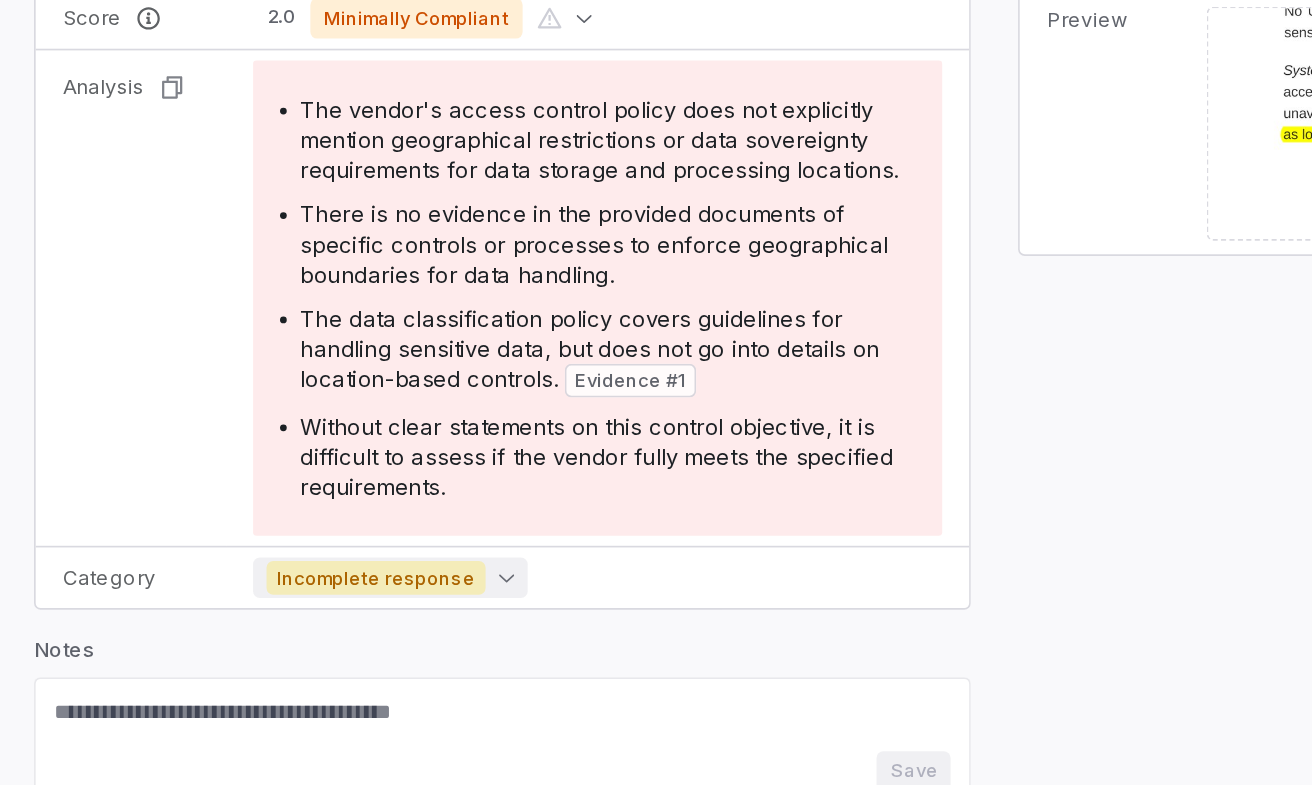 click on "Incomplete response" at bounding box center [350, 617] 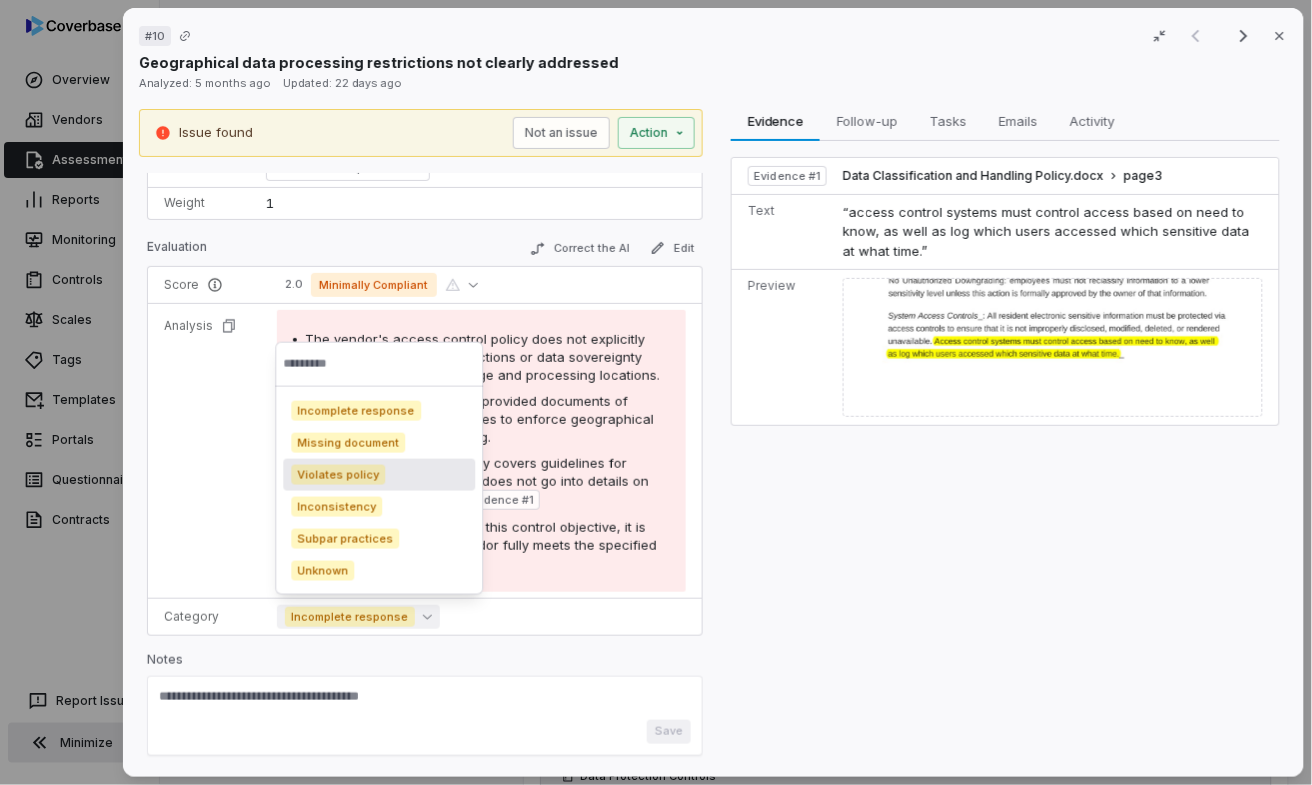click on "# 10 Result 1 of 17 Close Geographical data processing restrictions not clearly addressed Analyzed: 5 months ago Updated: 22 days ago Issue found Not an issue Action Control Expectation Set geographical restrictions, requiring vendors to store and process data within specified locations, aligning with regulatory requirements and ensuring data sovereignty. Guidance no guidance Control Set SOC2 Requirements Weight 1 Evaluation Correct the AI Edit Score 2.0 Minimally Compliant Analysis The vendor's access control policy does not explicitly mention geographical restrictions or data sovereignty requirements for data storage and processing locations. There is no evidence in the provided documents of specific controls or processes to enforce geographical boundaries for data handling. The data classification policy covers guidelines for handling sensitive data, but does not go into details on location-based controls. Evidence # 1 Category Incomplete response Notes Save Evidence Evidence Follow-up Follow-up Tasks" at bounding box center [656, 392] 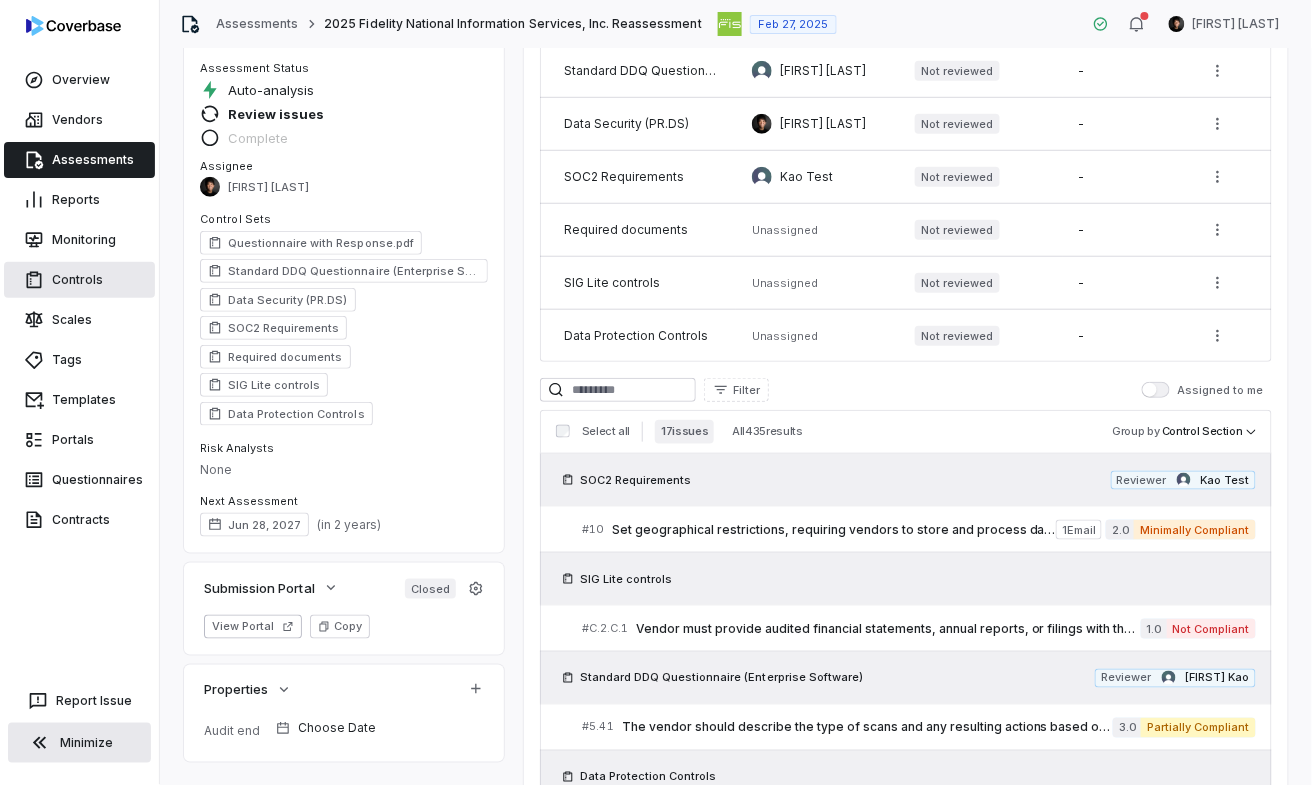 click on "Controls" at bounding box center [79, 280] 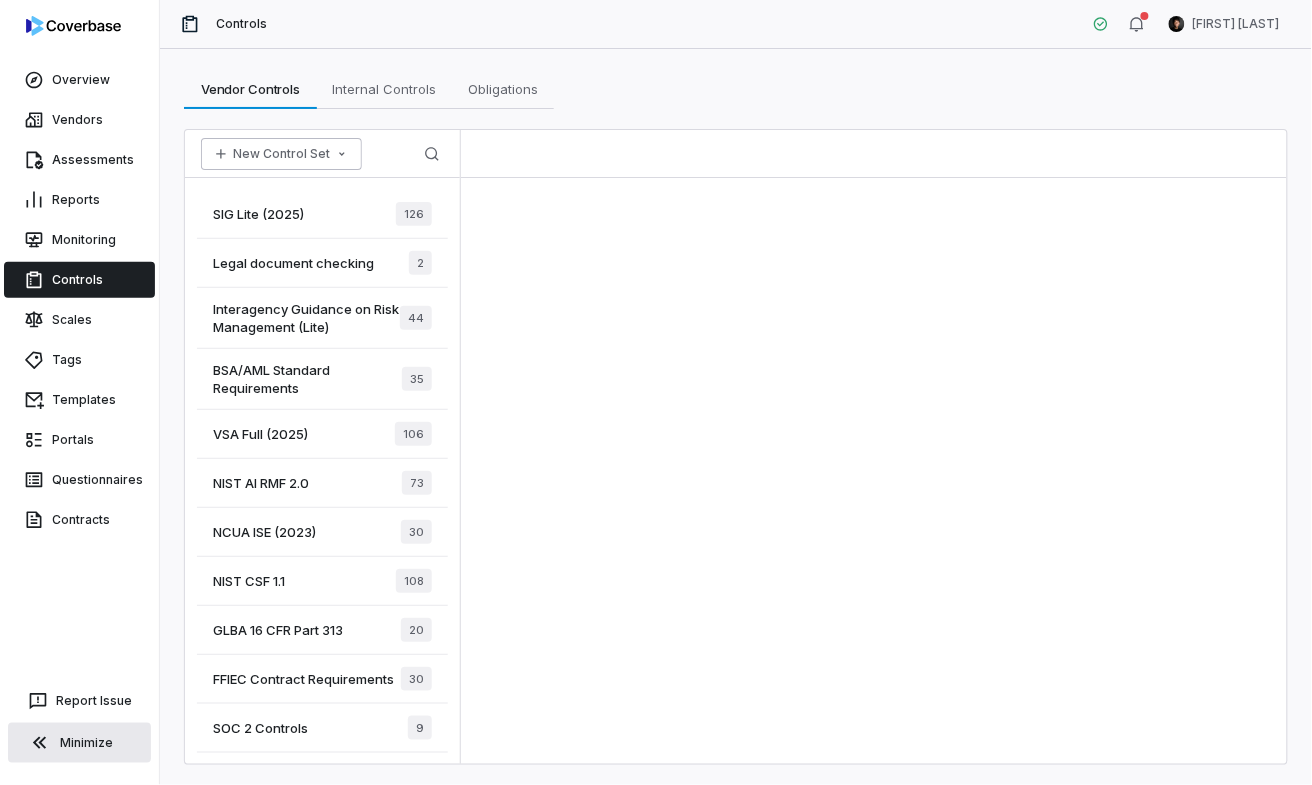 click on "New Control Set" at bounding box center [281, 154] 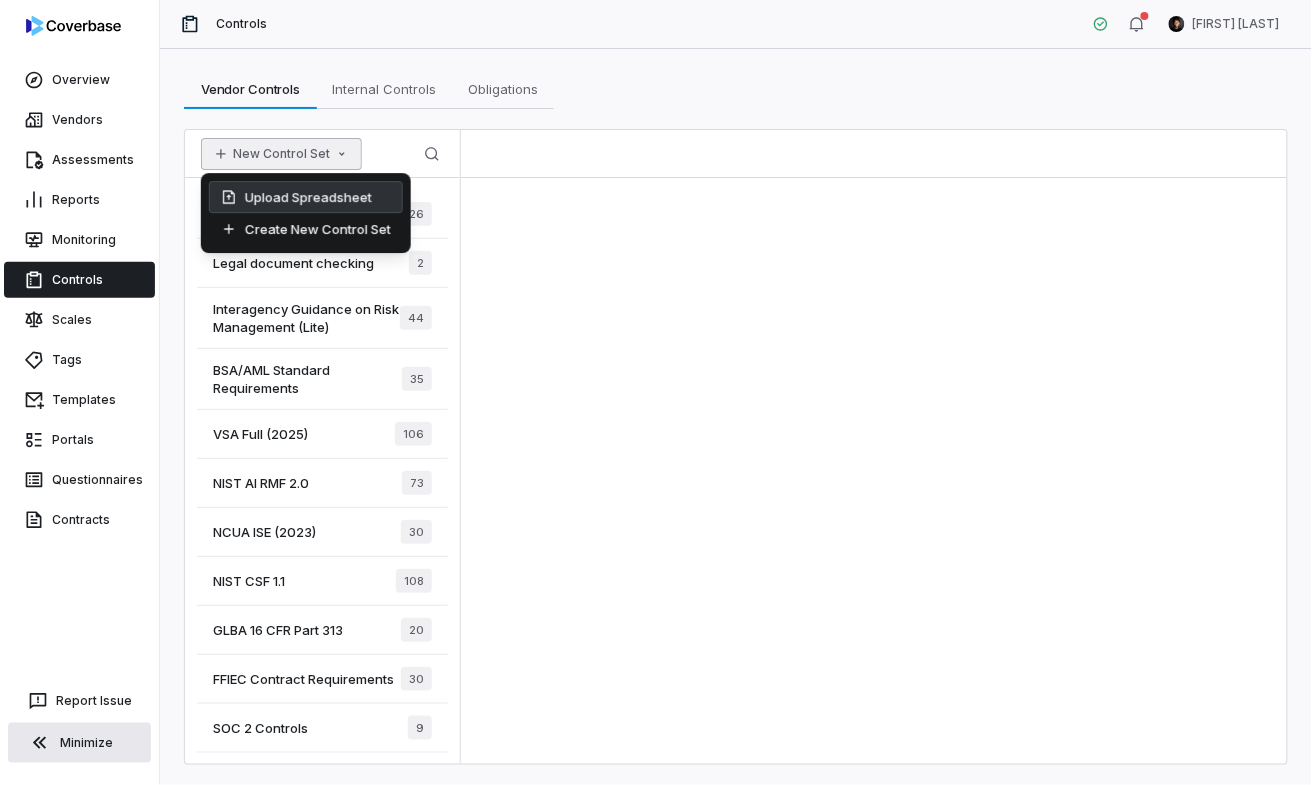 click on "Upload Spreadsheet" at bounding box center [306, 197] 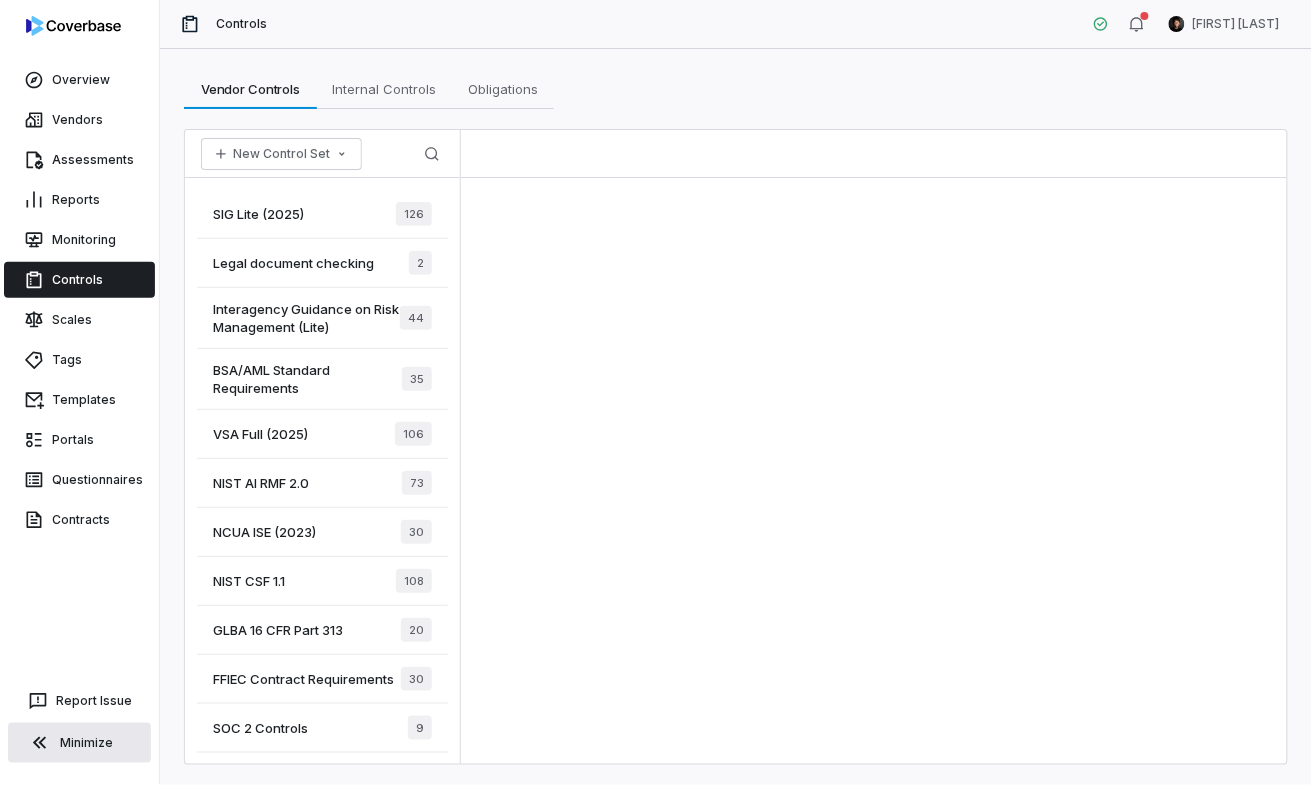 click on "Interagency Guidance on Risk Management (Lite)" at bounding box center (306, 318) 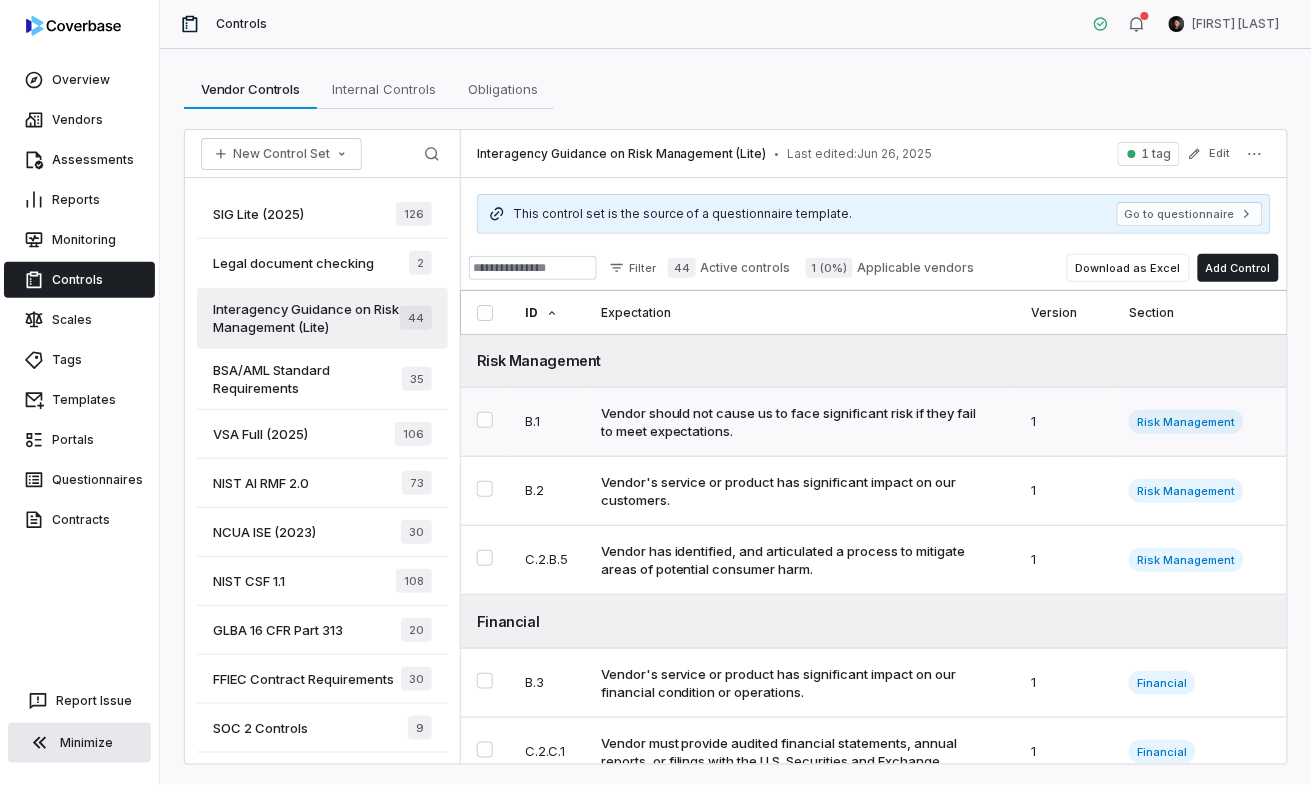 click on "Vendor should not cause us to face significant risk if they fail to meet expectations." at bounding box center (796, 422) 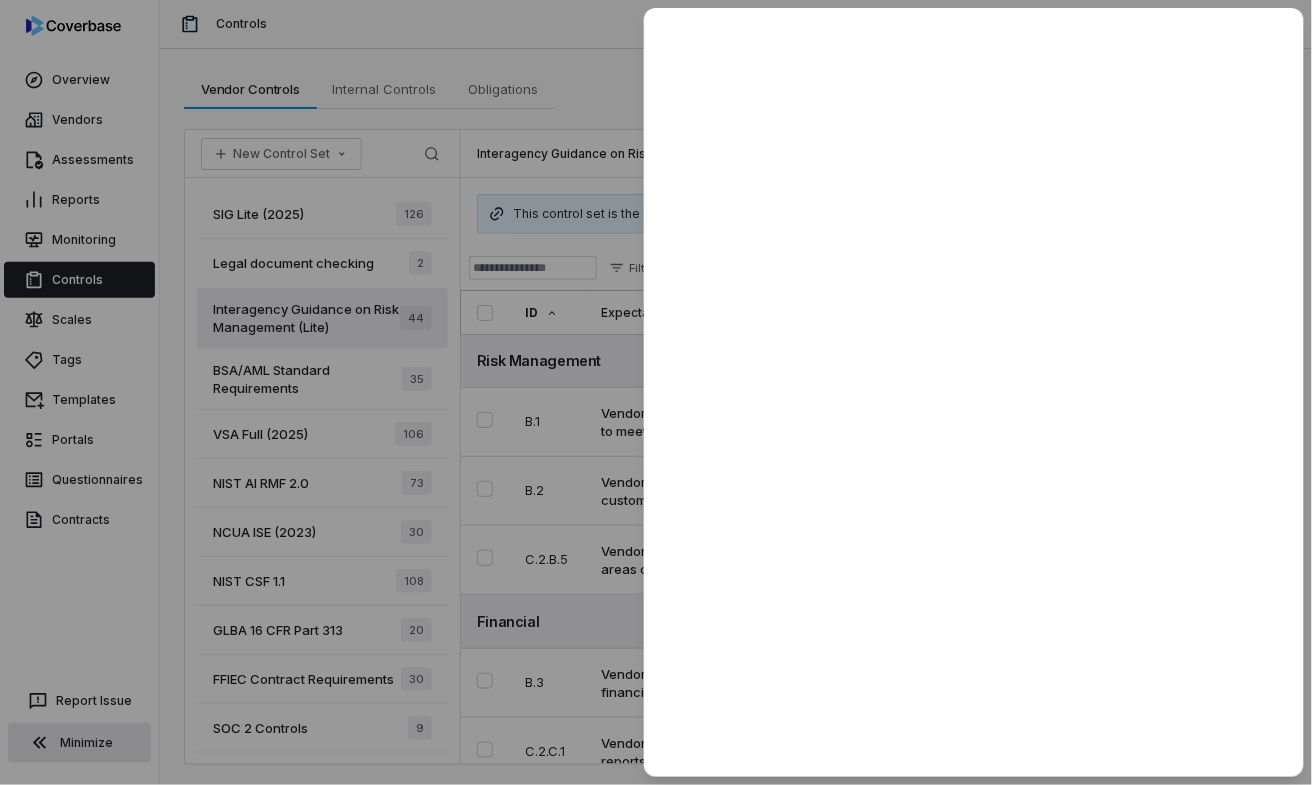 click at bounding box center (656, 392) 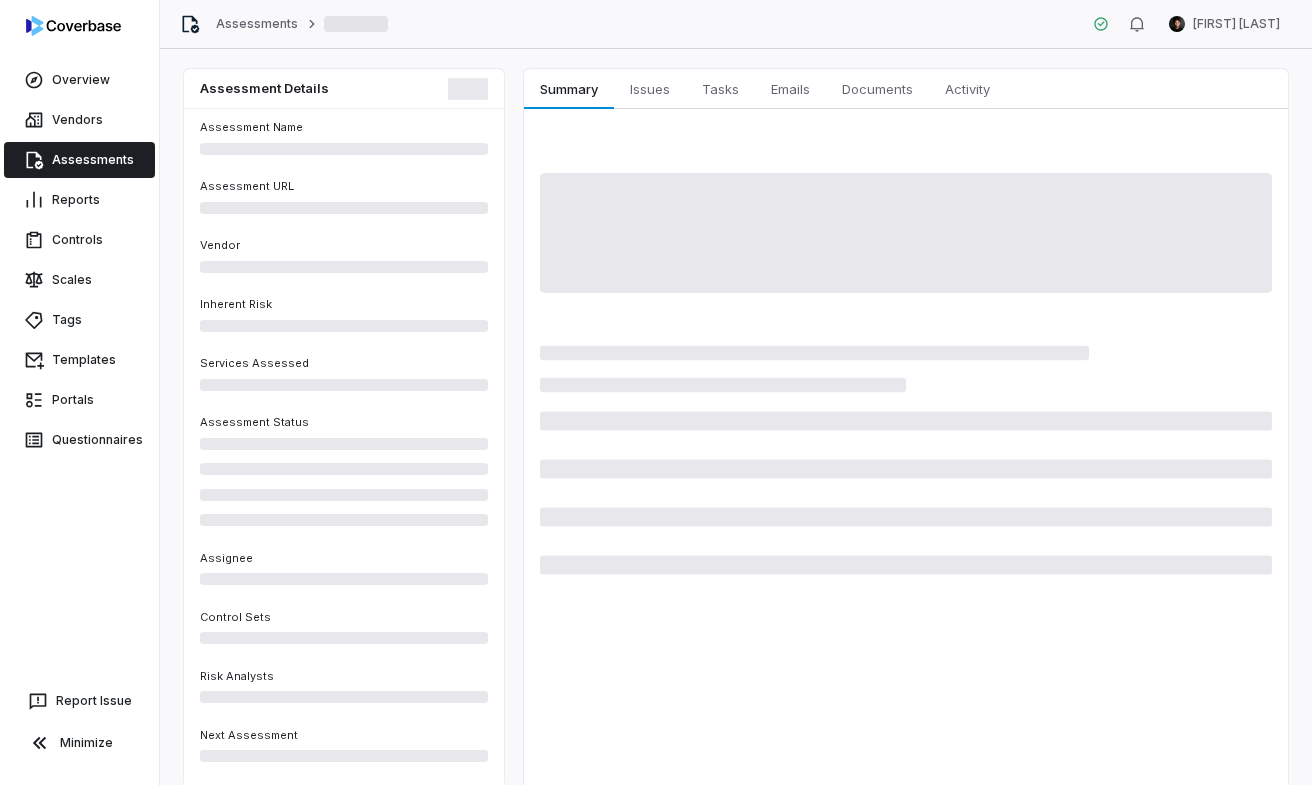 scroll, scrollTop: 0, scrollLeft: 0, axis: both 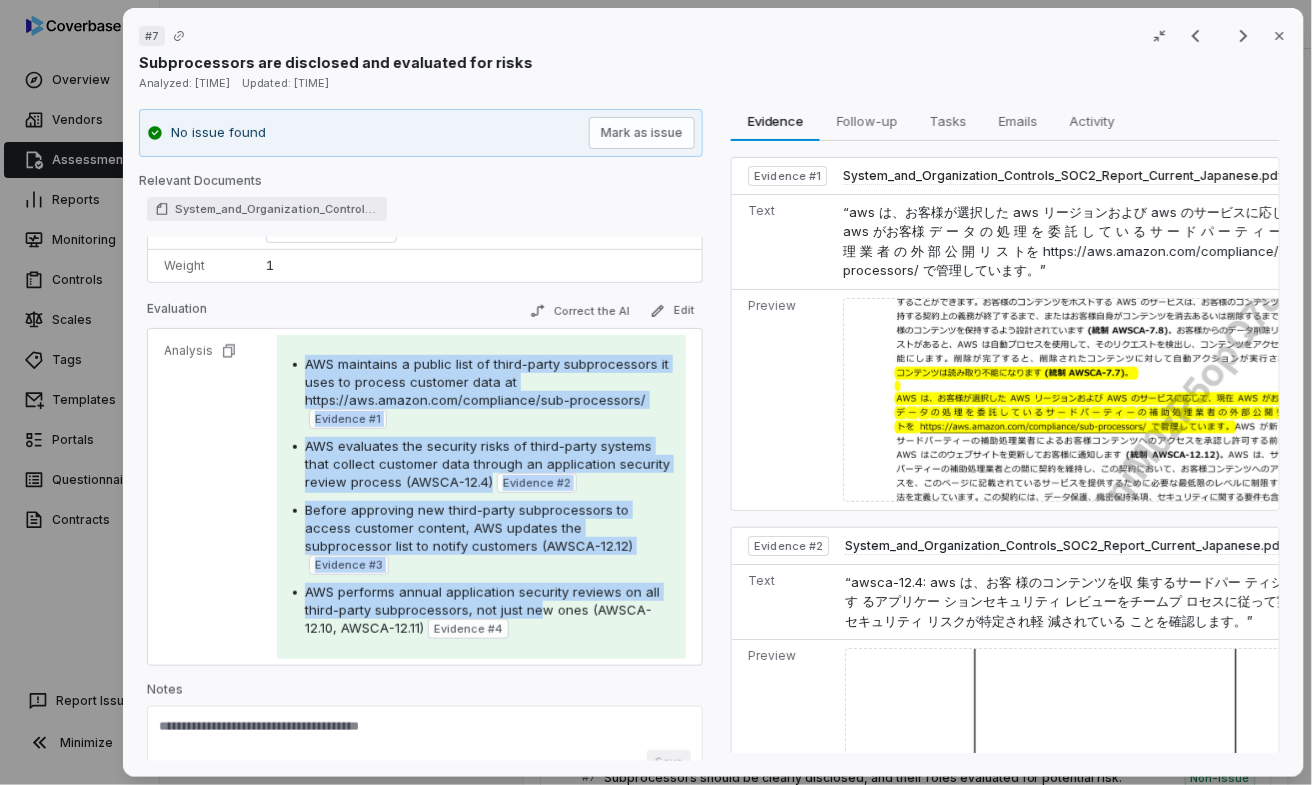 drag, startPoint x: 297, startPoint y: 362, endPoint x: 535, endPoint y: 591, distance: 330.28018 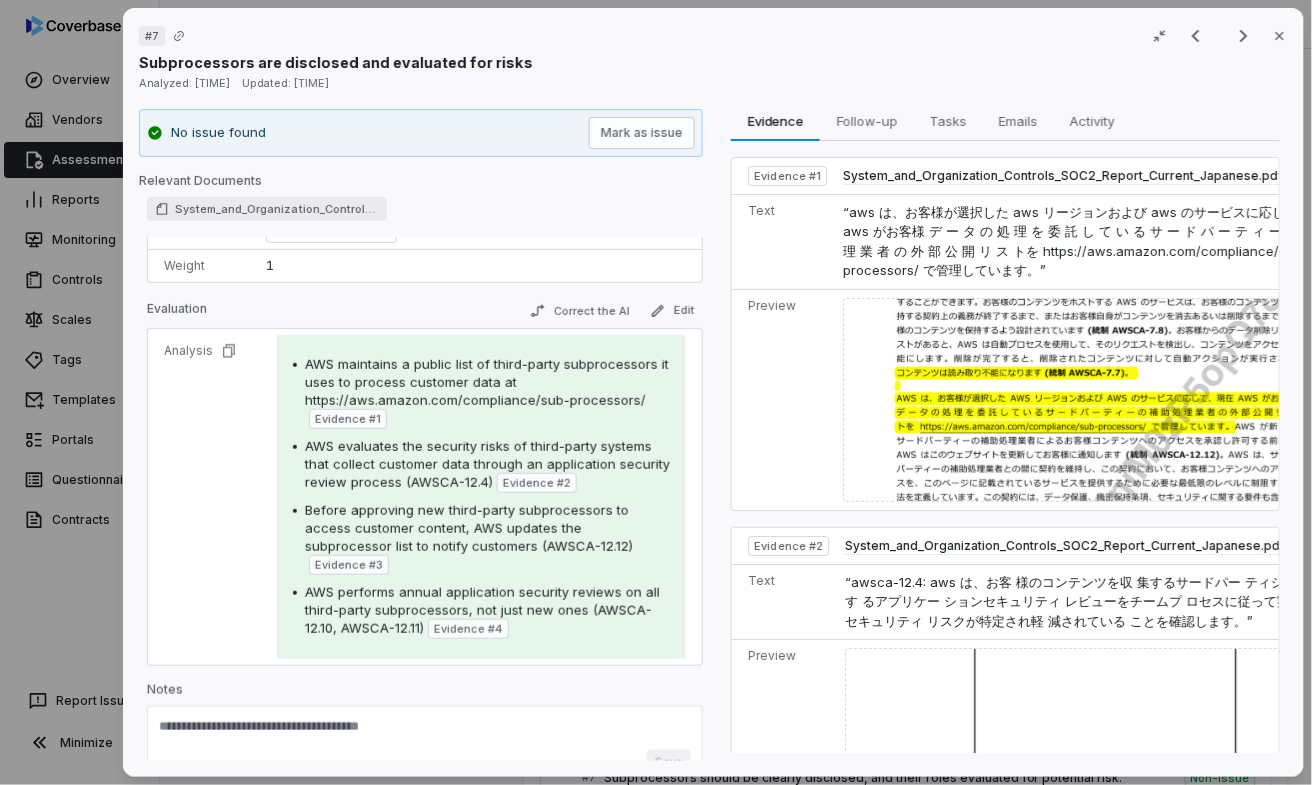 click on "AWS performs annual application security reviews on all third-party subprocessors, not just new ones (AWSCA-12.10, AWSCA-12.11) Evidence # 4" at bounding box center [487, 611] 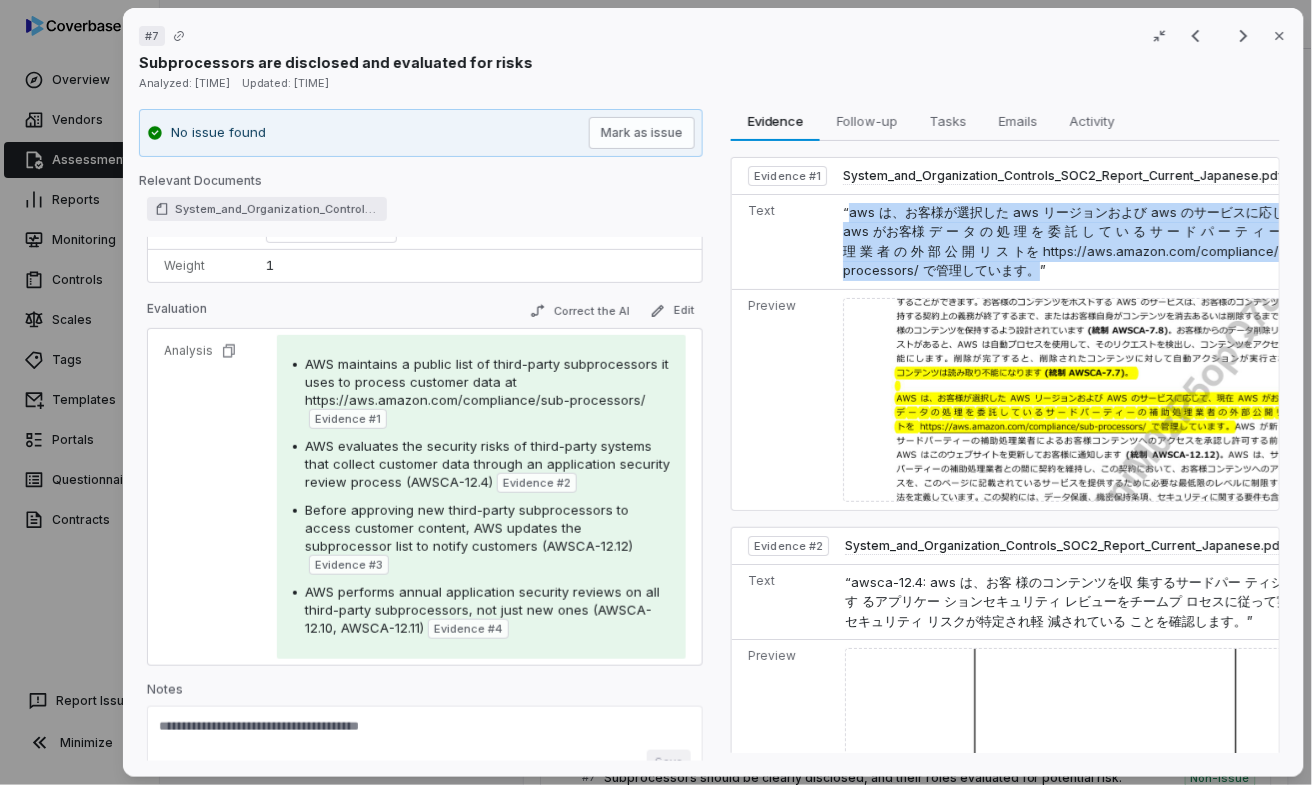 drag, startPoint x: 843, startPoint y: 217, endPoint x: 1090, endPoint y: 269, distance: 252.41434 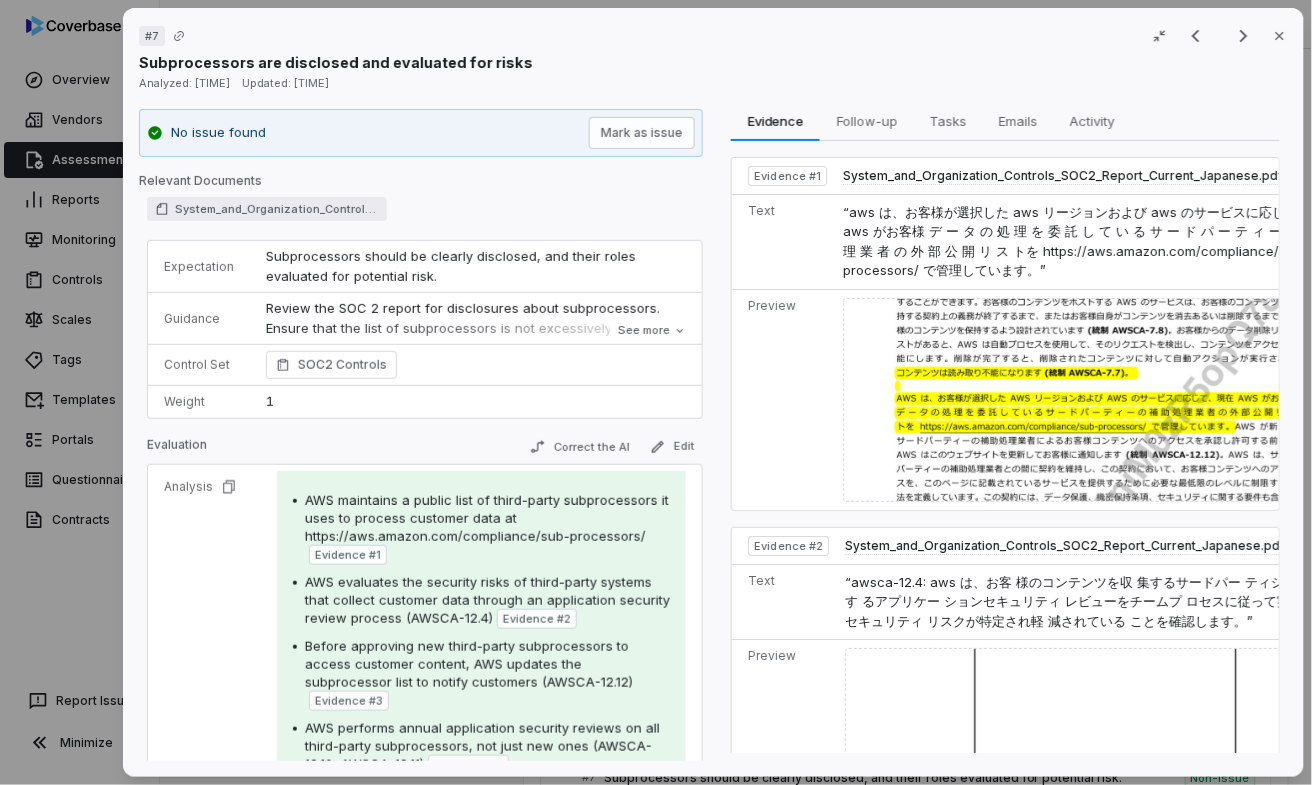 scroll, scrollTop: 0, scrollLeft: 0, axis: both 